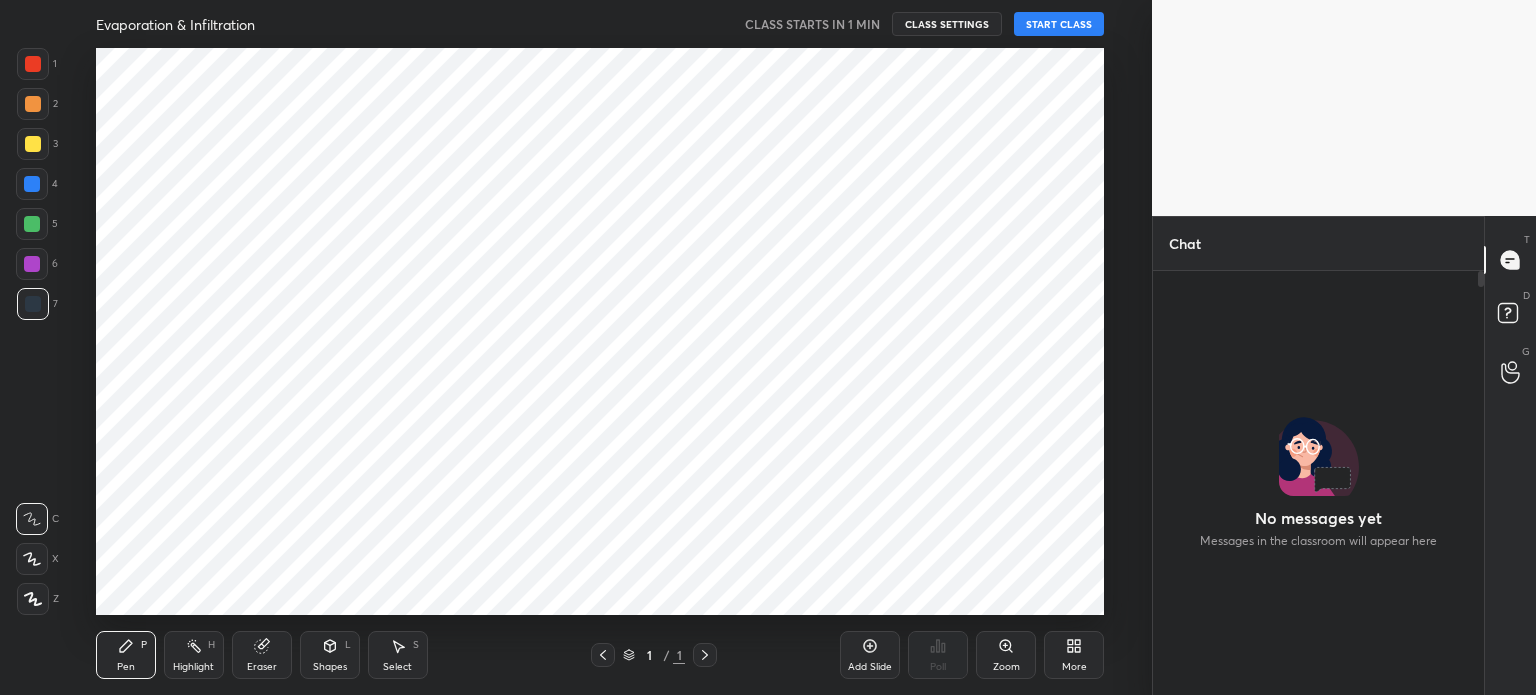 scroll, scrollTop: 0, scrollLeft: 0, axis: both 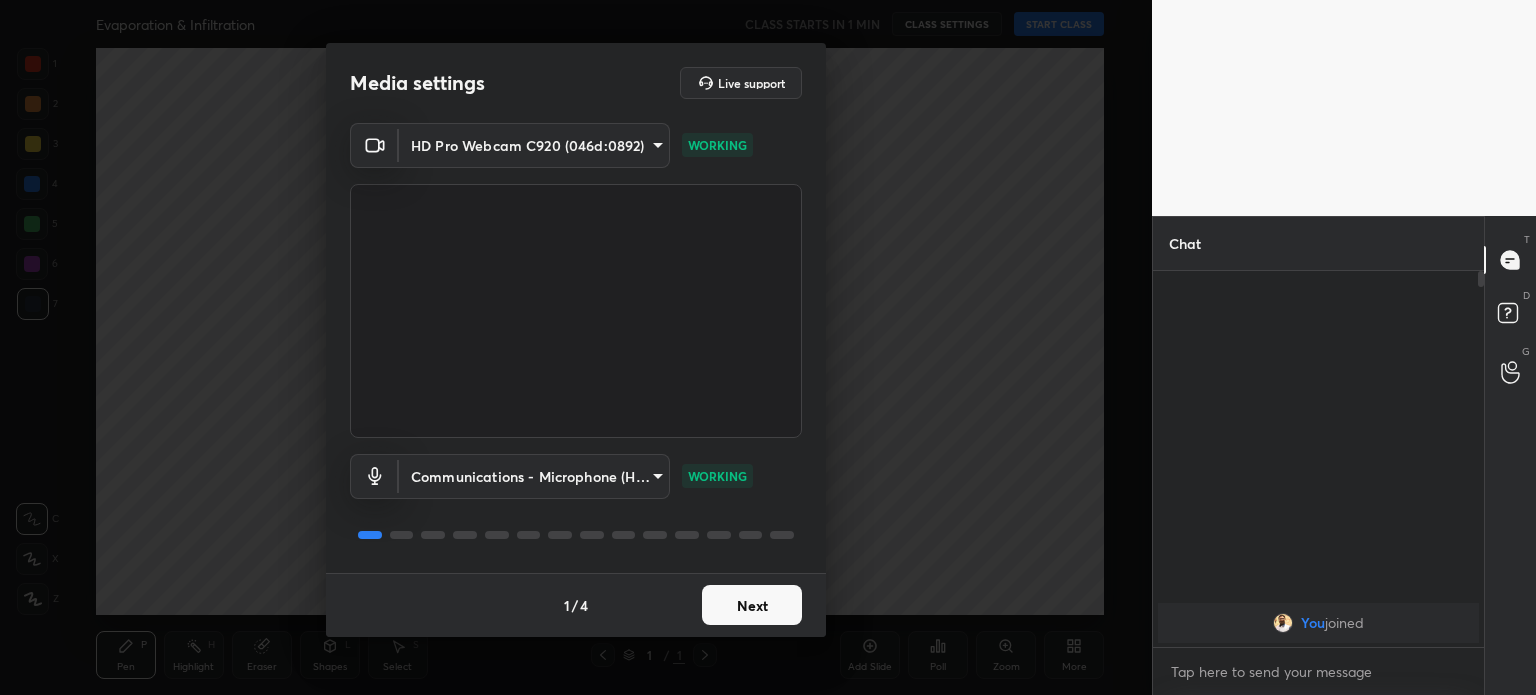 click on "Next" at bounding box center [752, 605] 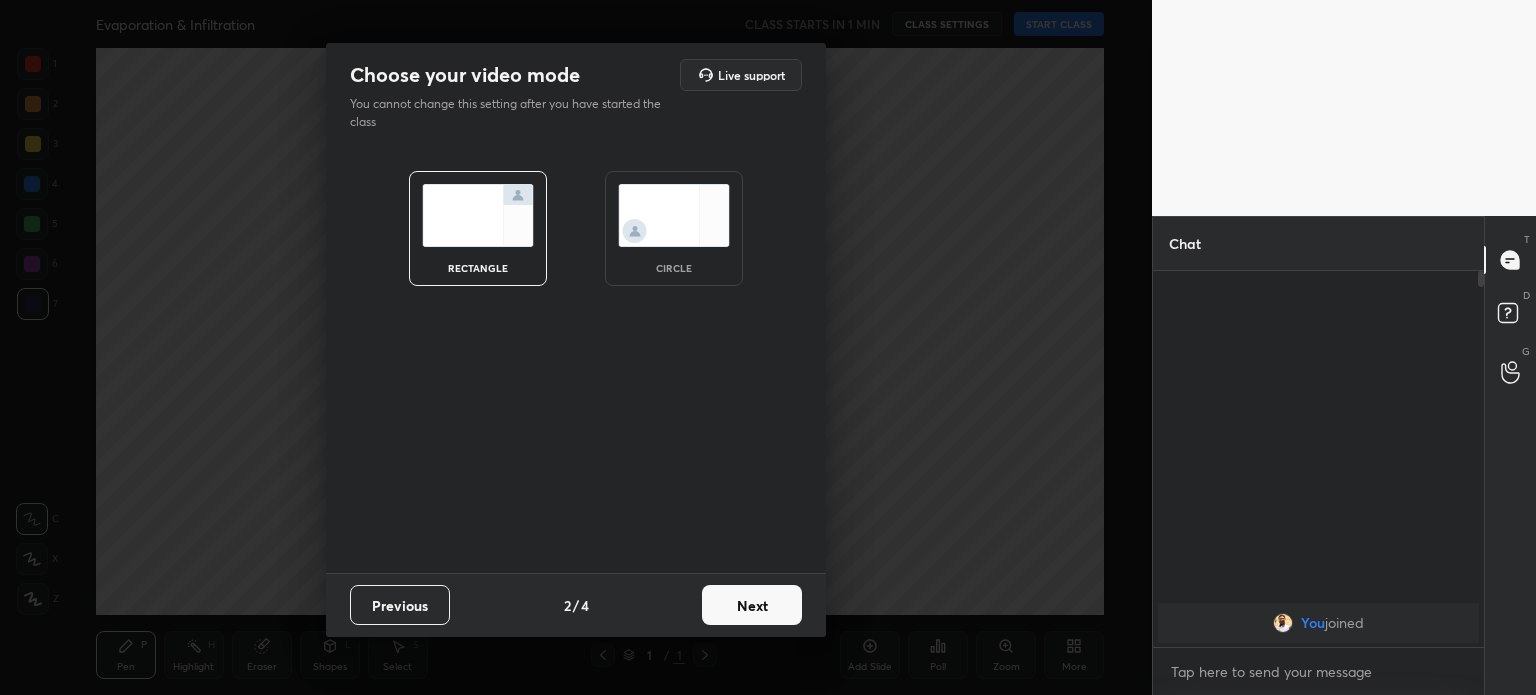 click on "Next" at bounding box center (752, 605) 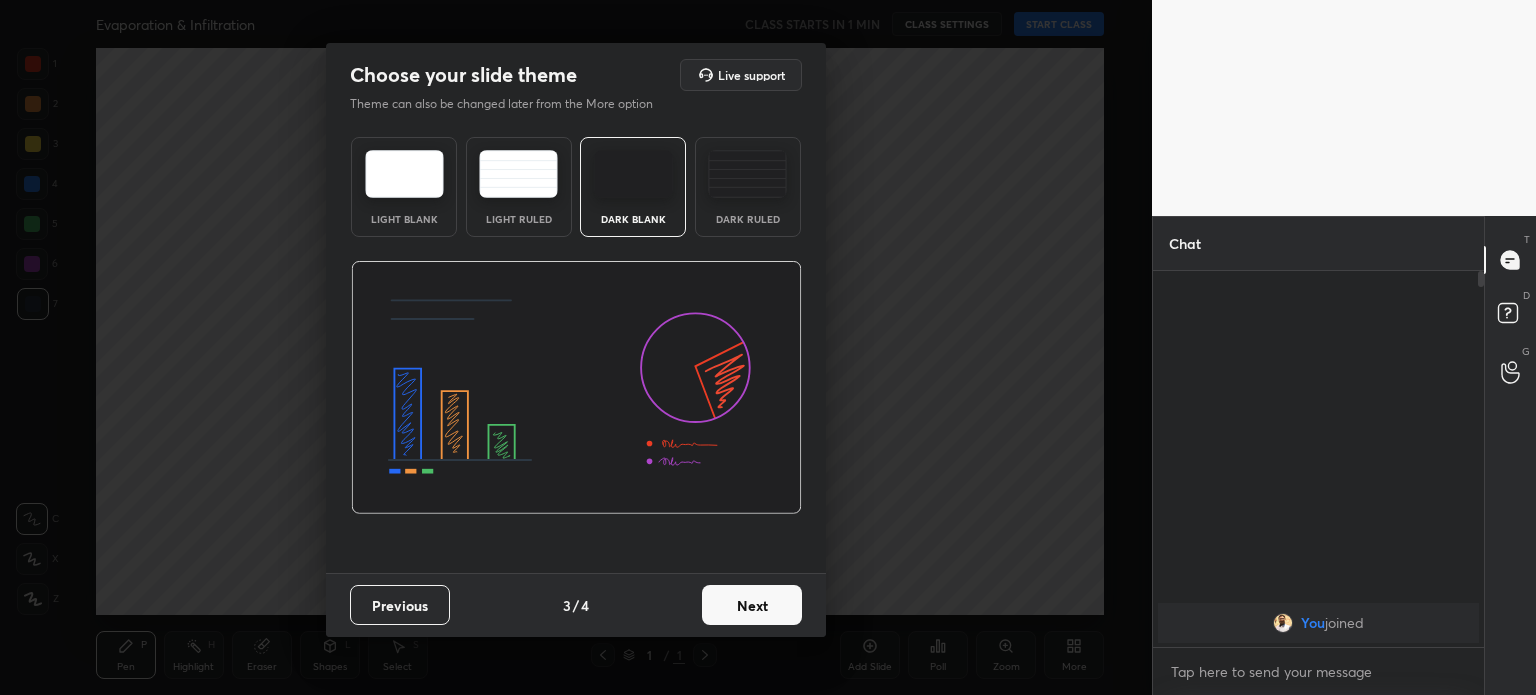 click on "Next" at bounding box center (752, 605) 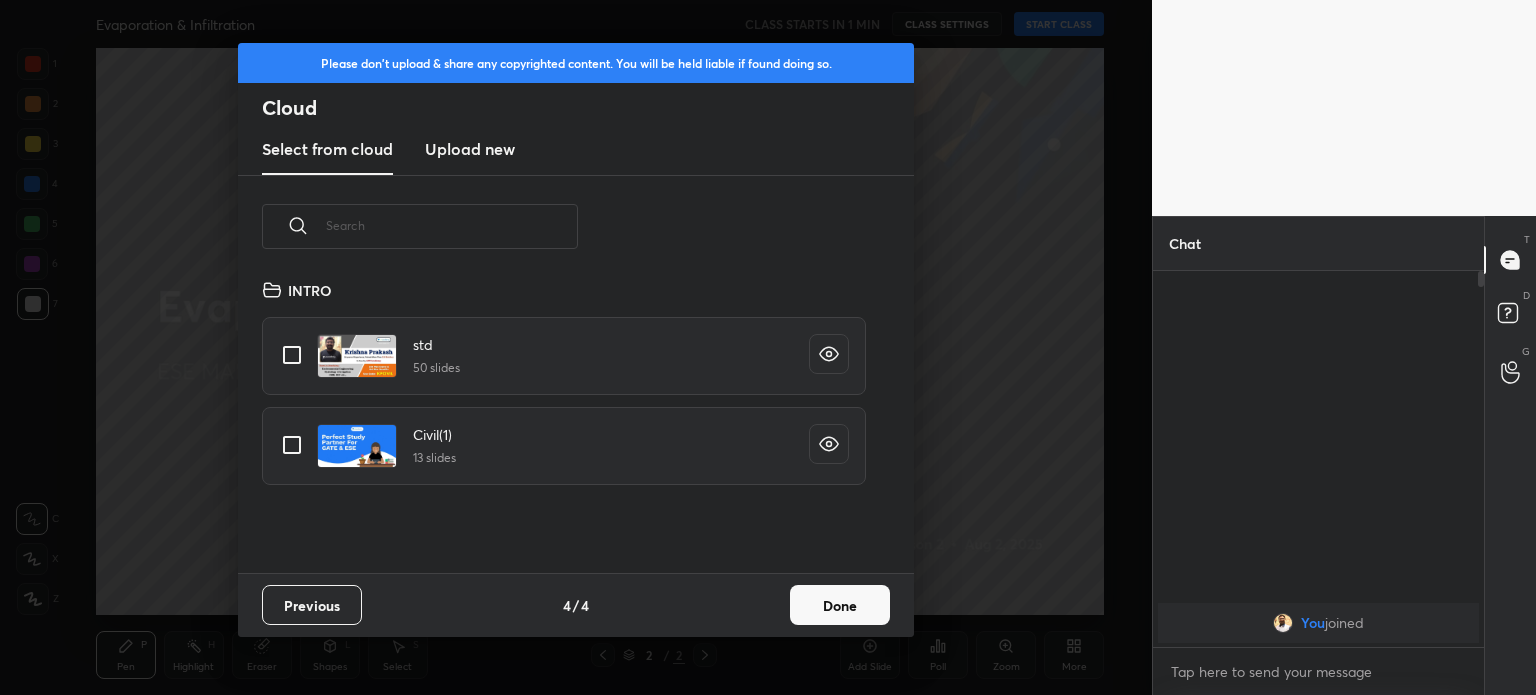 click on "Upload new" at bounding box center (470, 149) 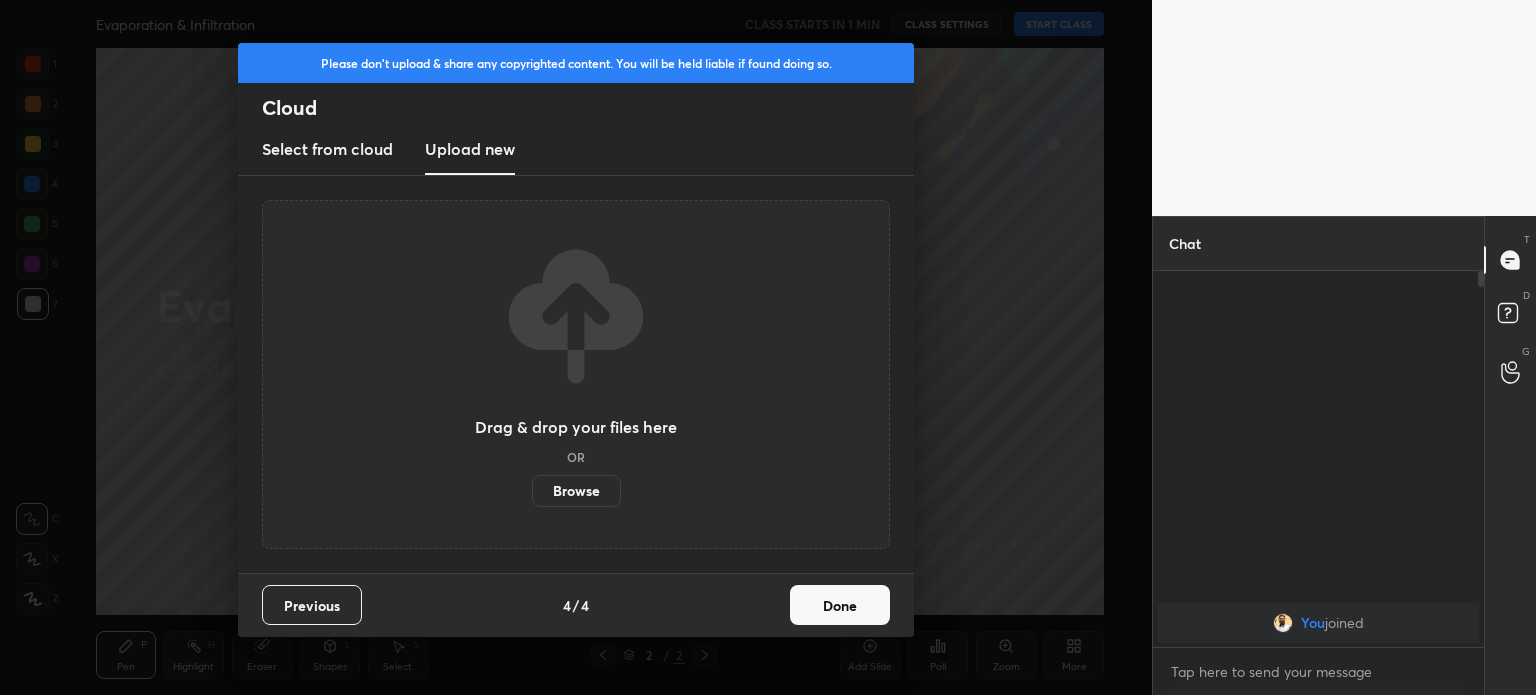 click on "Browse" at bounding box center [576, 491] 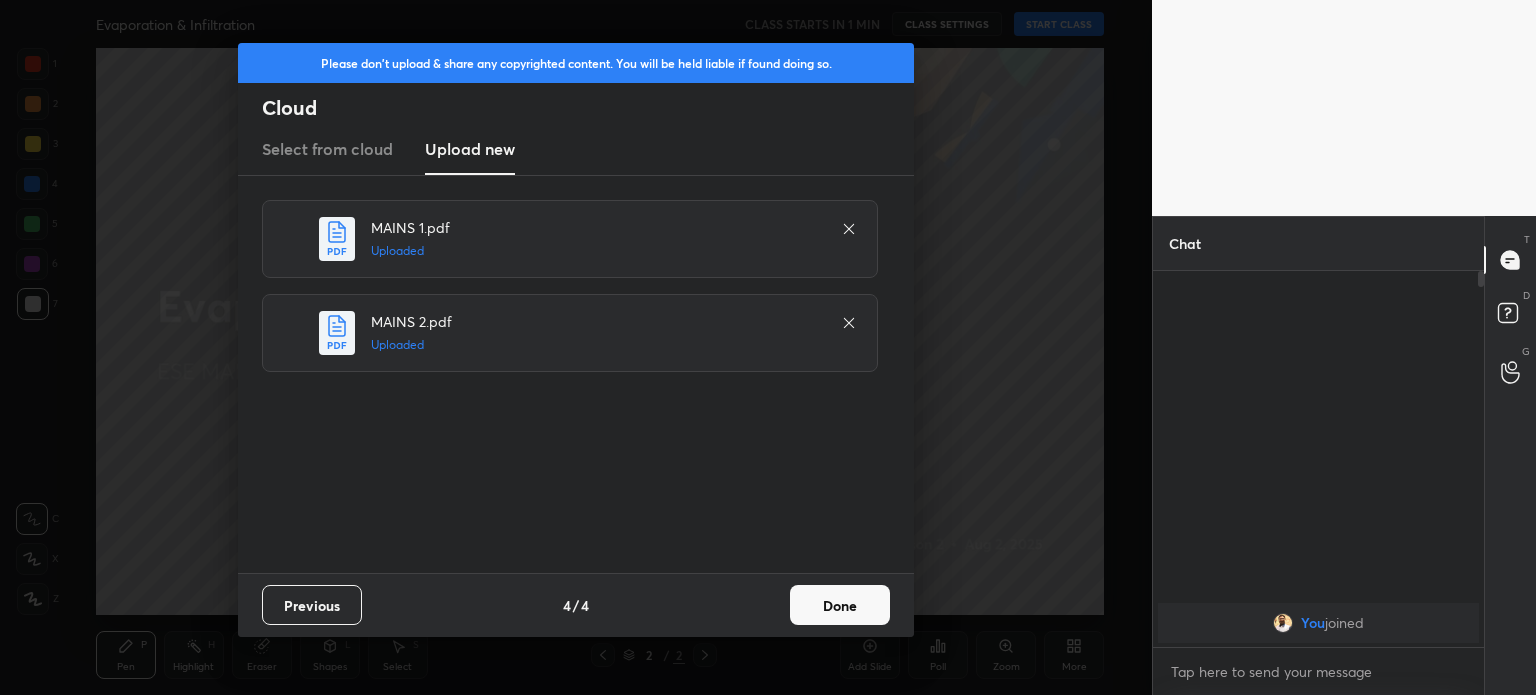 click on "Done" at bounding box center [840, 605] 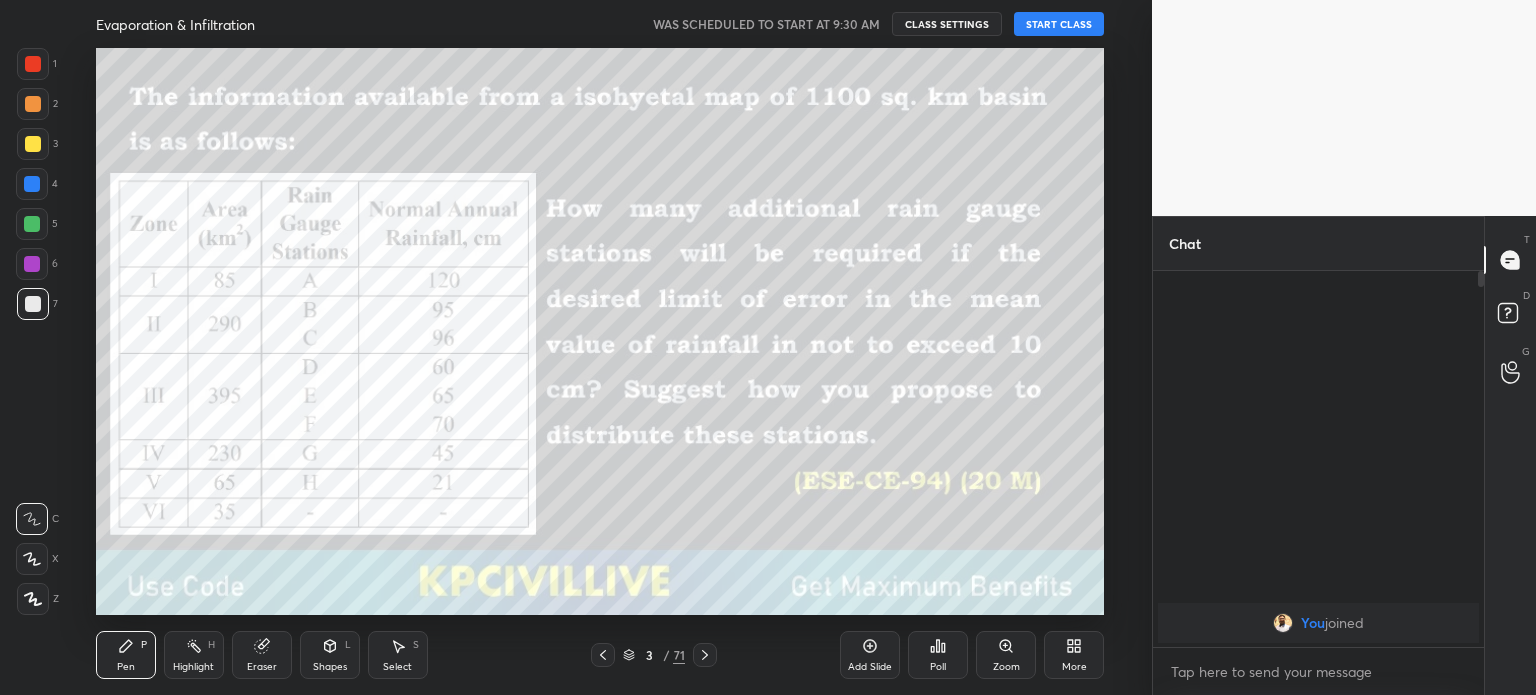 click on "START CLASS" at bounding box center (1059, 24) 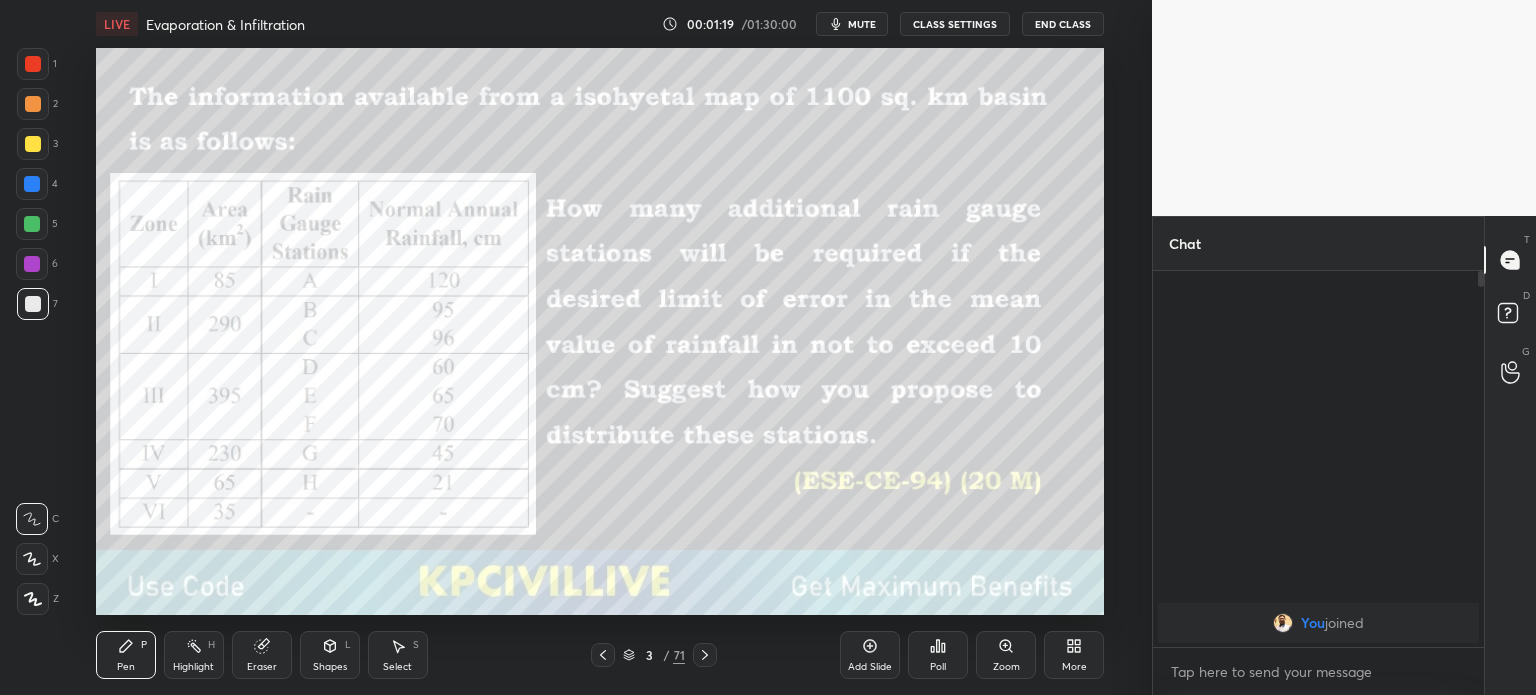 click at bounding box center (33, 144) 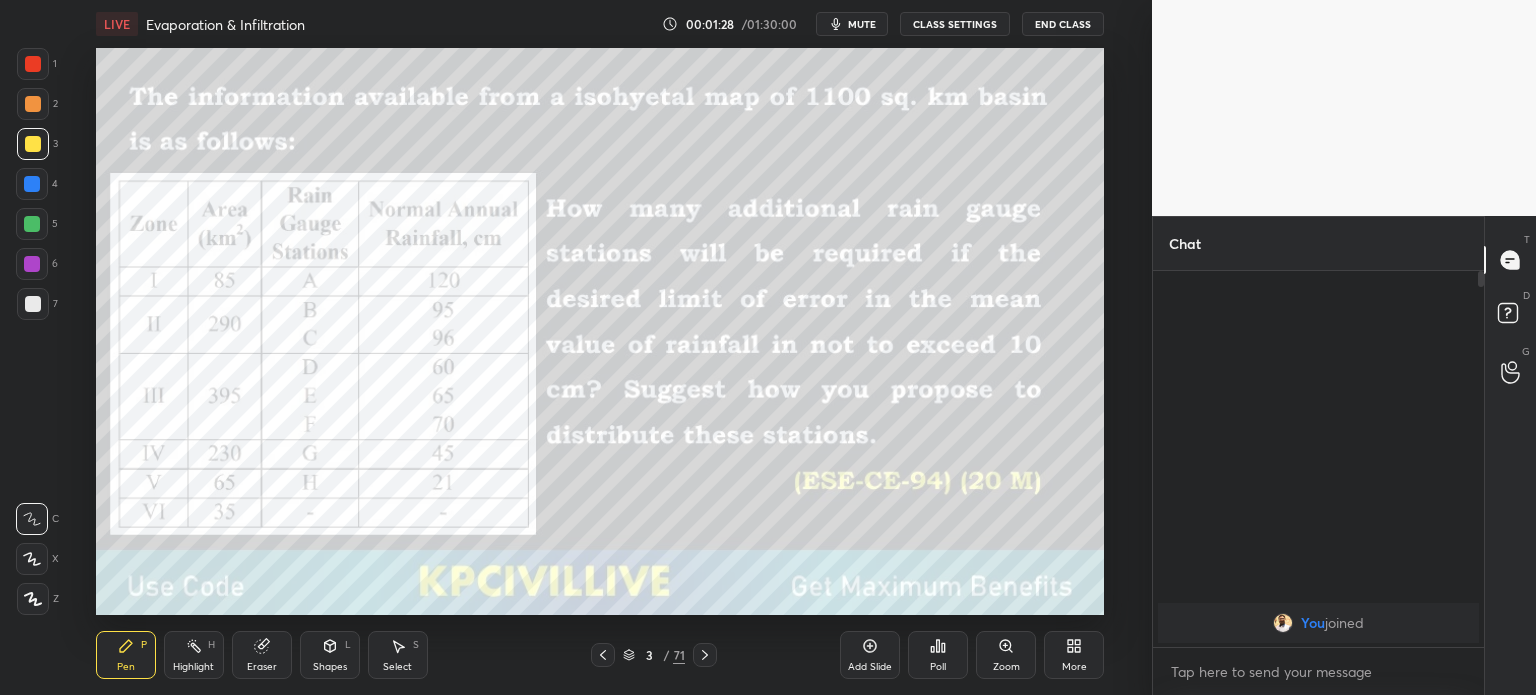 click 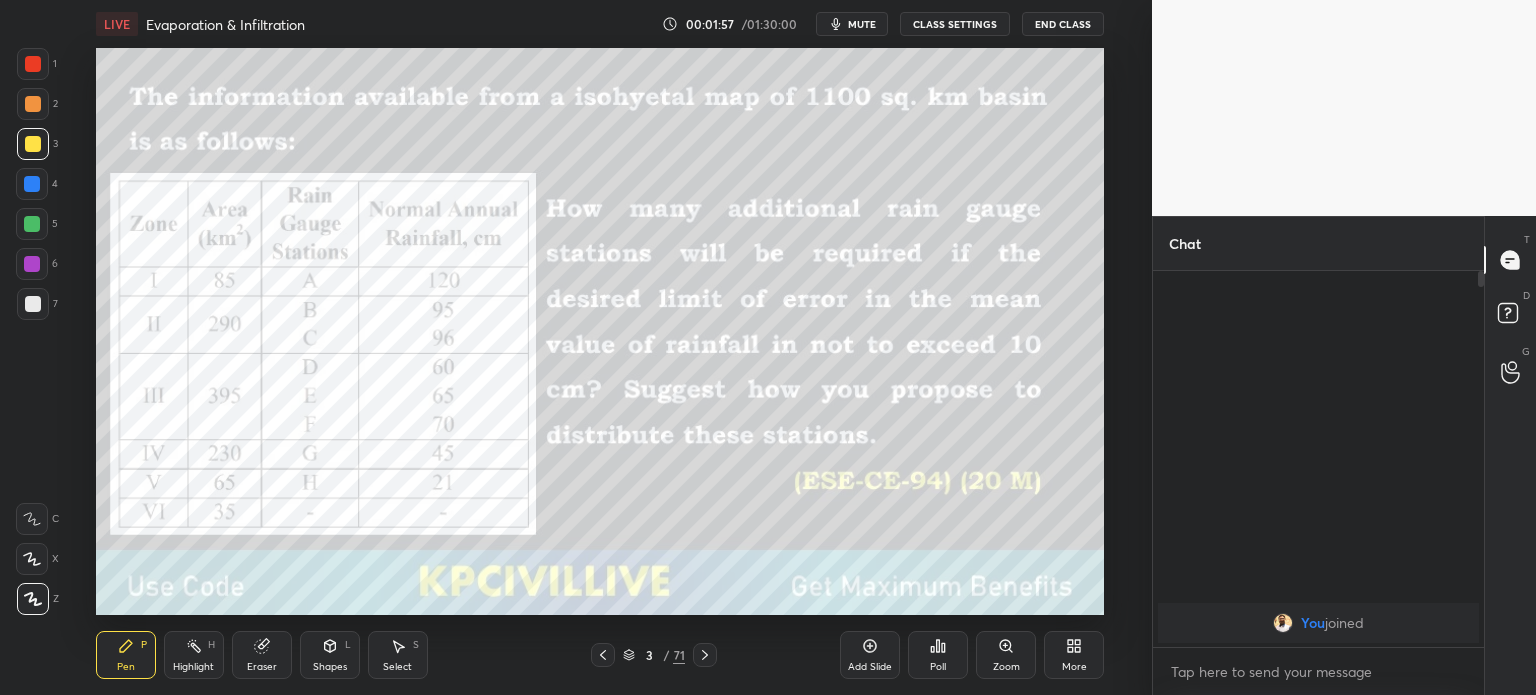 click 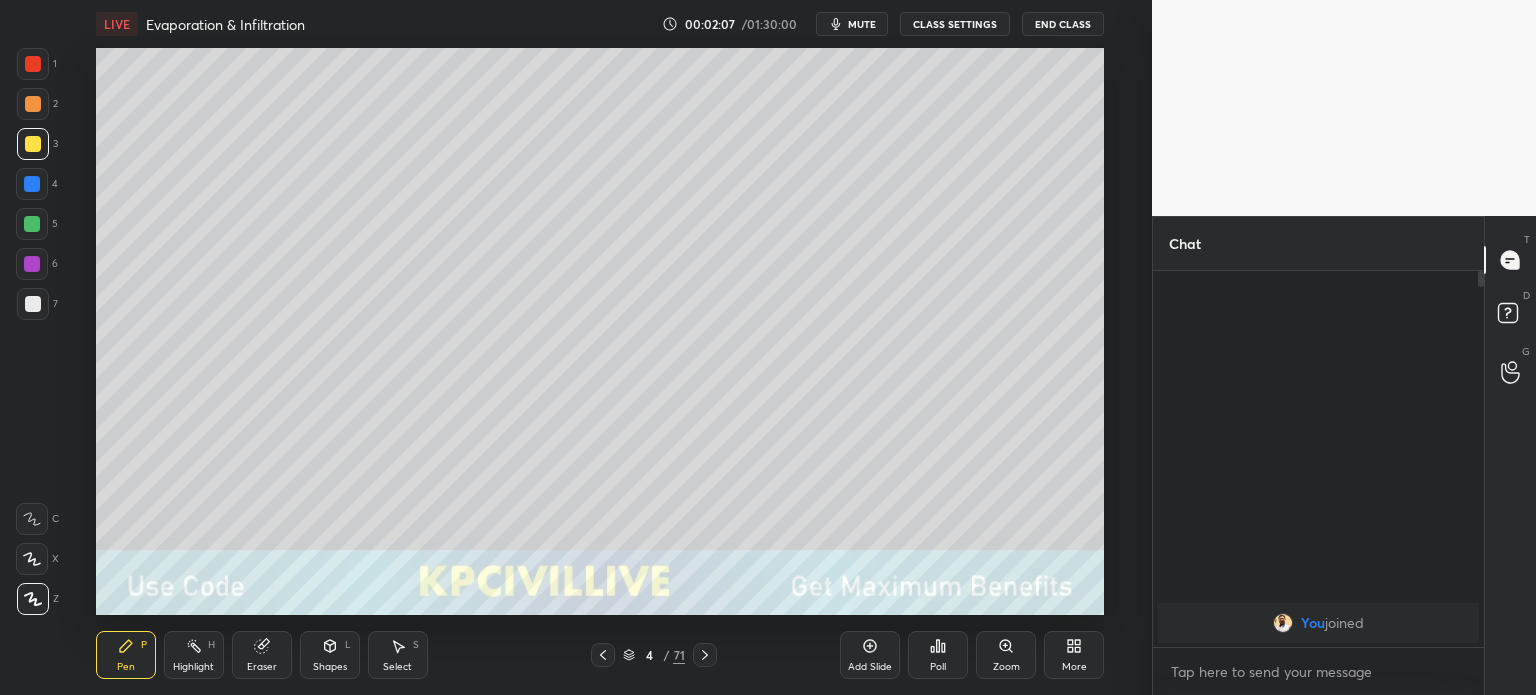 click 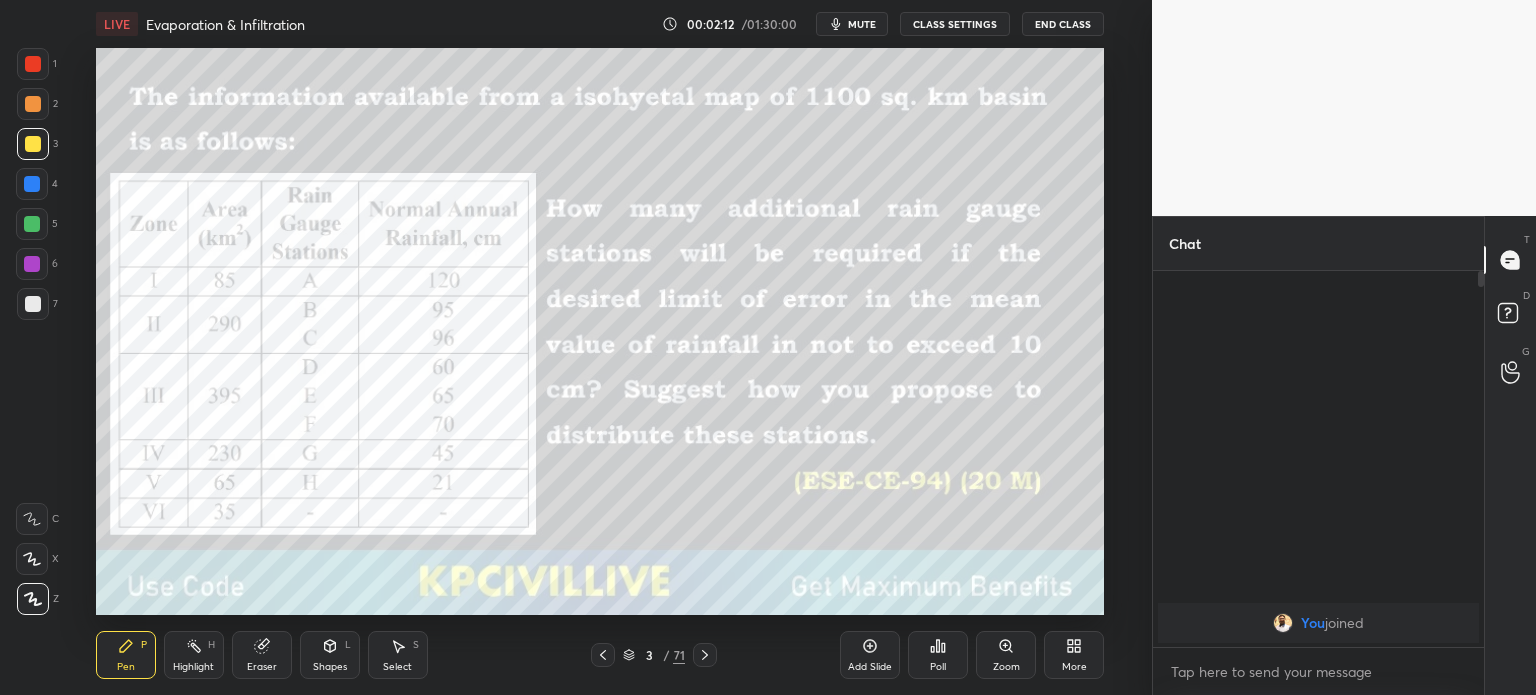 click 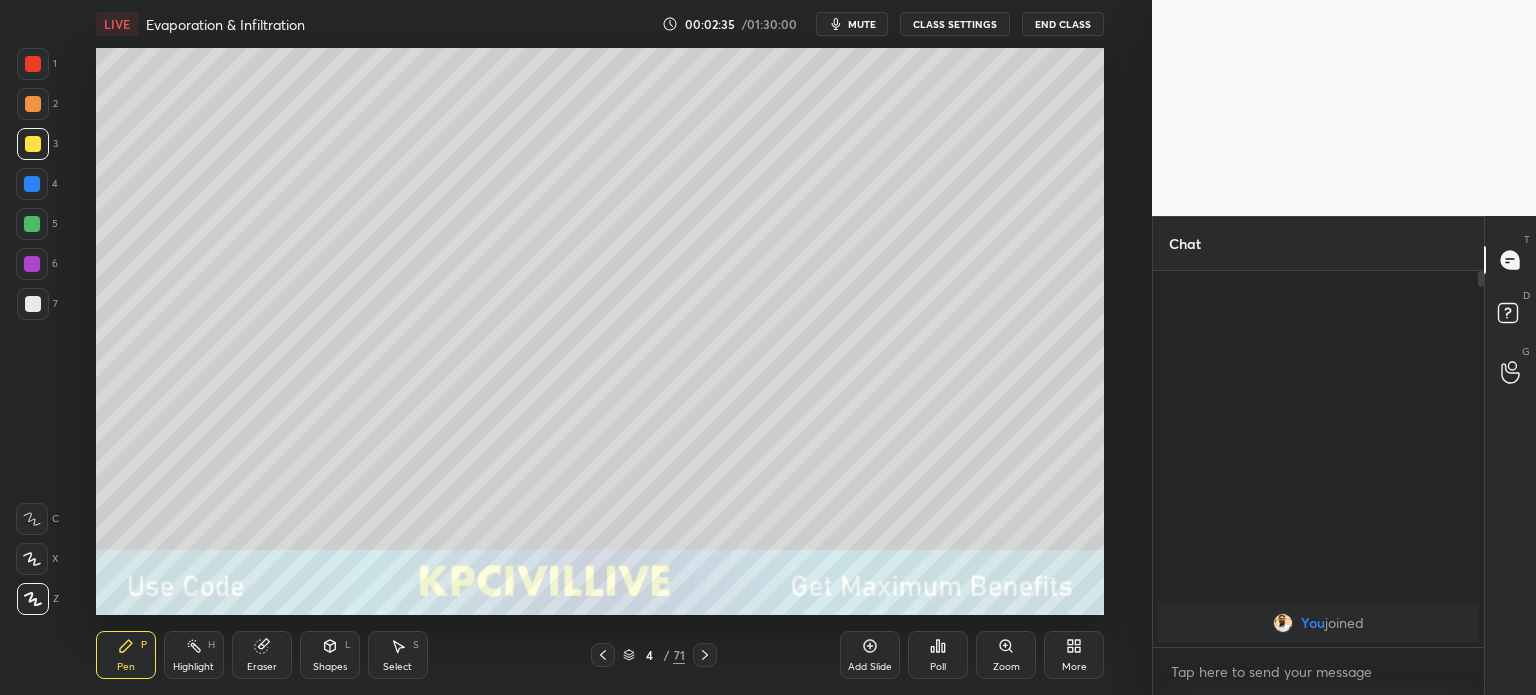 click at bounding box center (33, 304) 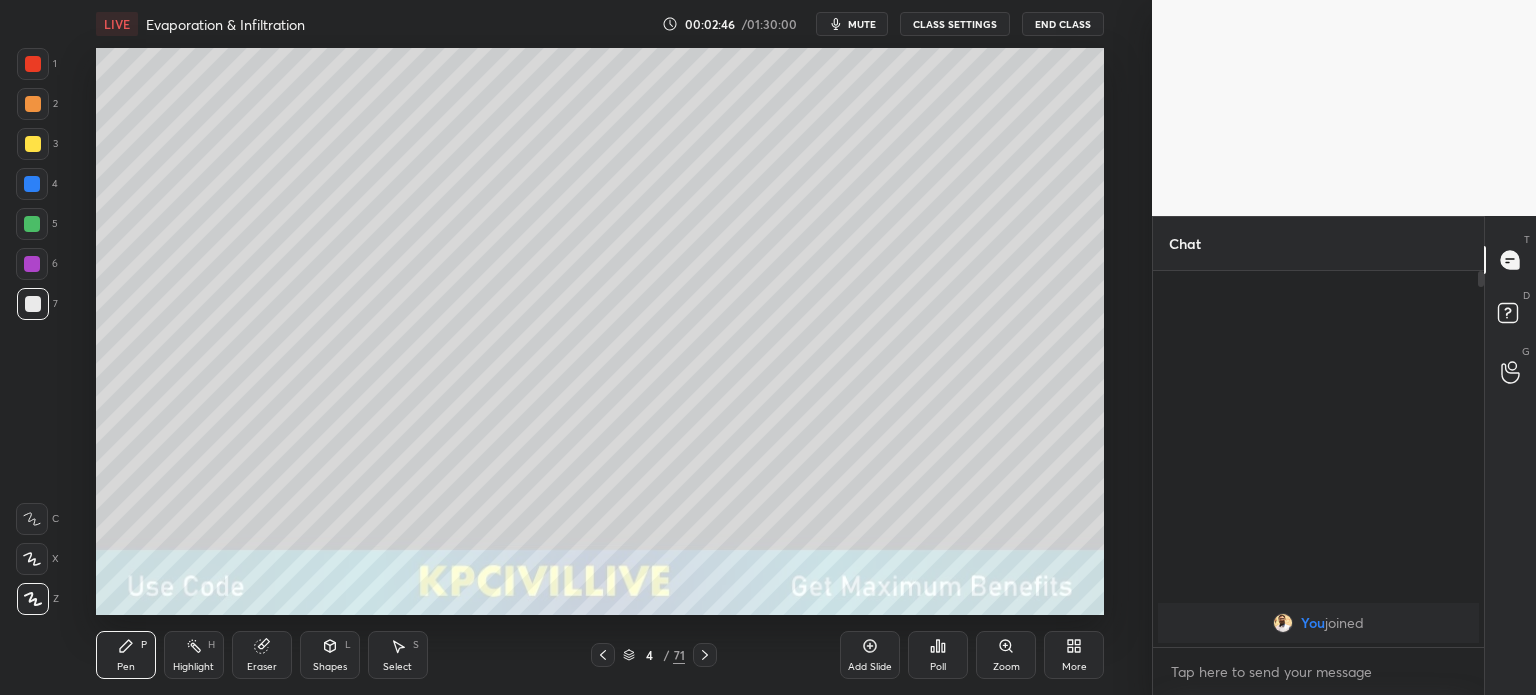click 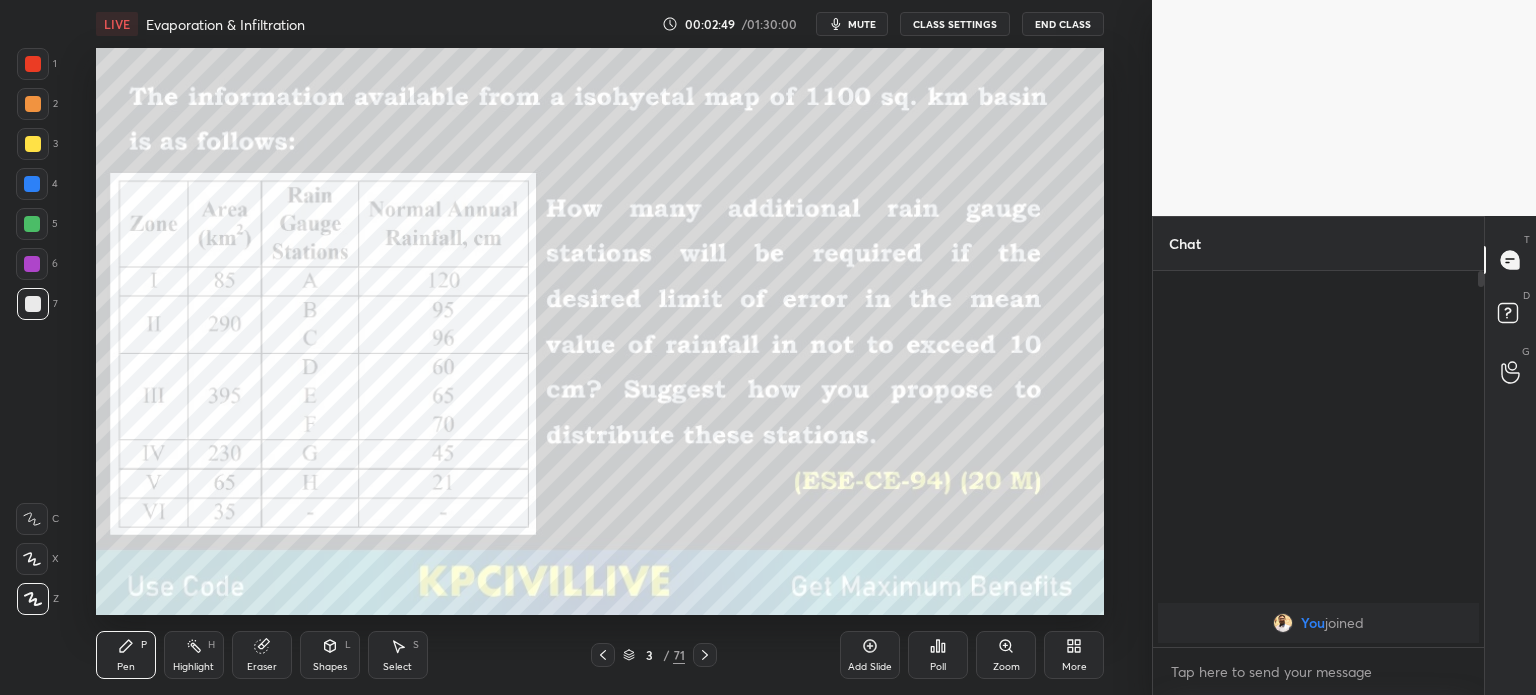 click at bounding box center (33, 64) 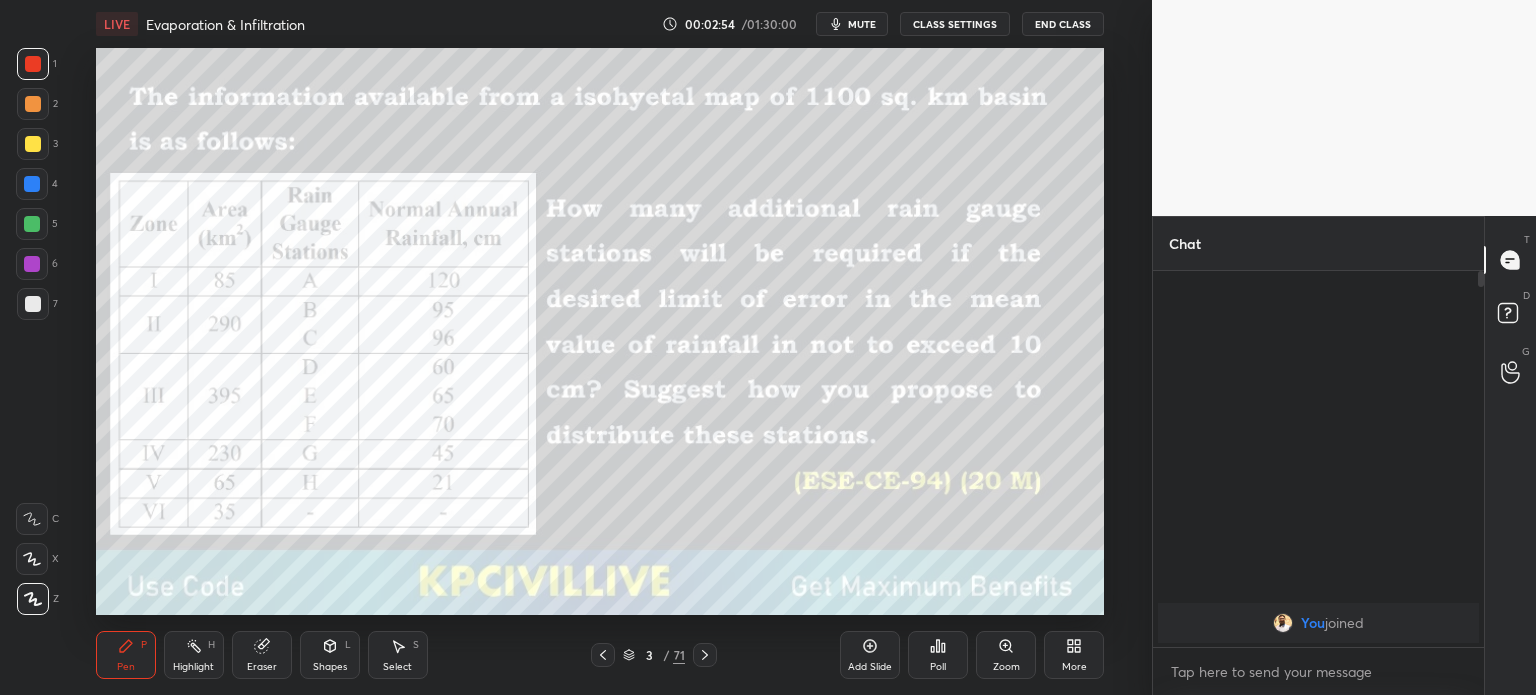 click 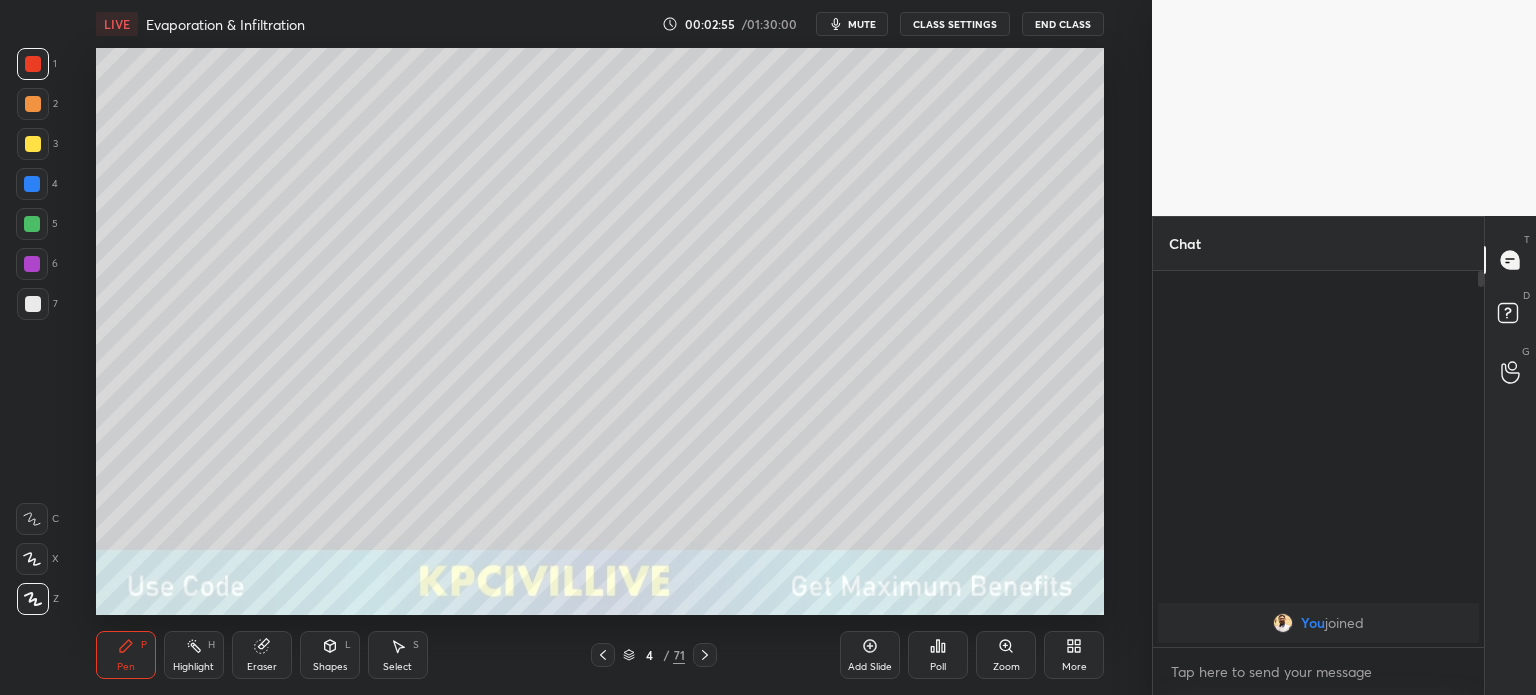 click at bounding box center [33, 304] 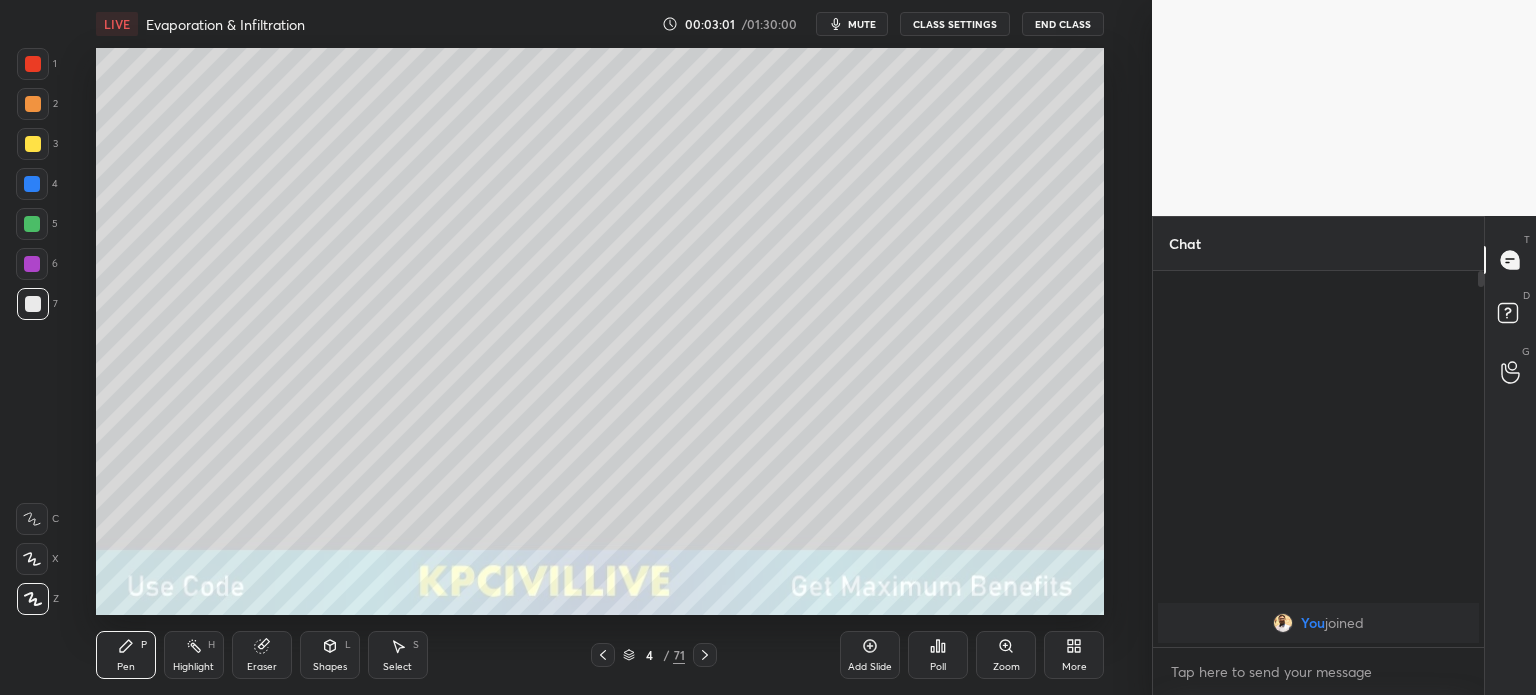 click 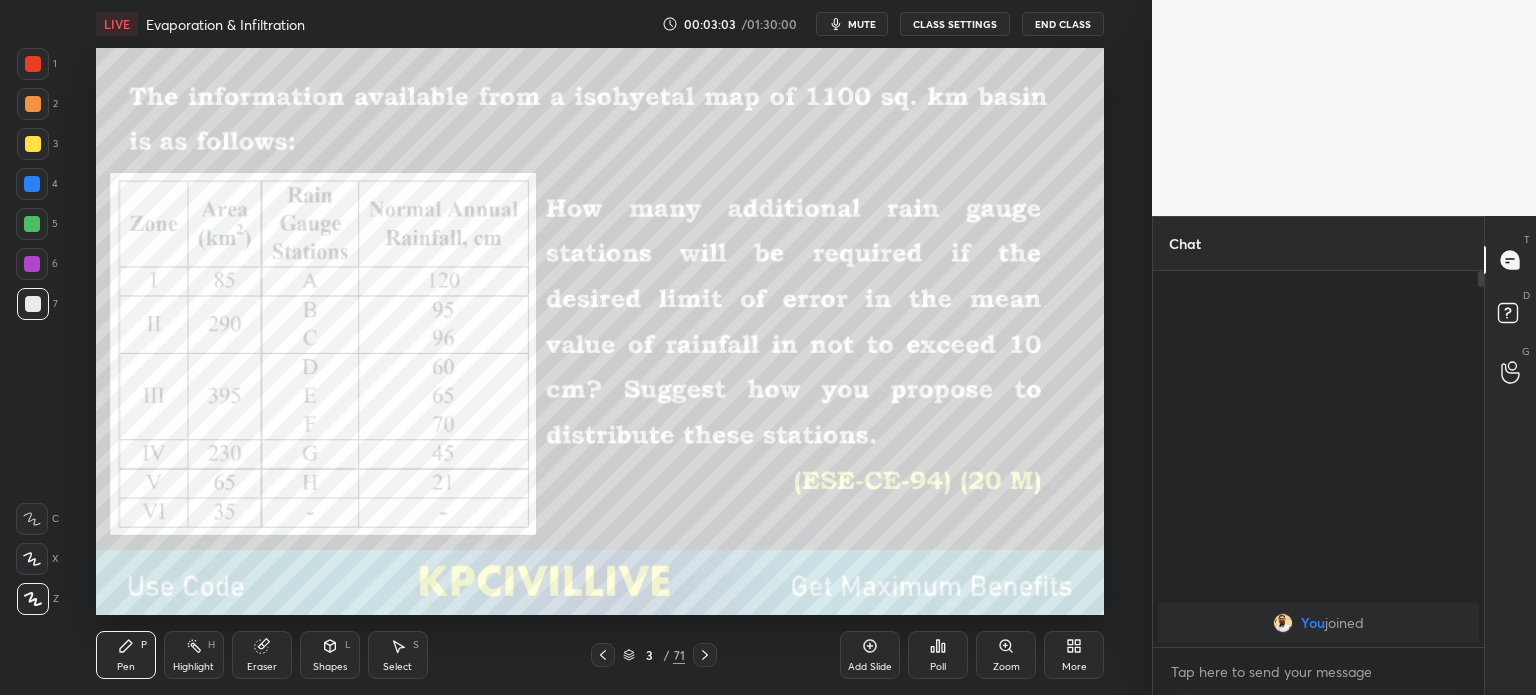 click 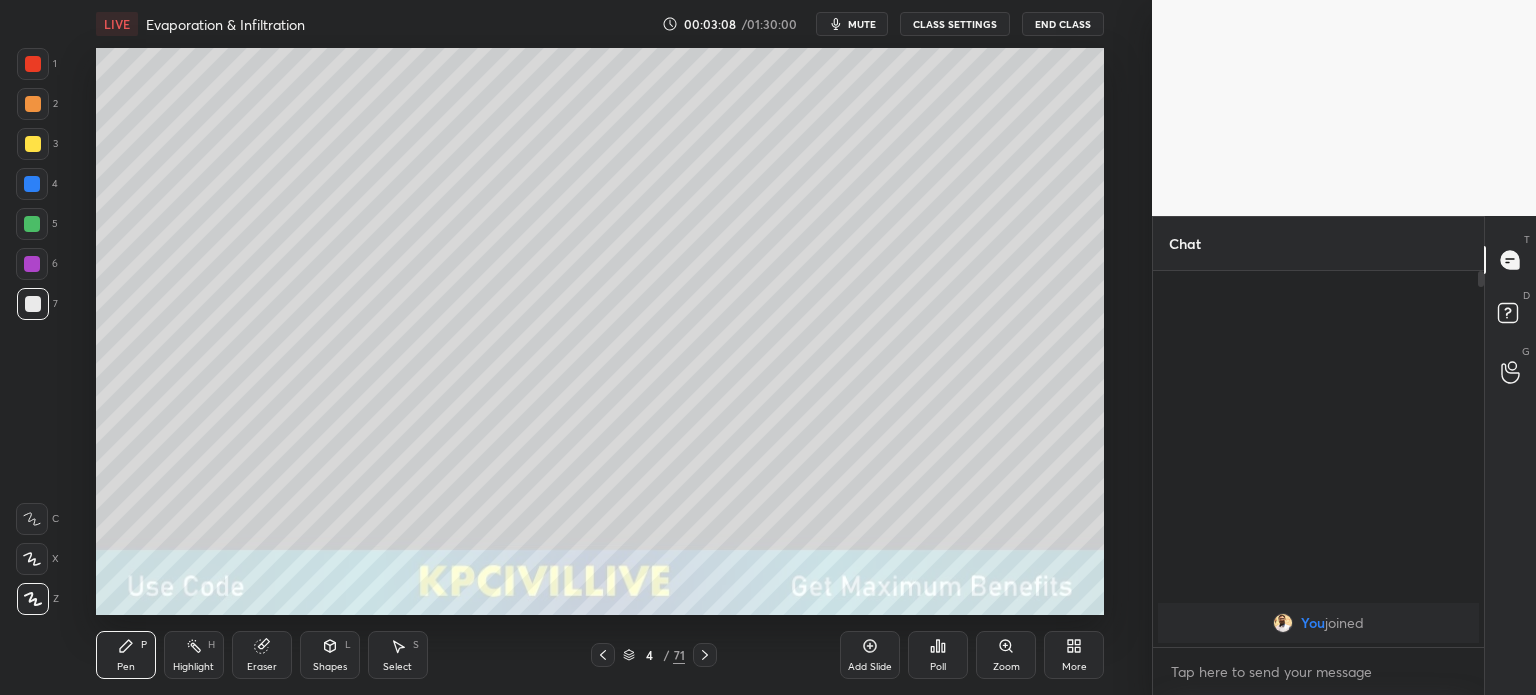 click 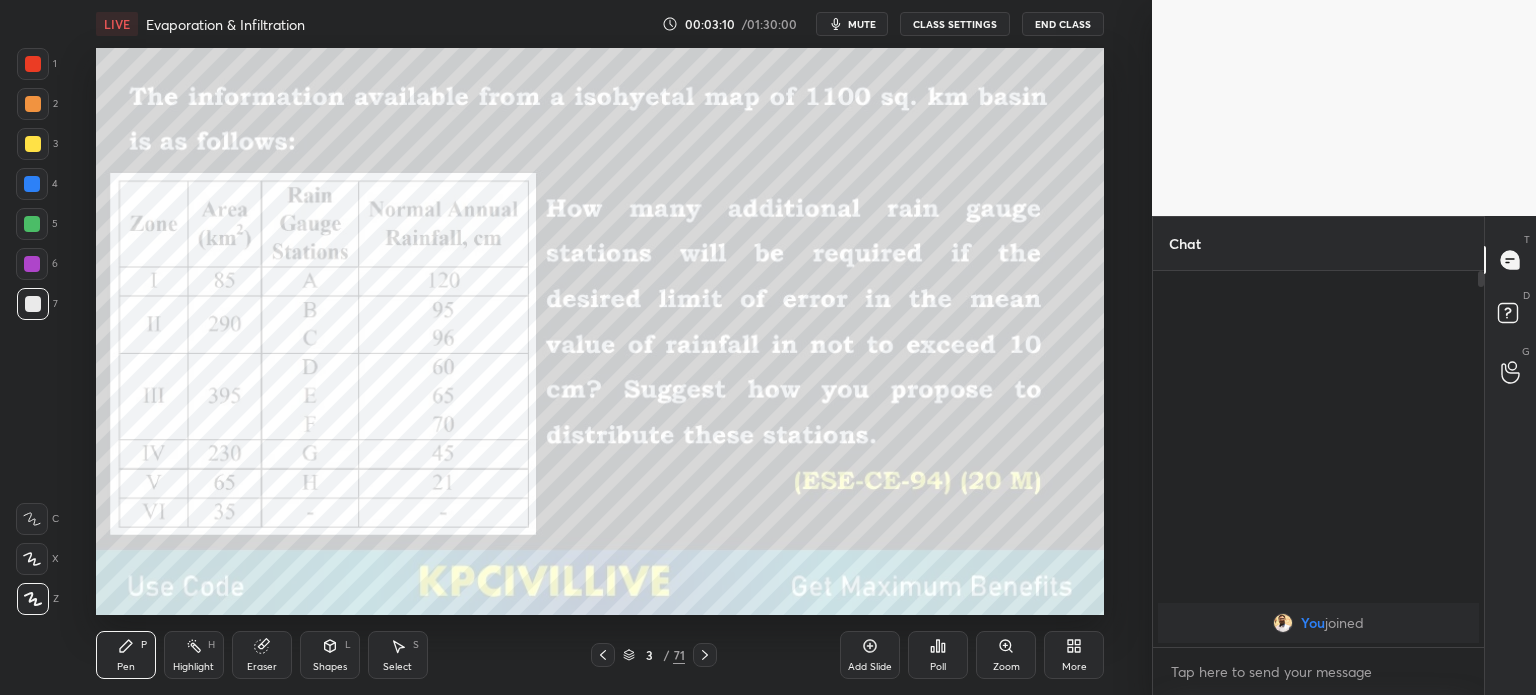 click 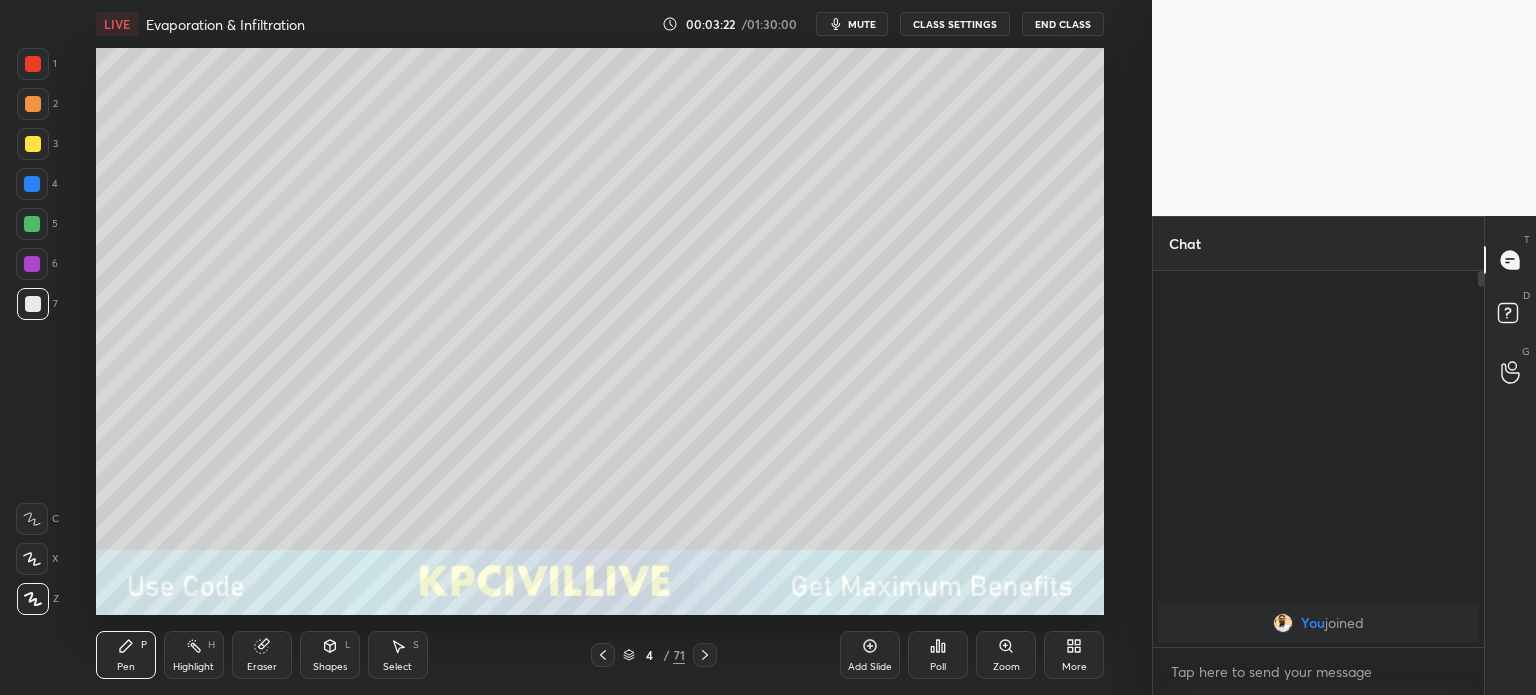 click at bounding box center [32, 184] 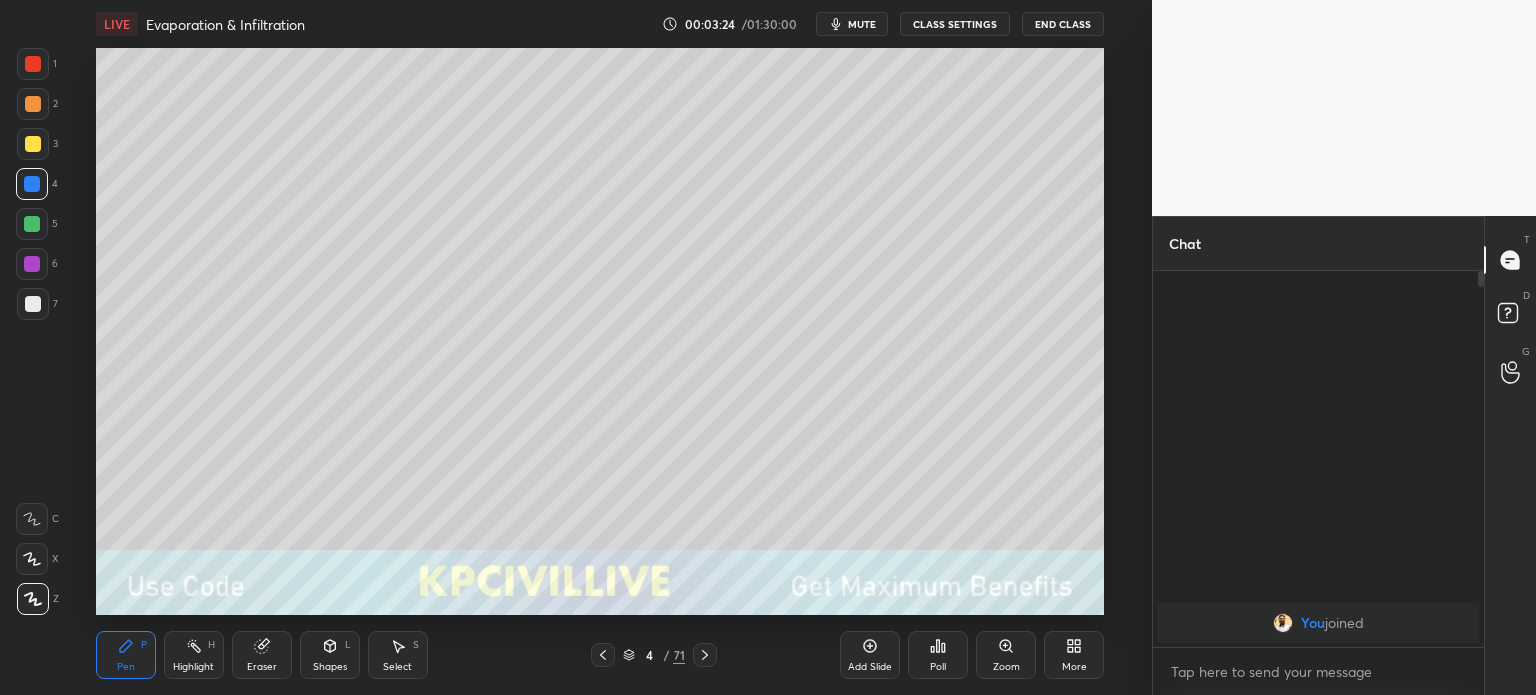 click on "4 / 71" at bounding box center (654, 655) 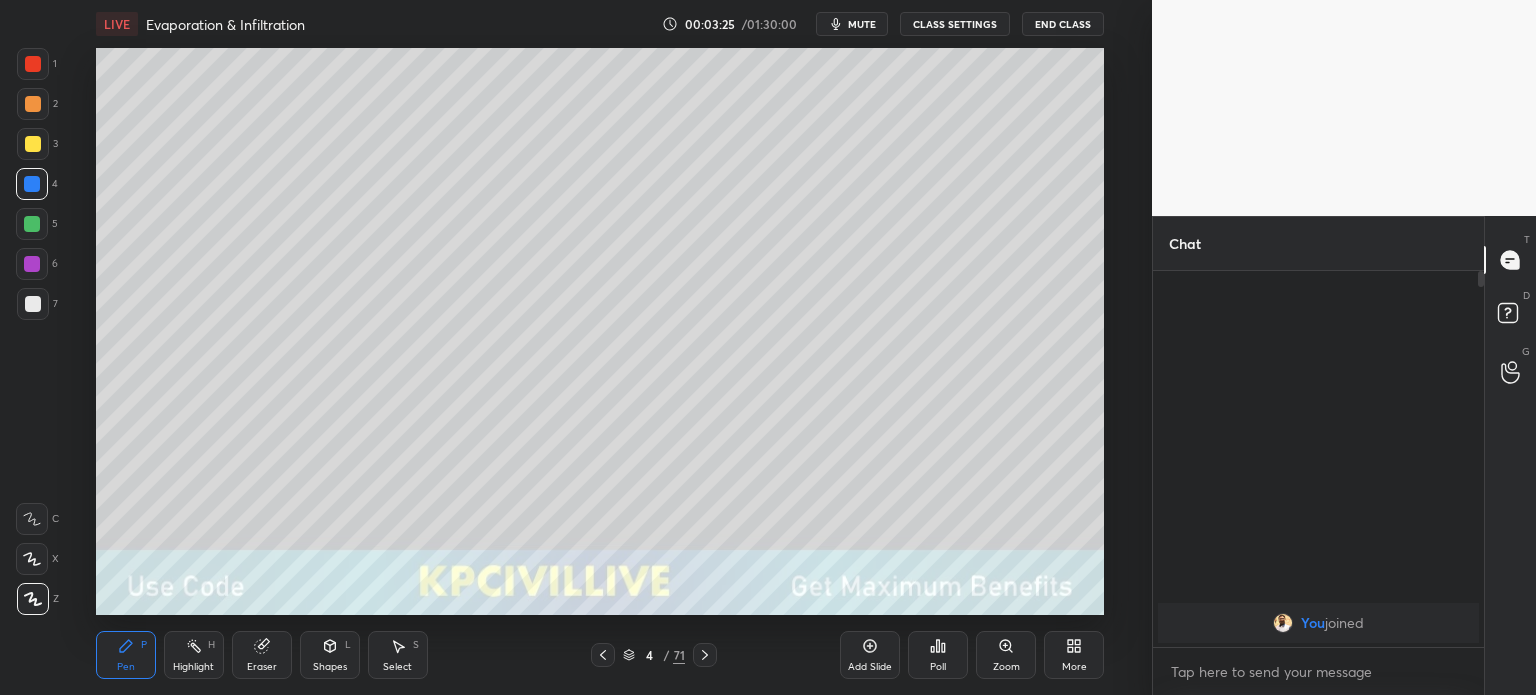click 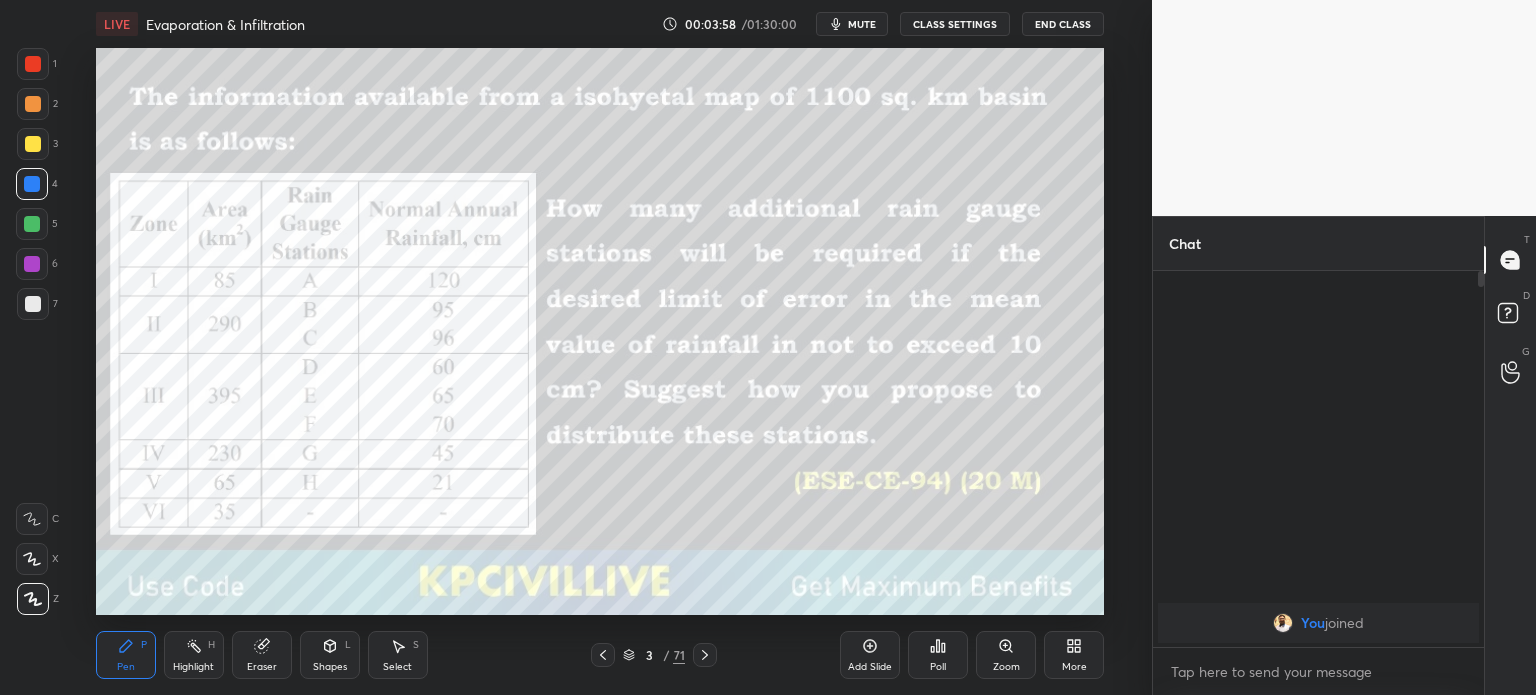 click 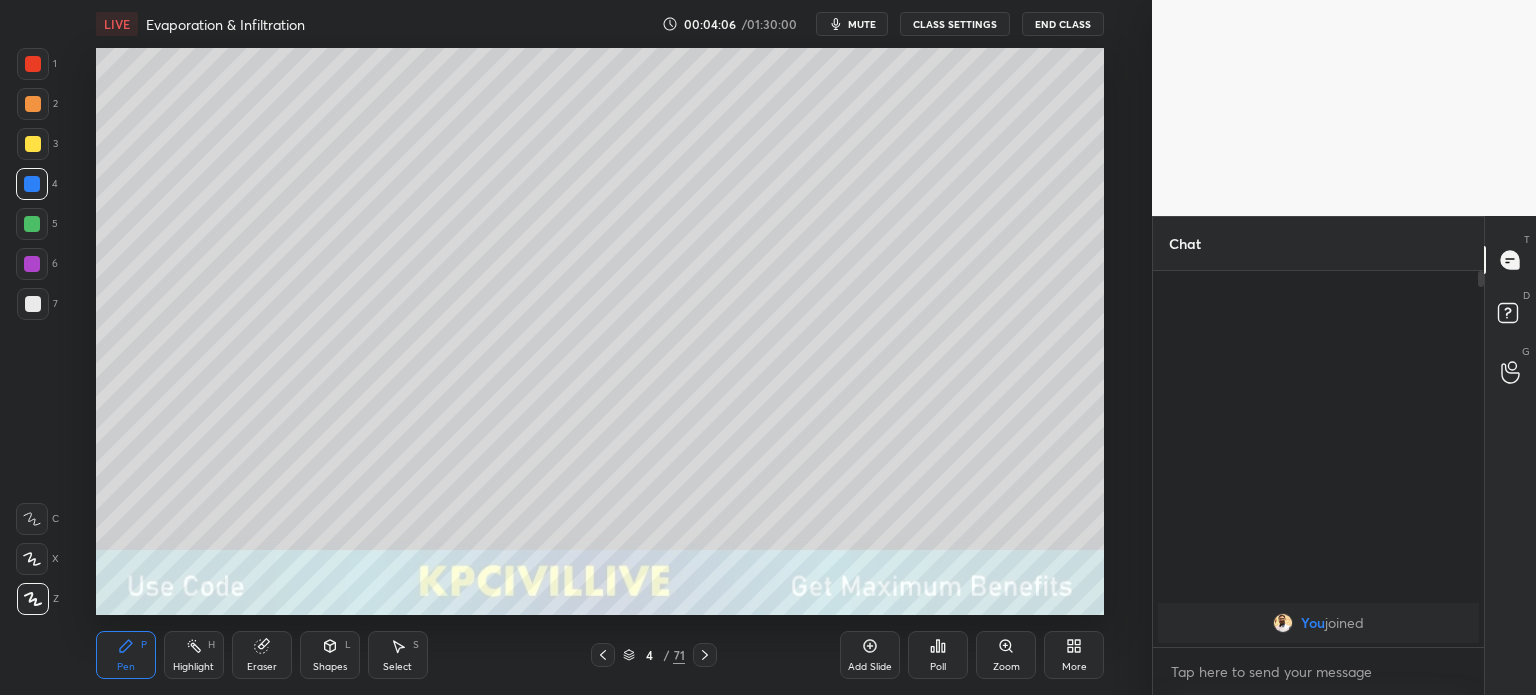 click at bounding box center (33, 304) 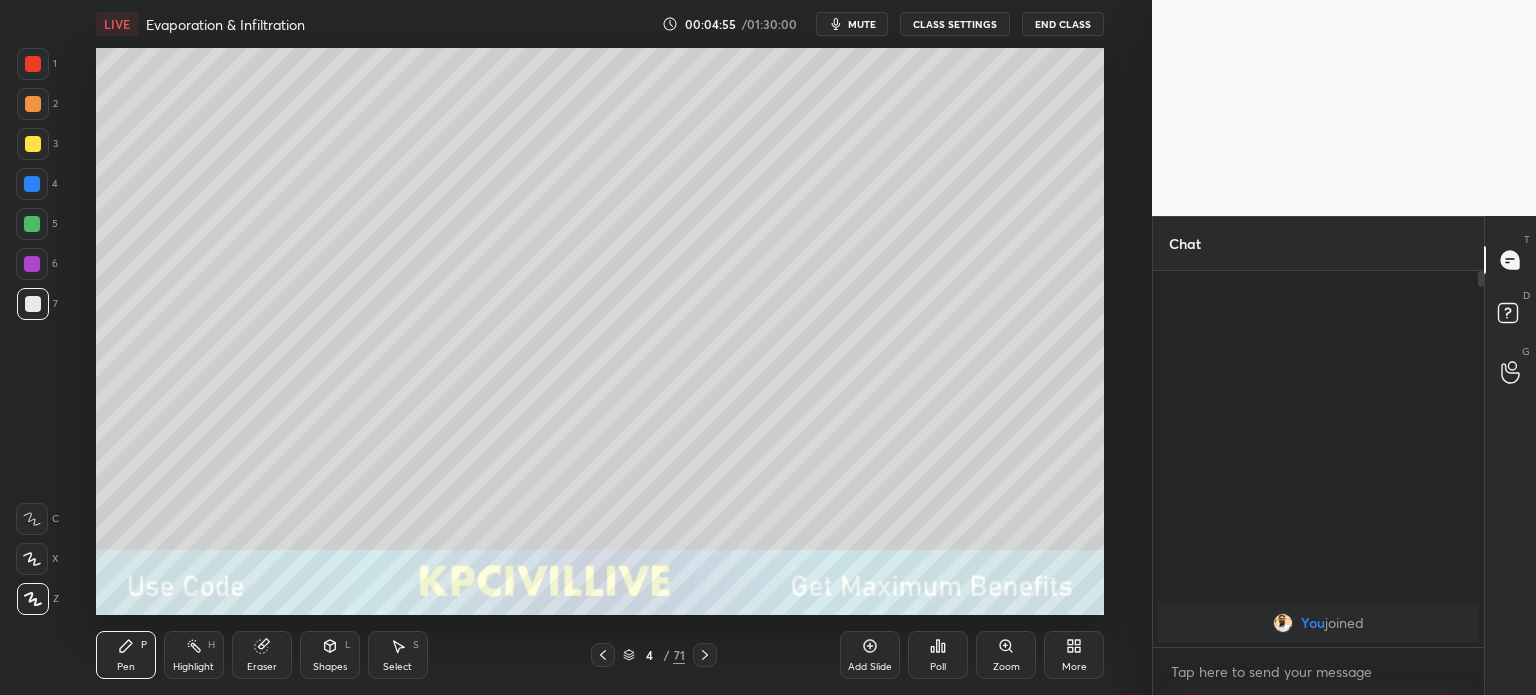 click 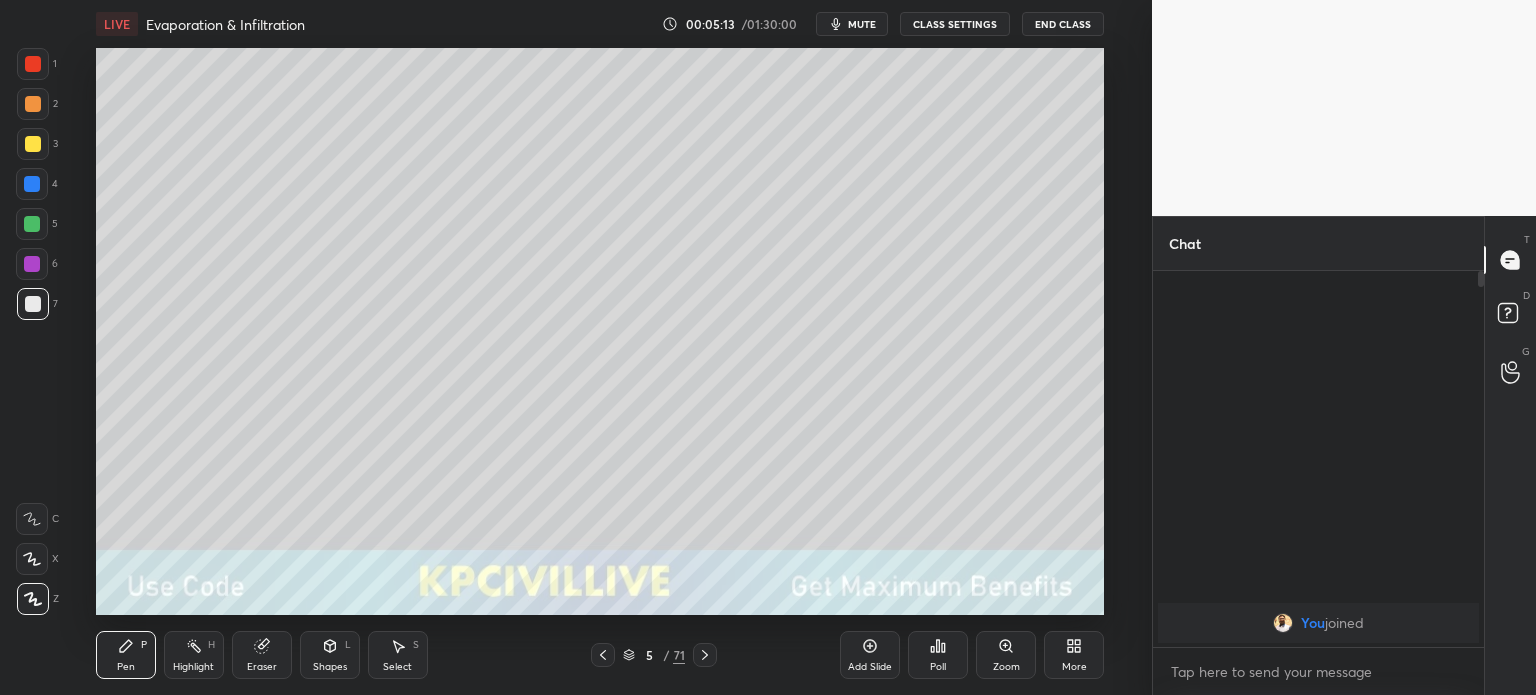 click 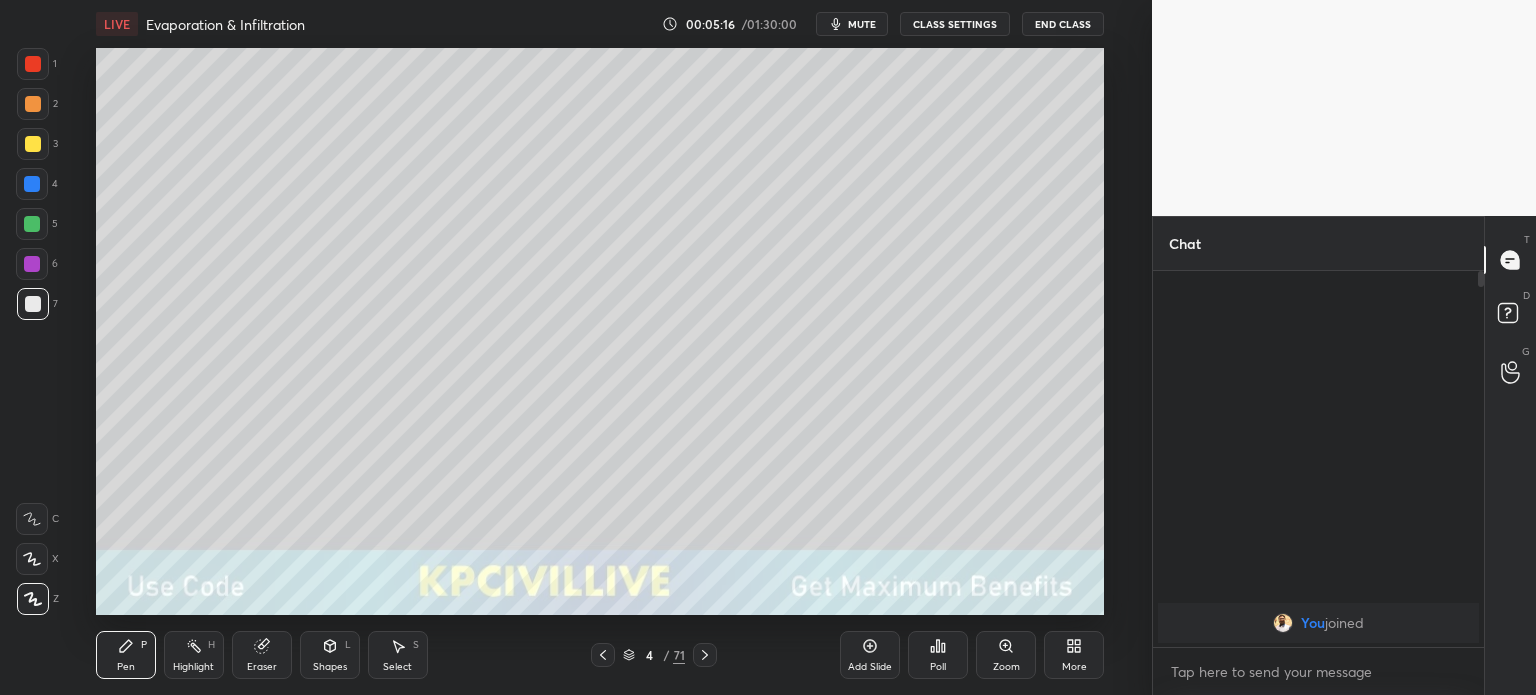 click 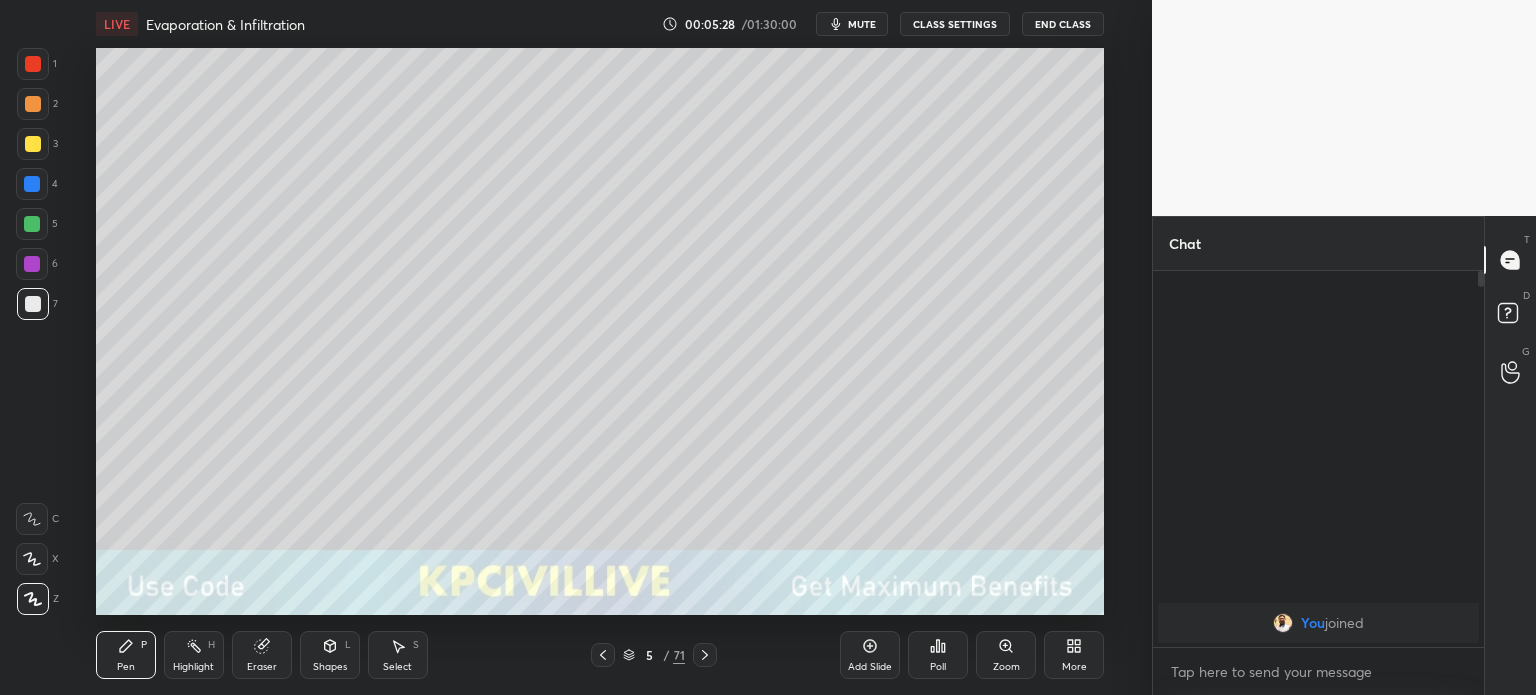 click at bounding box center [33, 144] 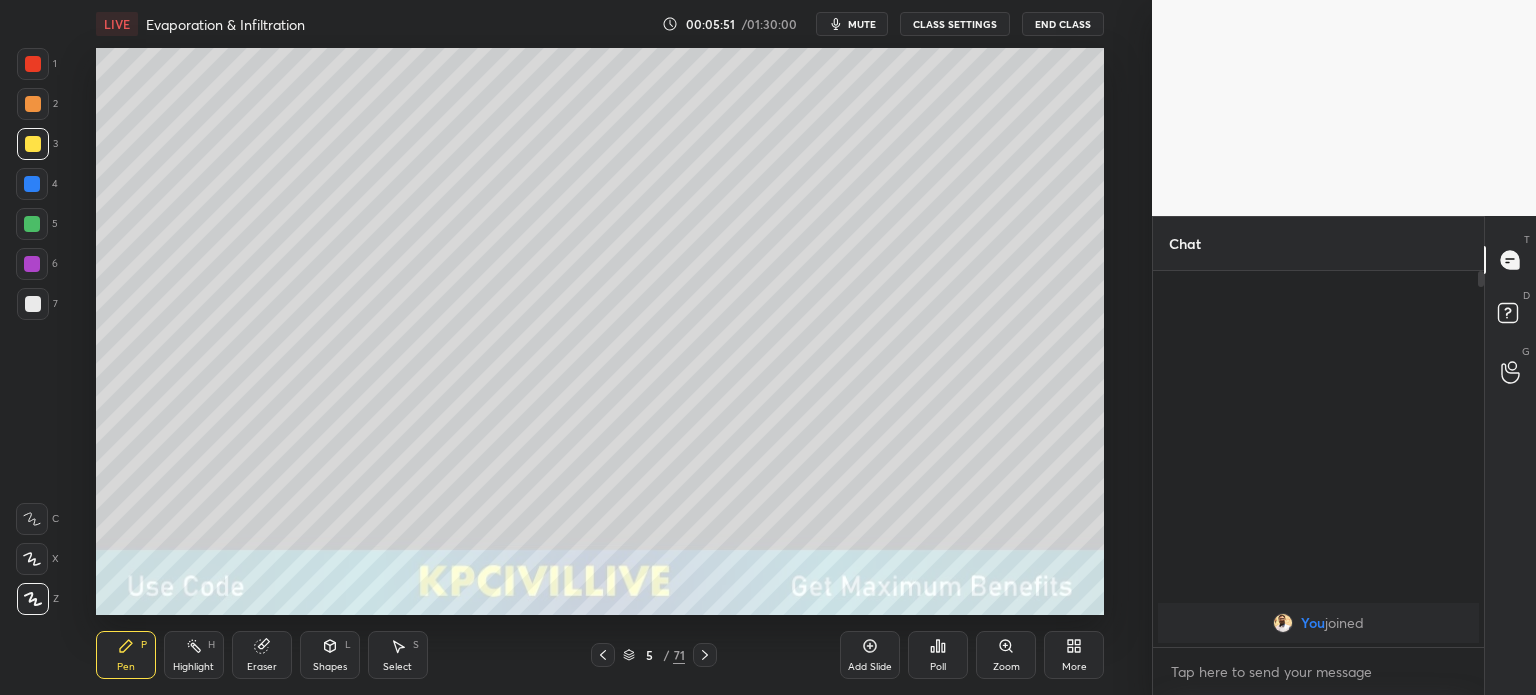 click at bounding box center (603, 655) 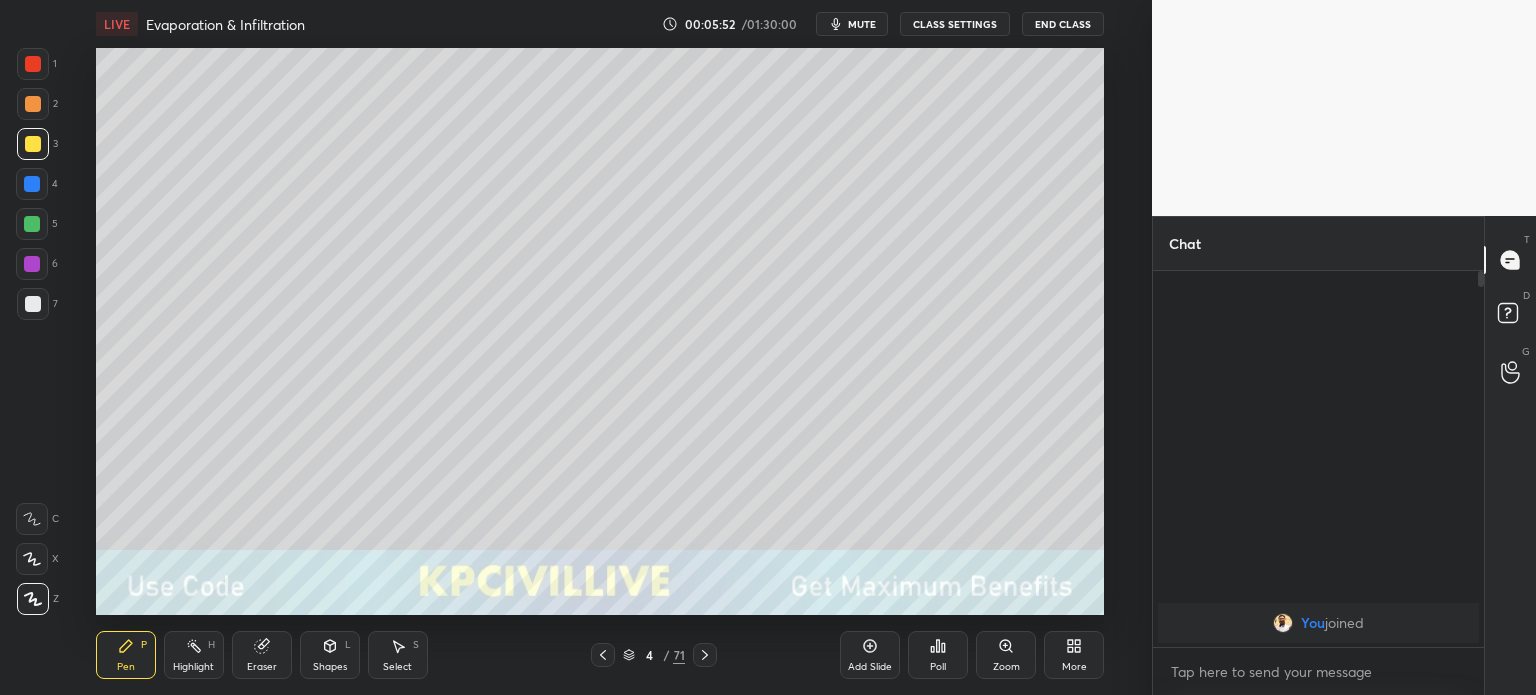 click 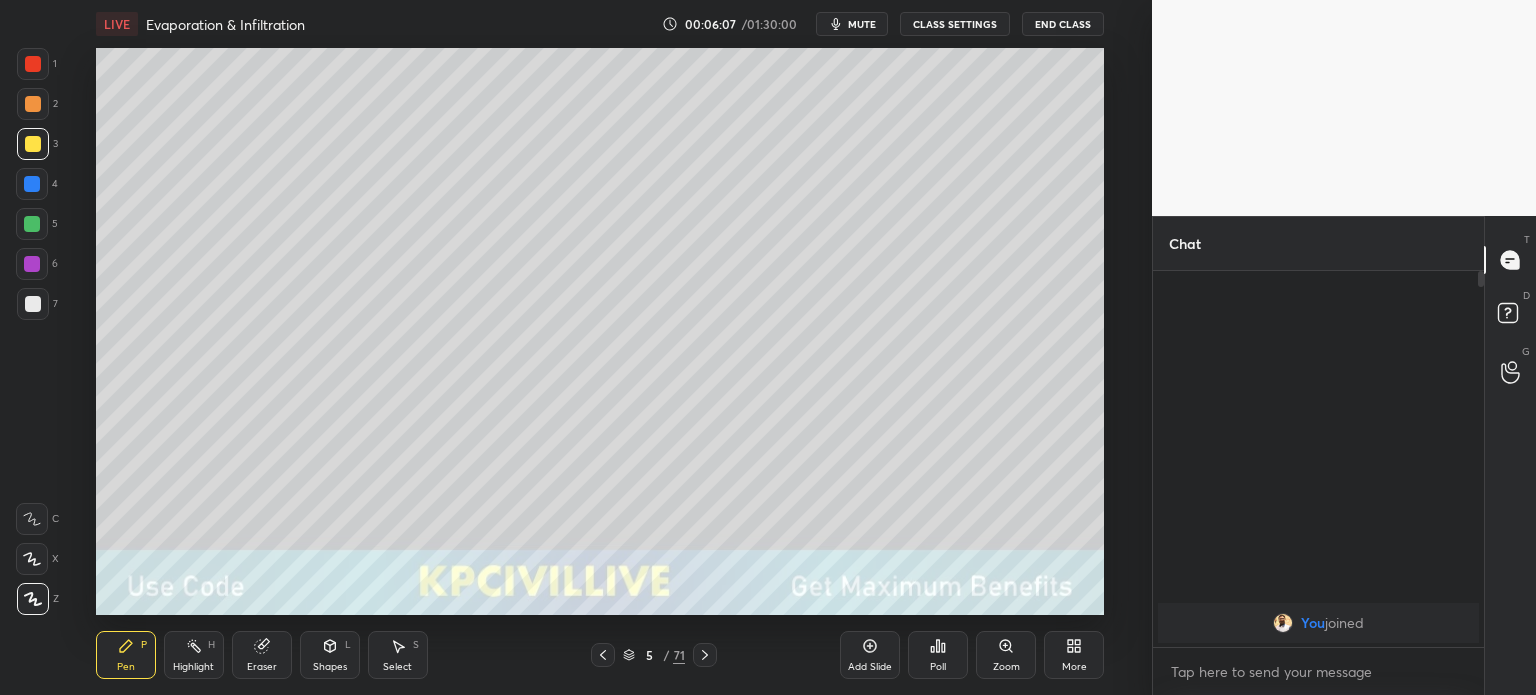 click 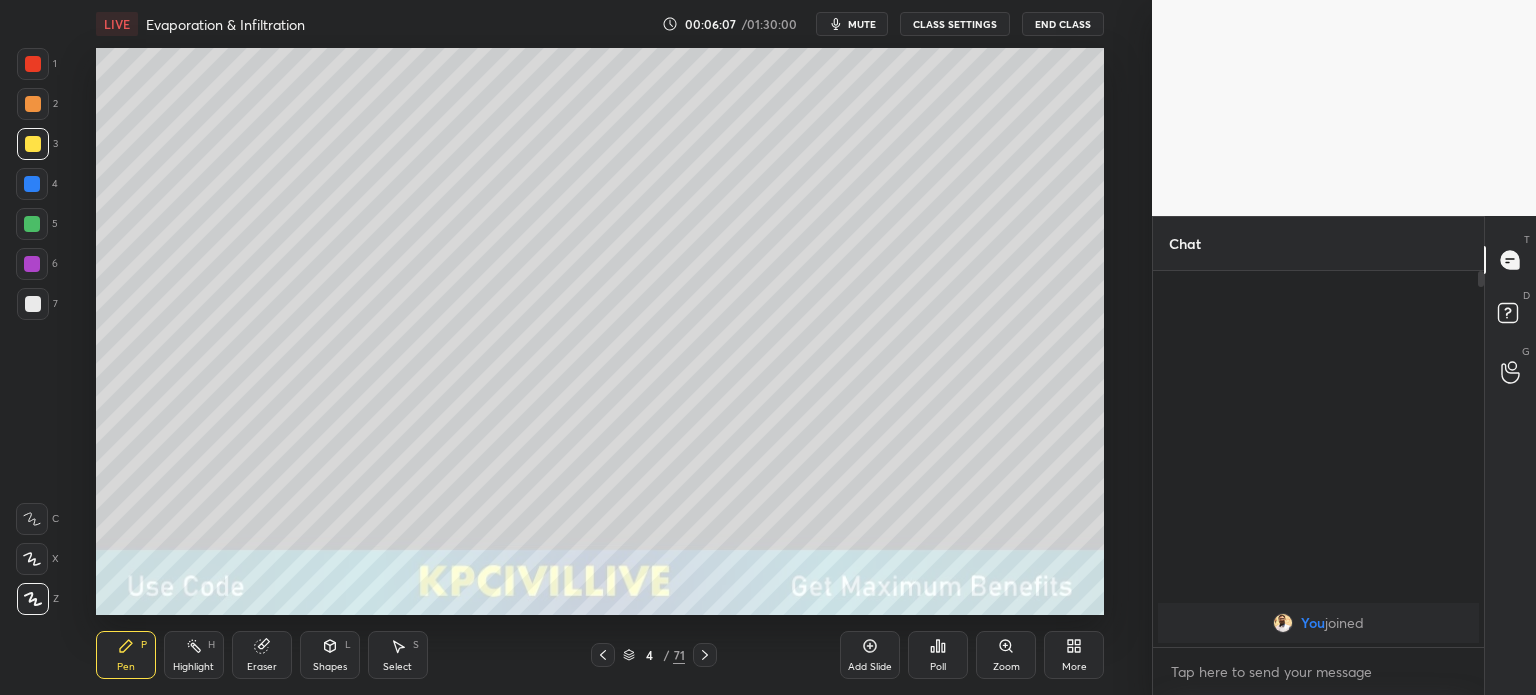 click 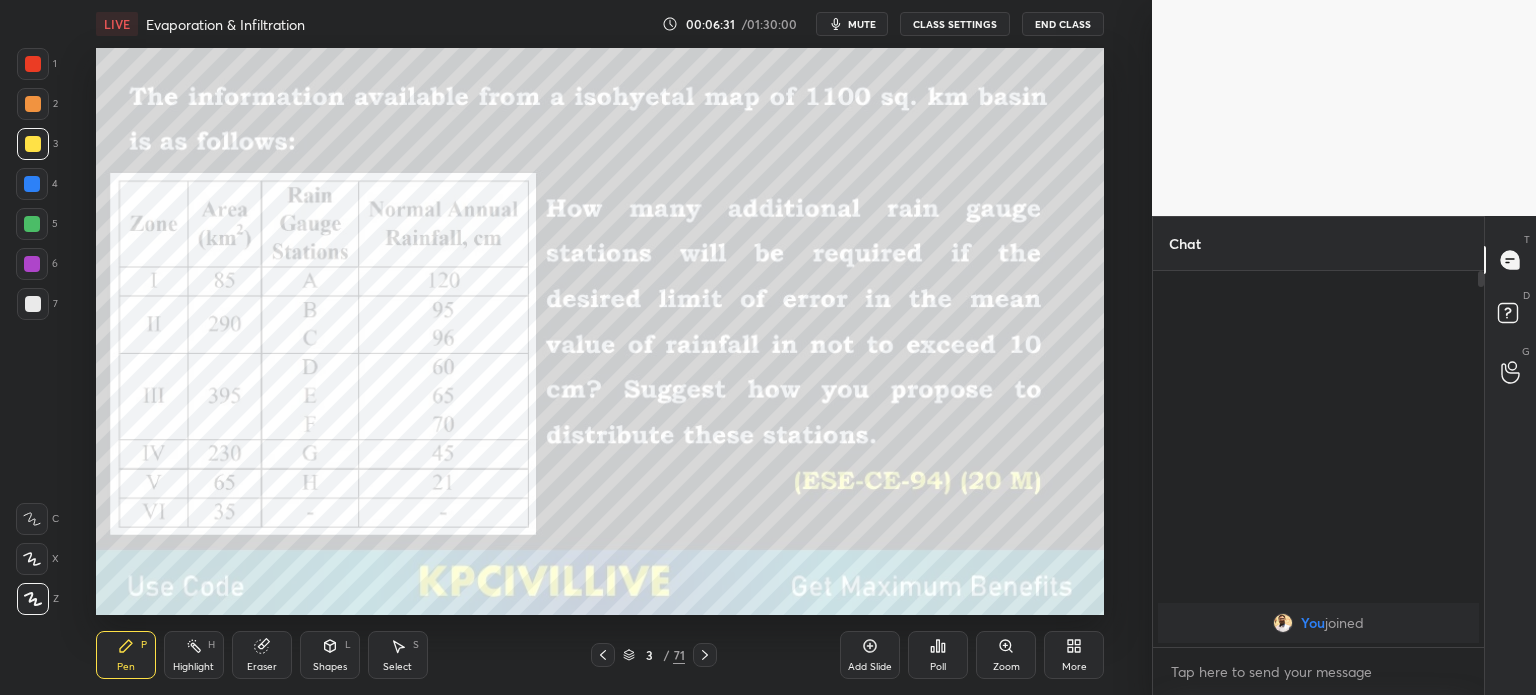 click 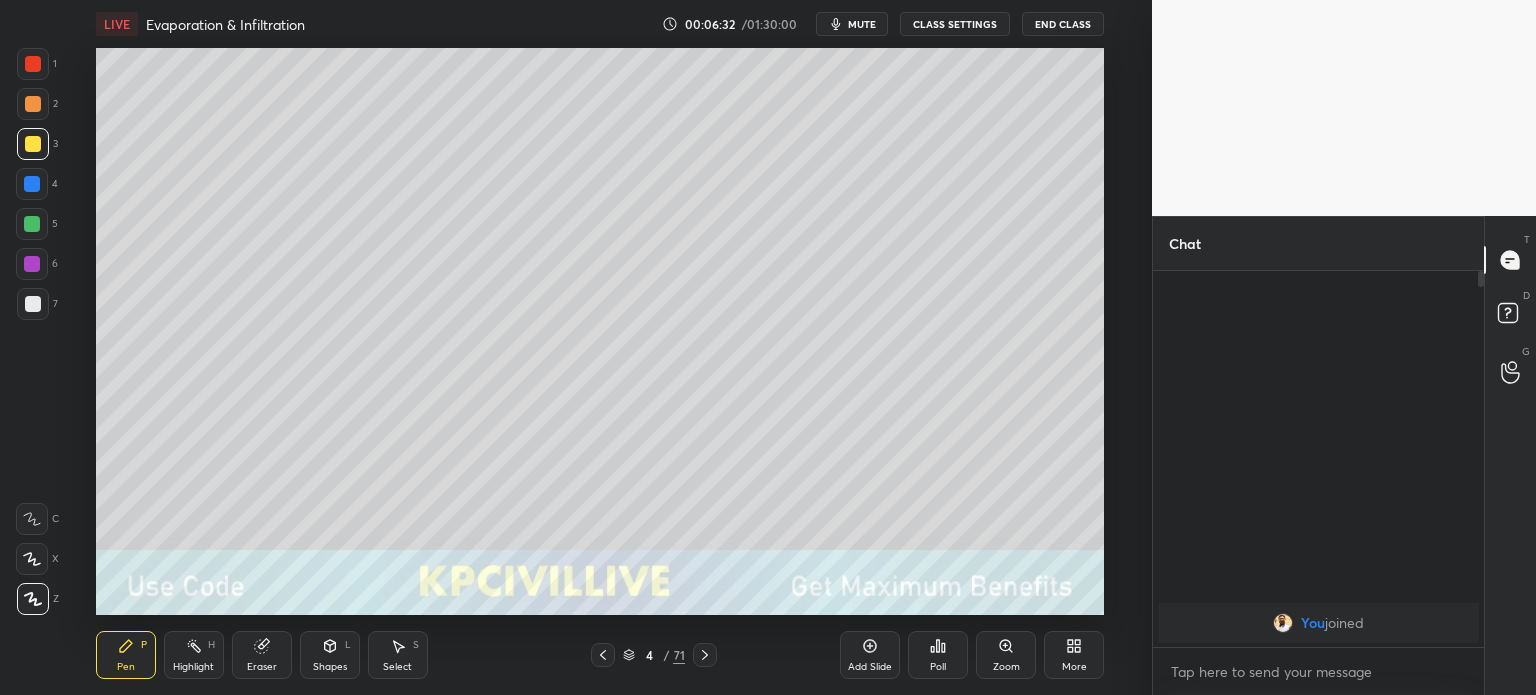 click 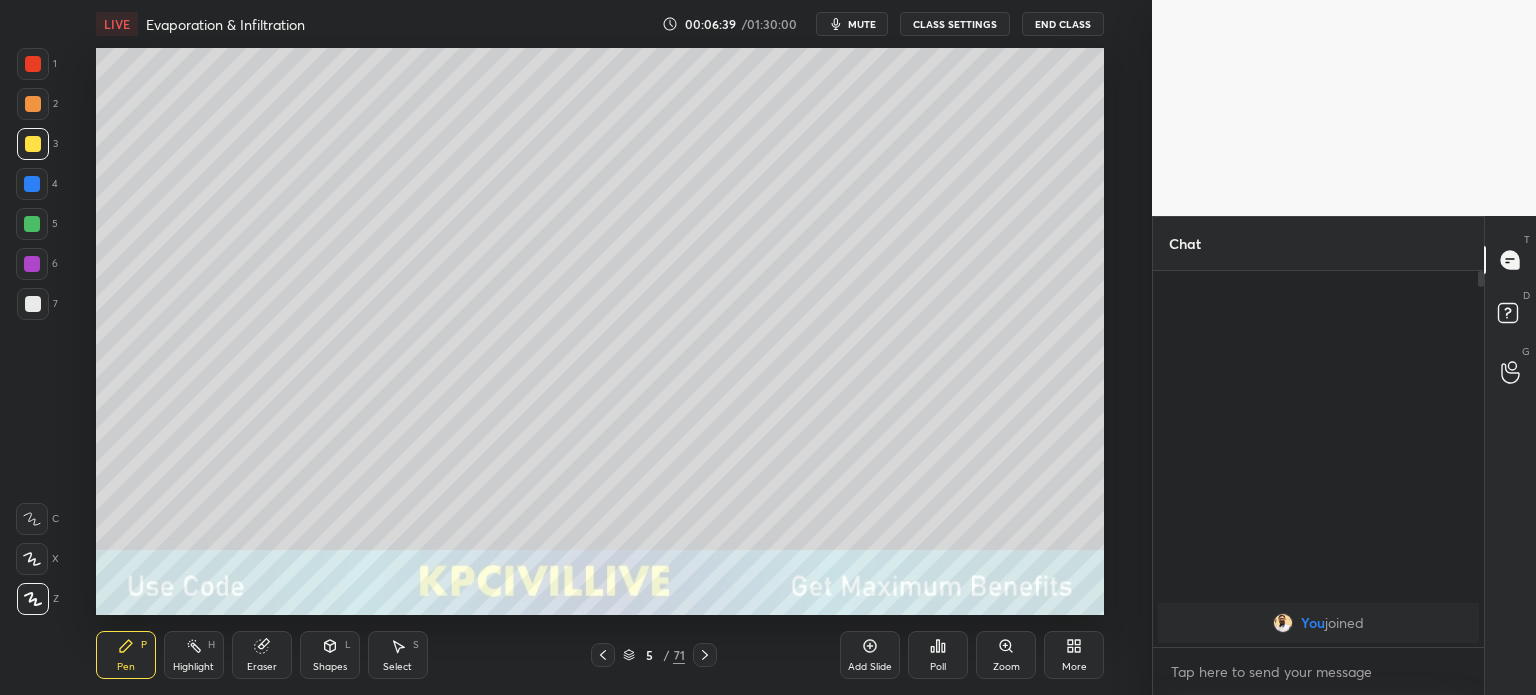 click at bounding box center (33, 304) 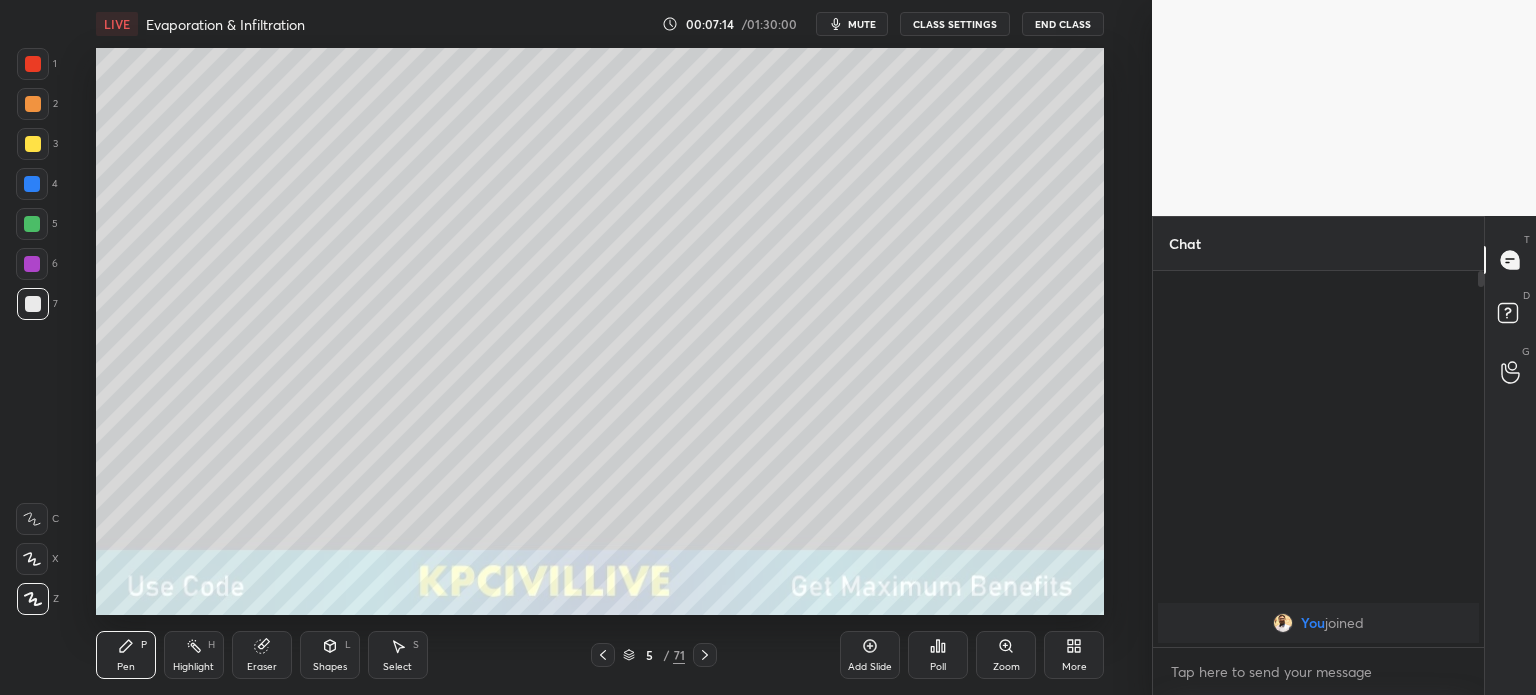 click 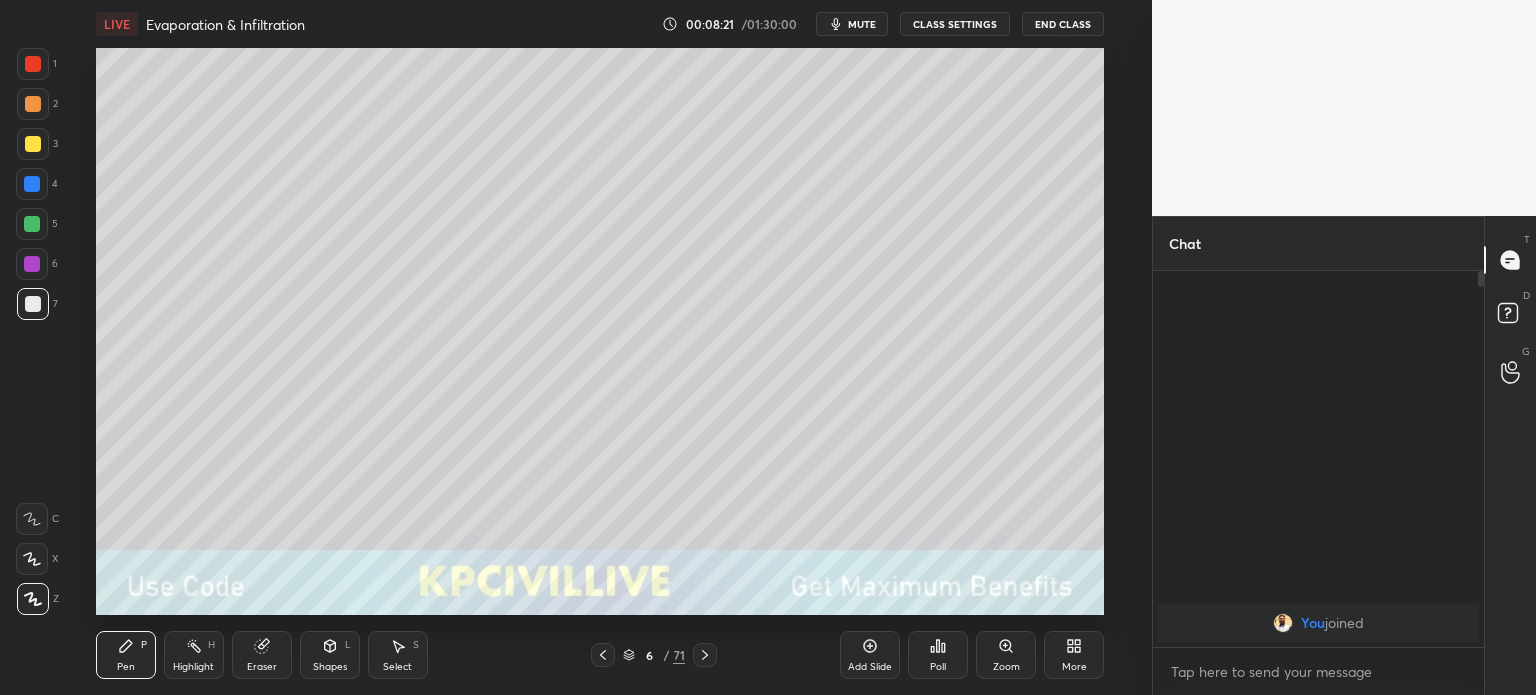 click on "End Class" at bounding box center [1063, 24] 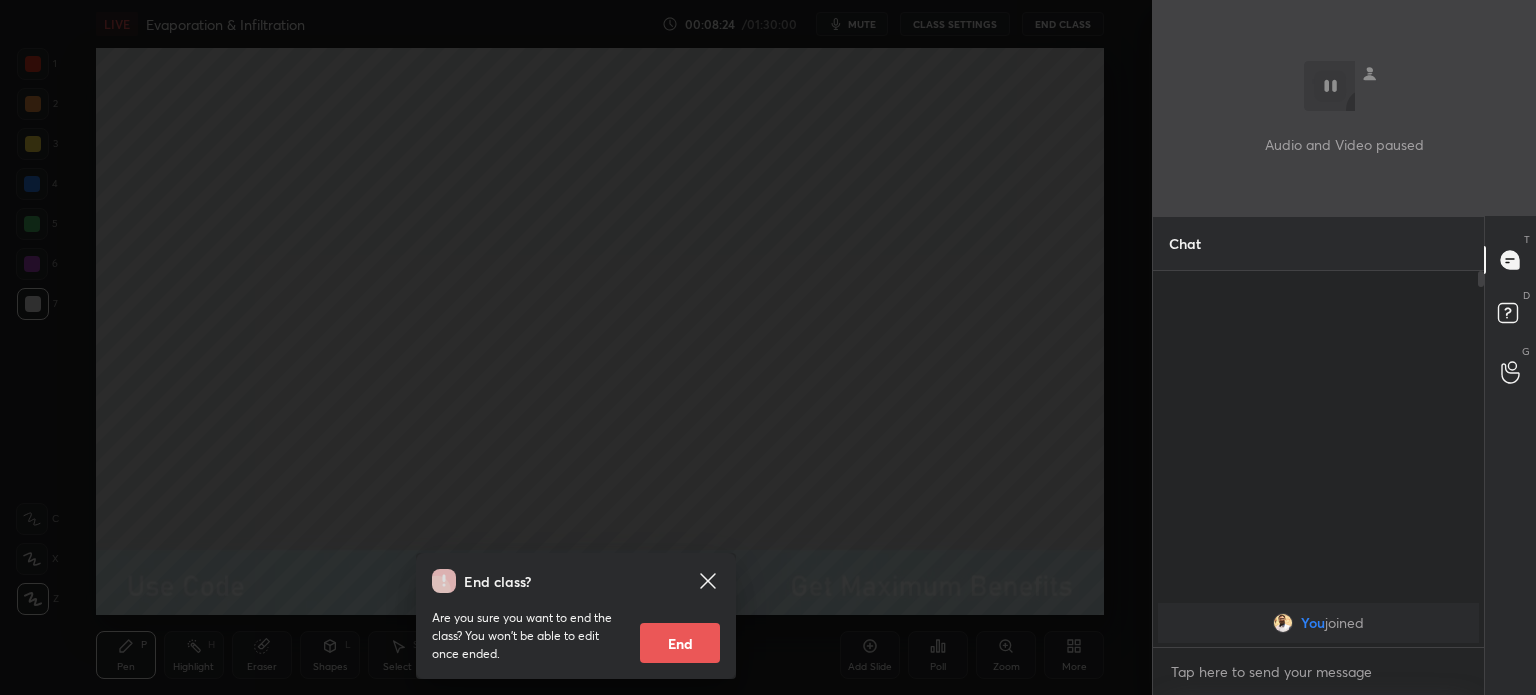 click on "End class? Are you sure you want to end the class? You won’t be able to edit once ended. End" at bounding box center [576, 347] 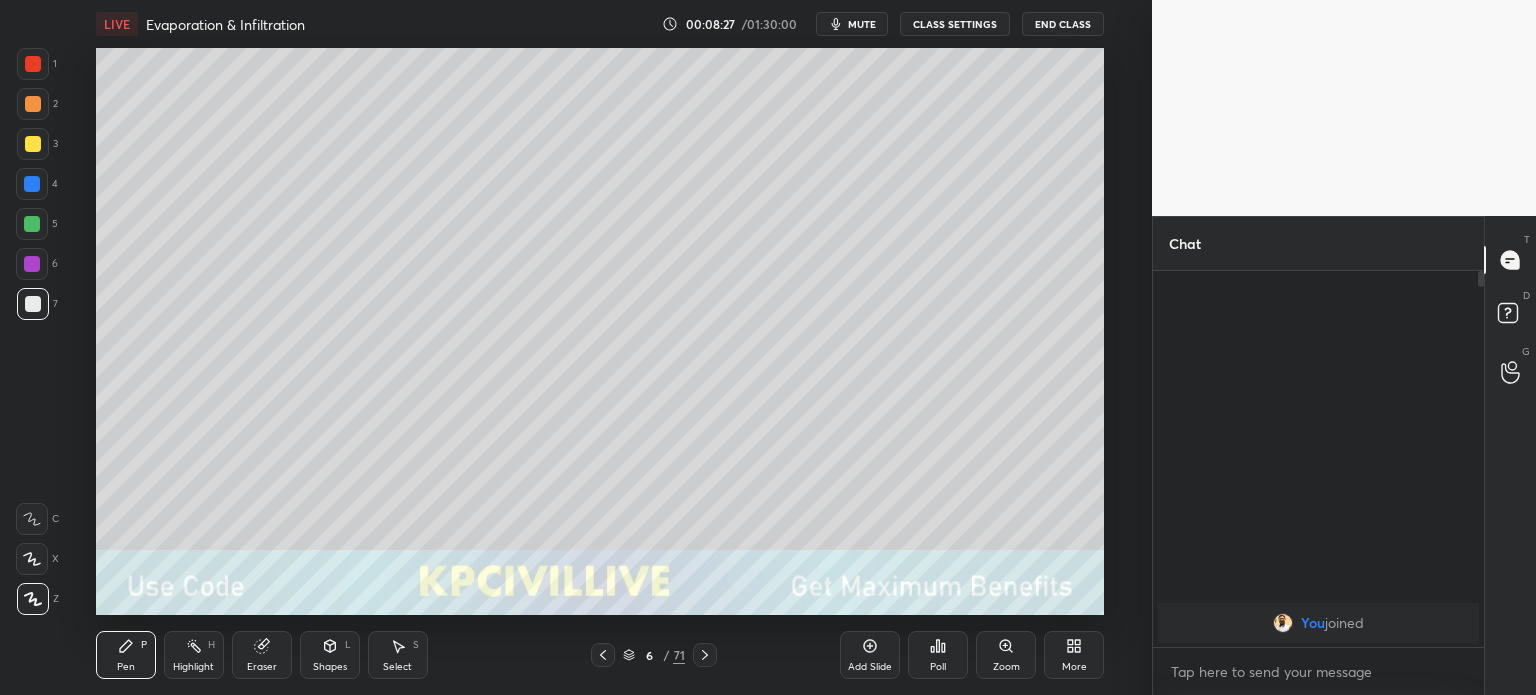 click at bounding box center [33, 144] 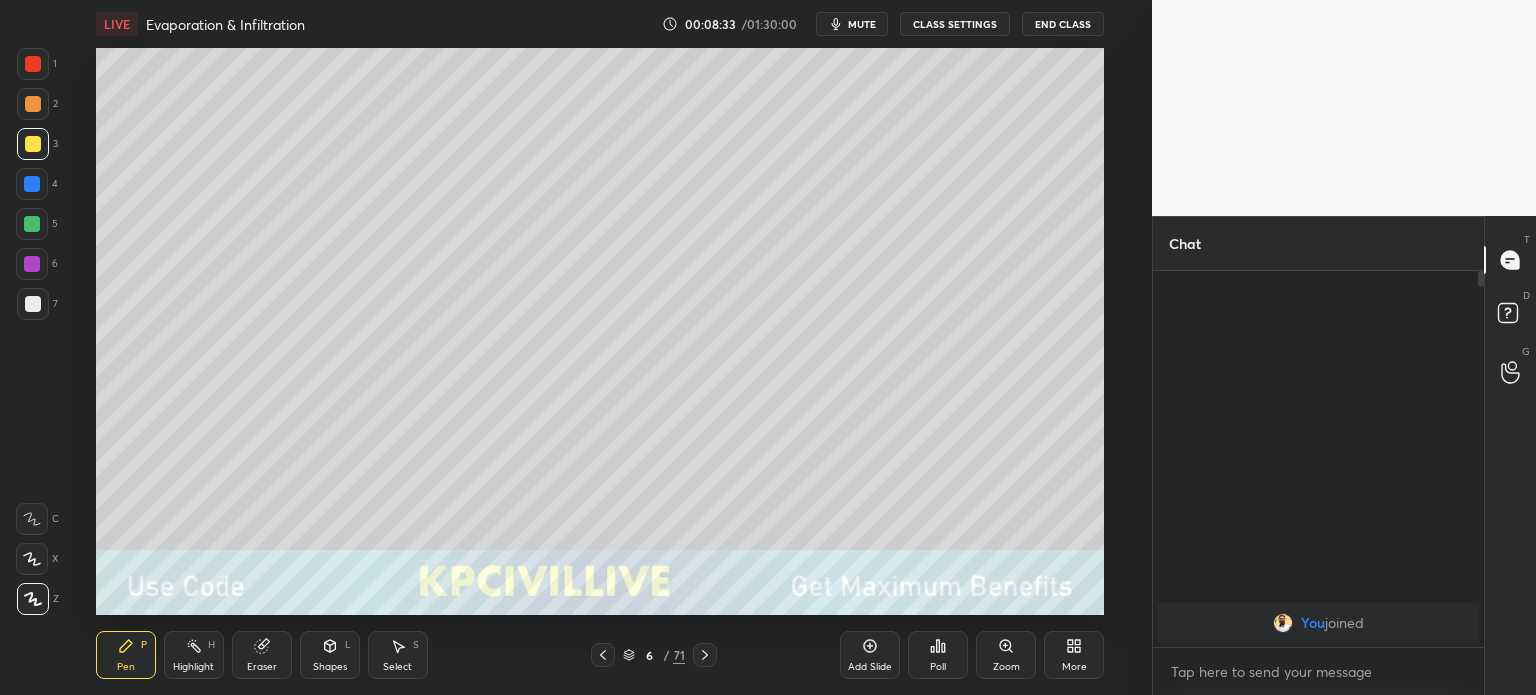 click 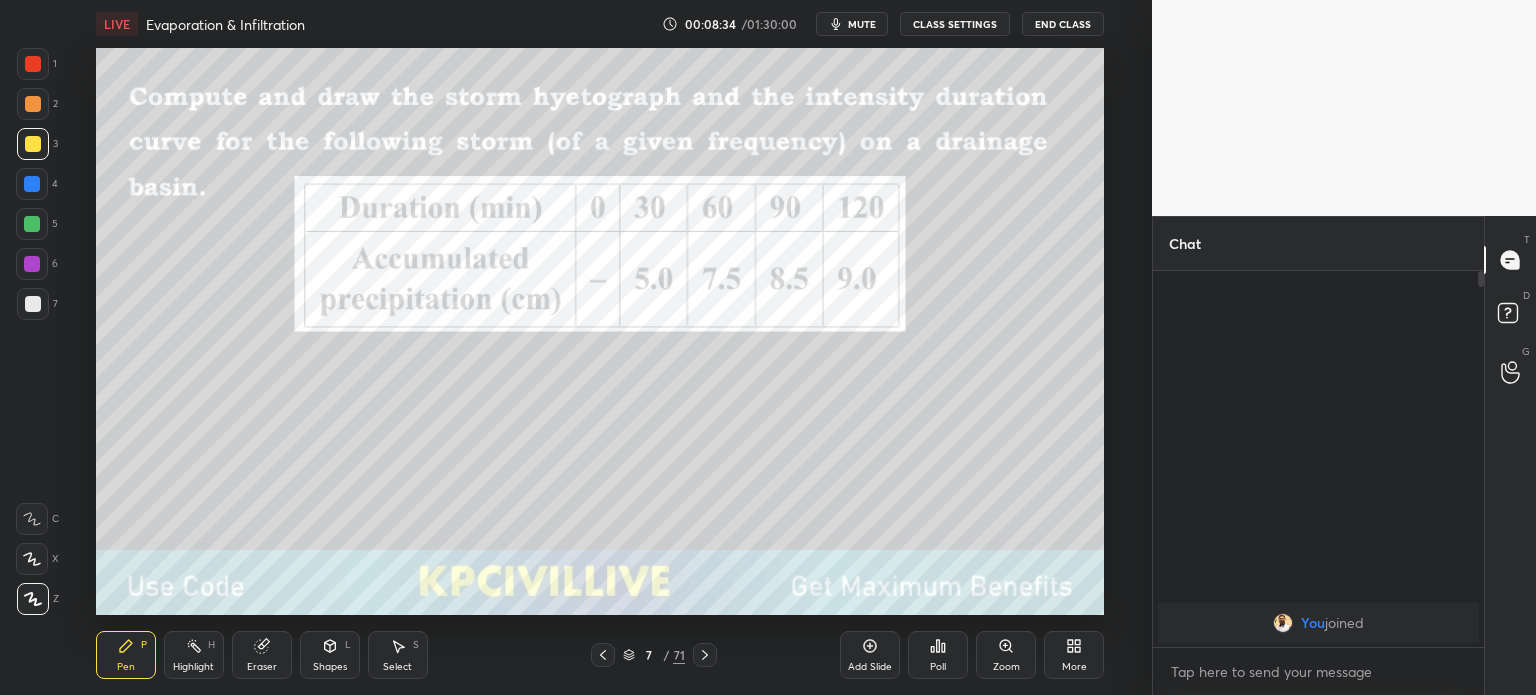 click 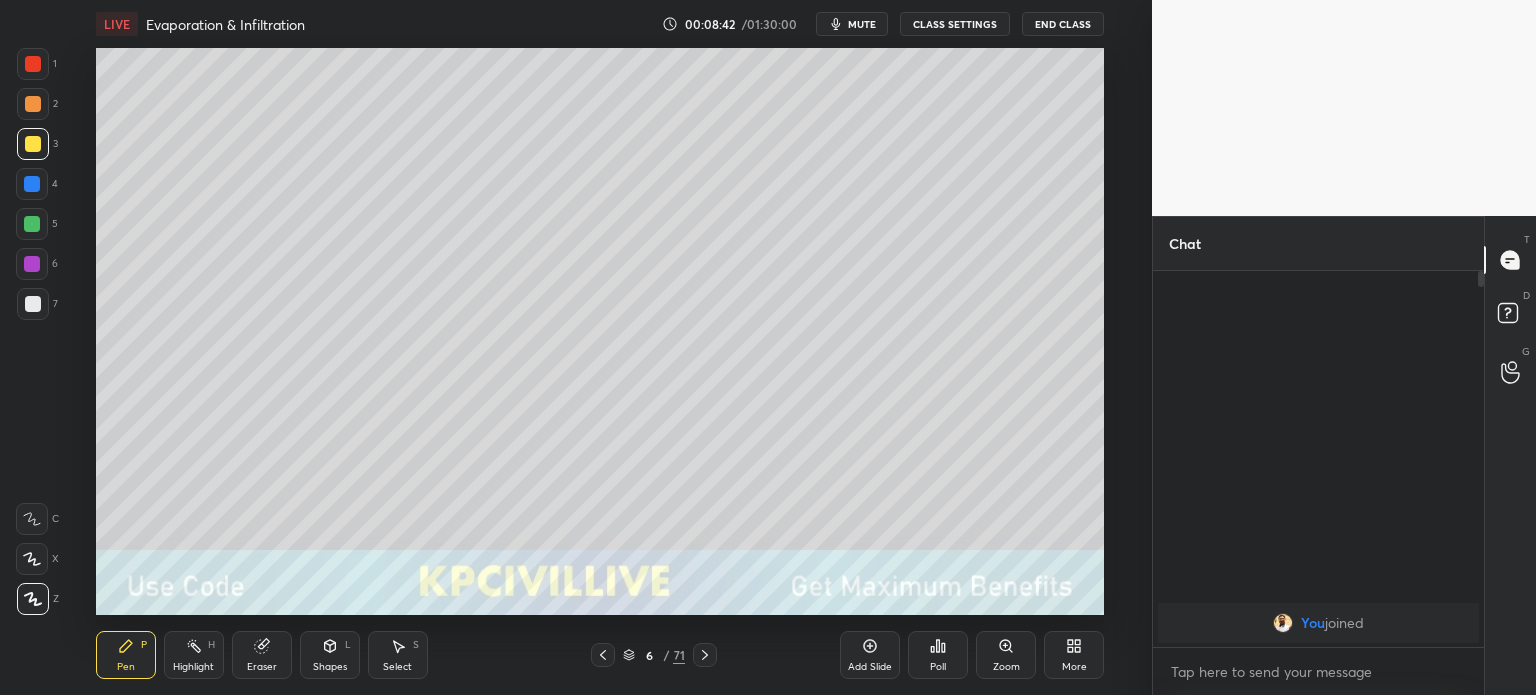 click 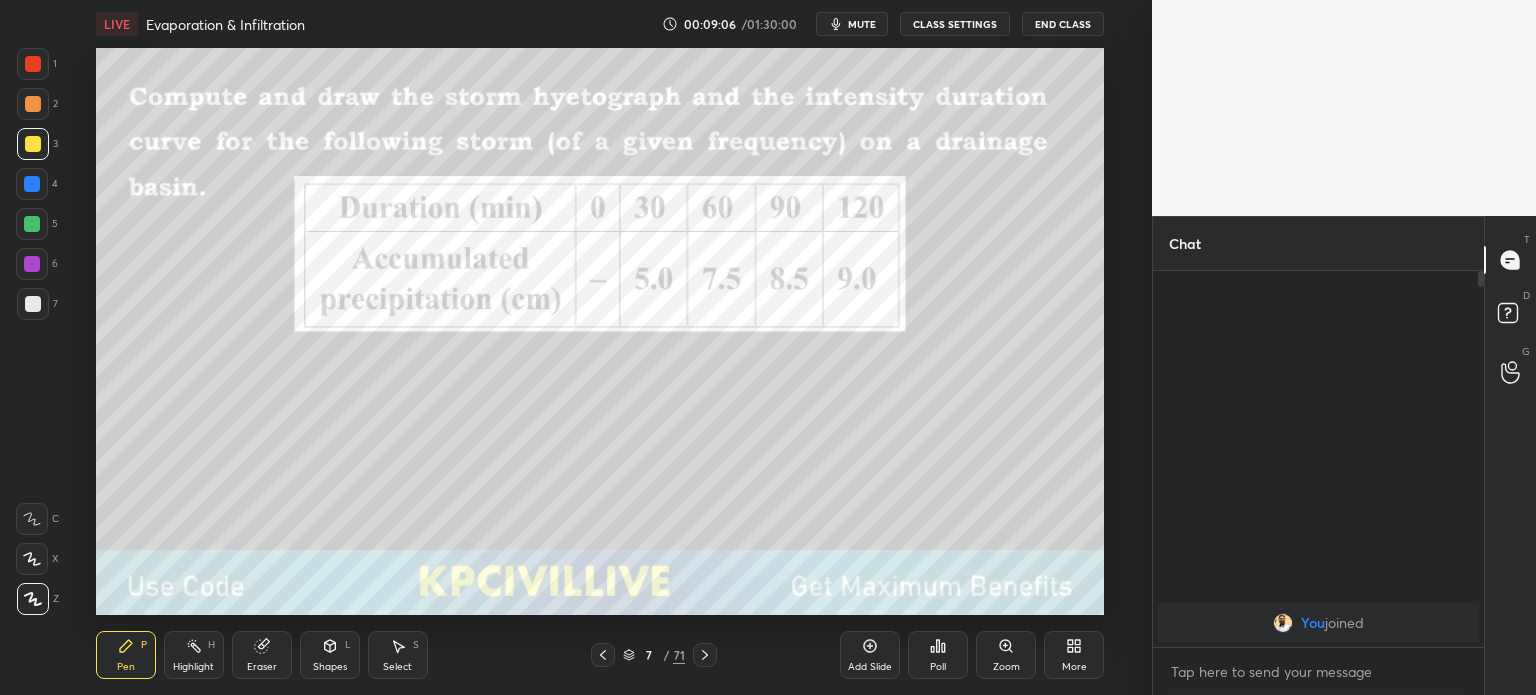 click at bounding box center [33, 104] 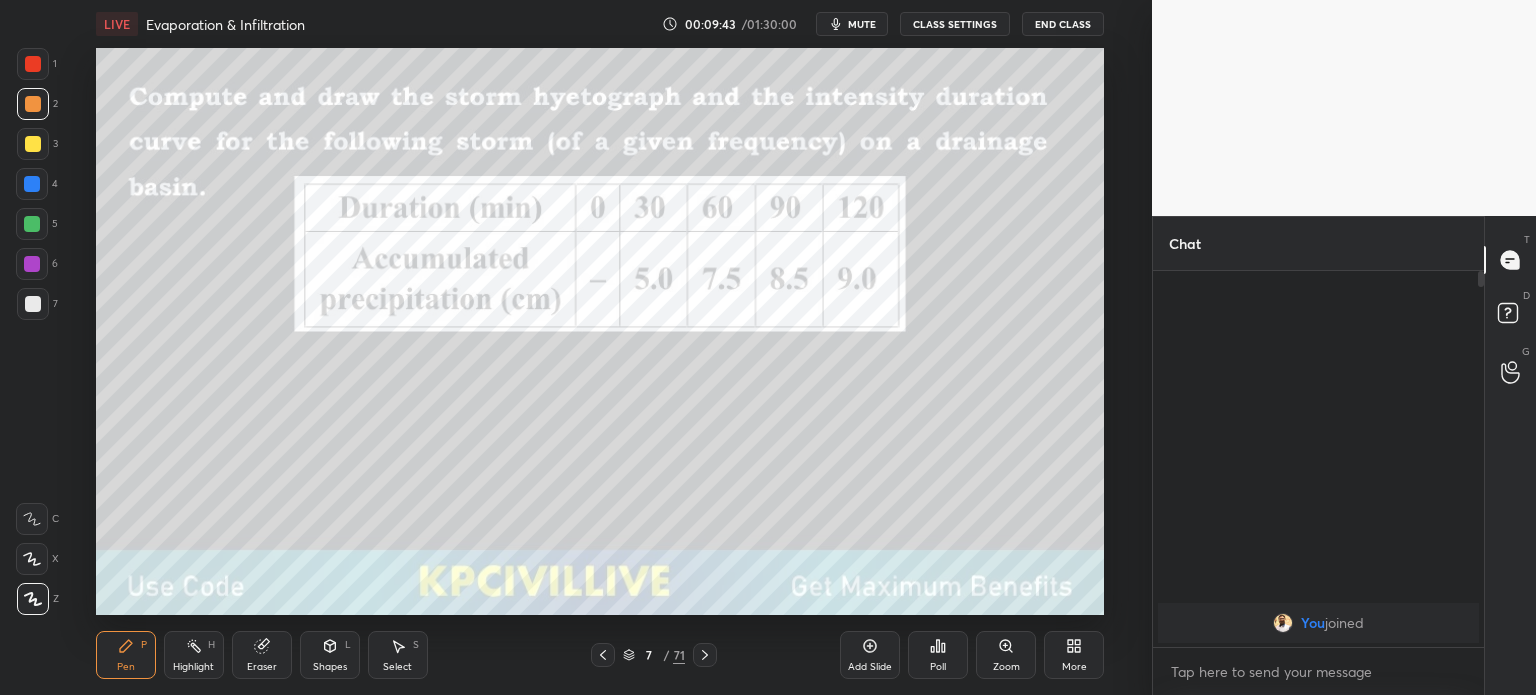 click on "Eraser" at bounding box center (262, 667) 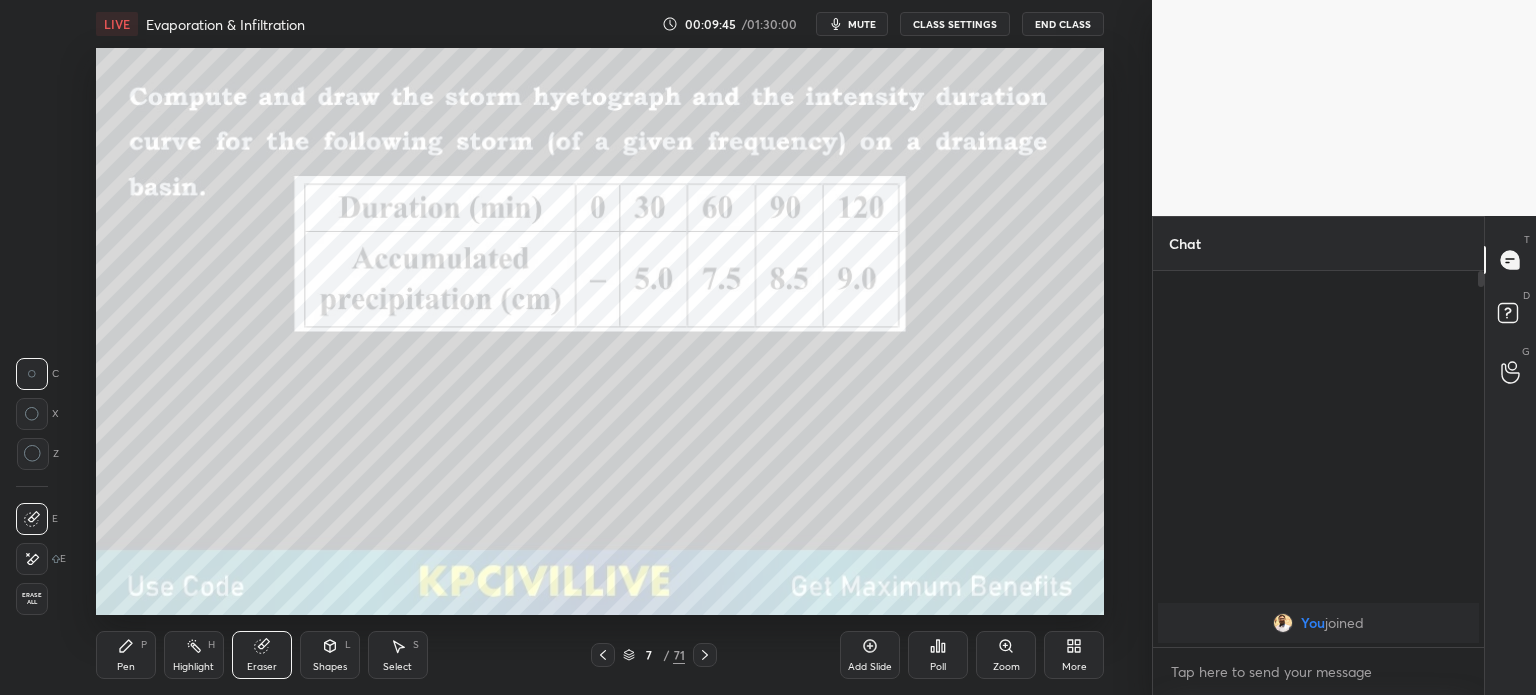 click on "Pen P" at bounding box center (126, 655) 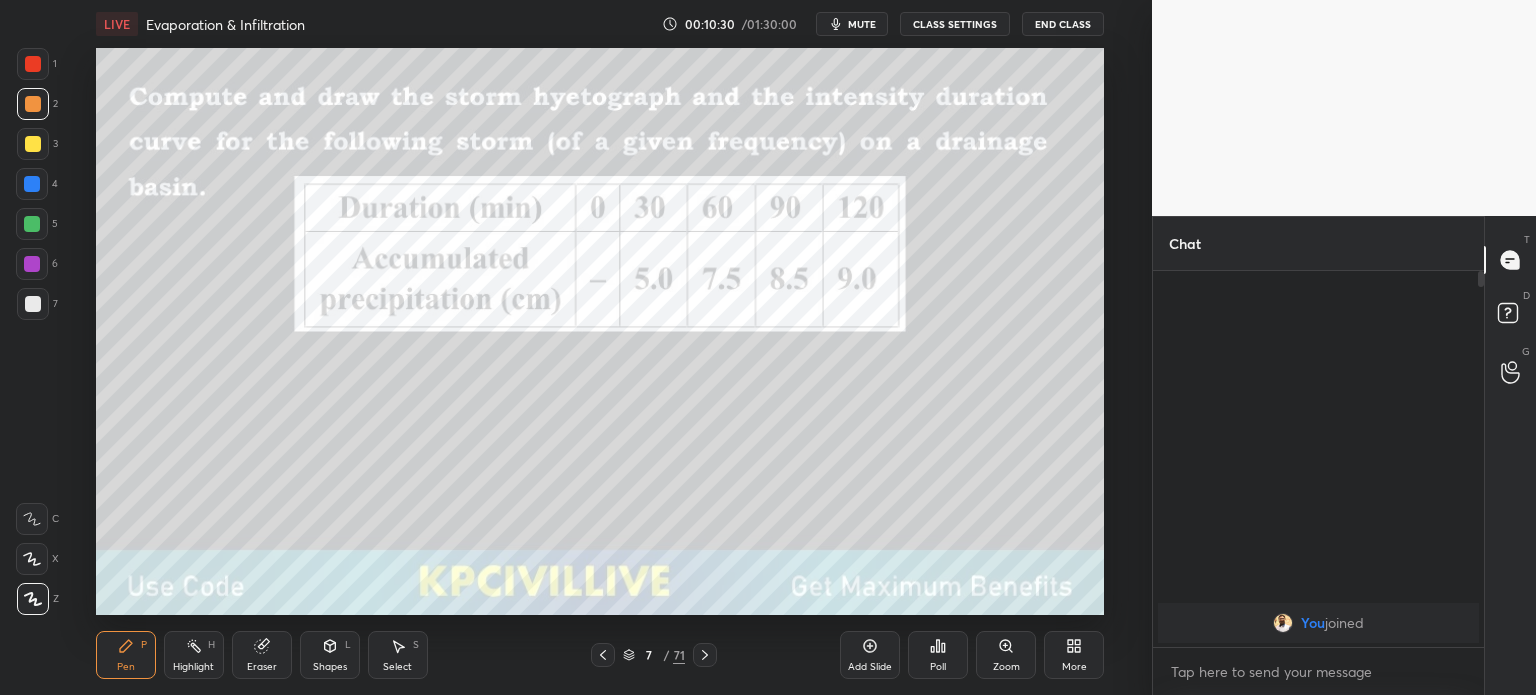 click at bounding box center [33, 304] 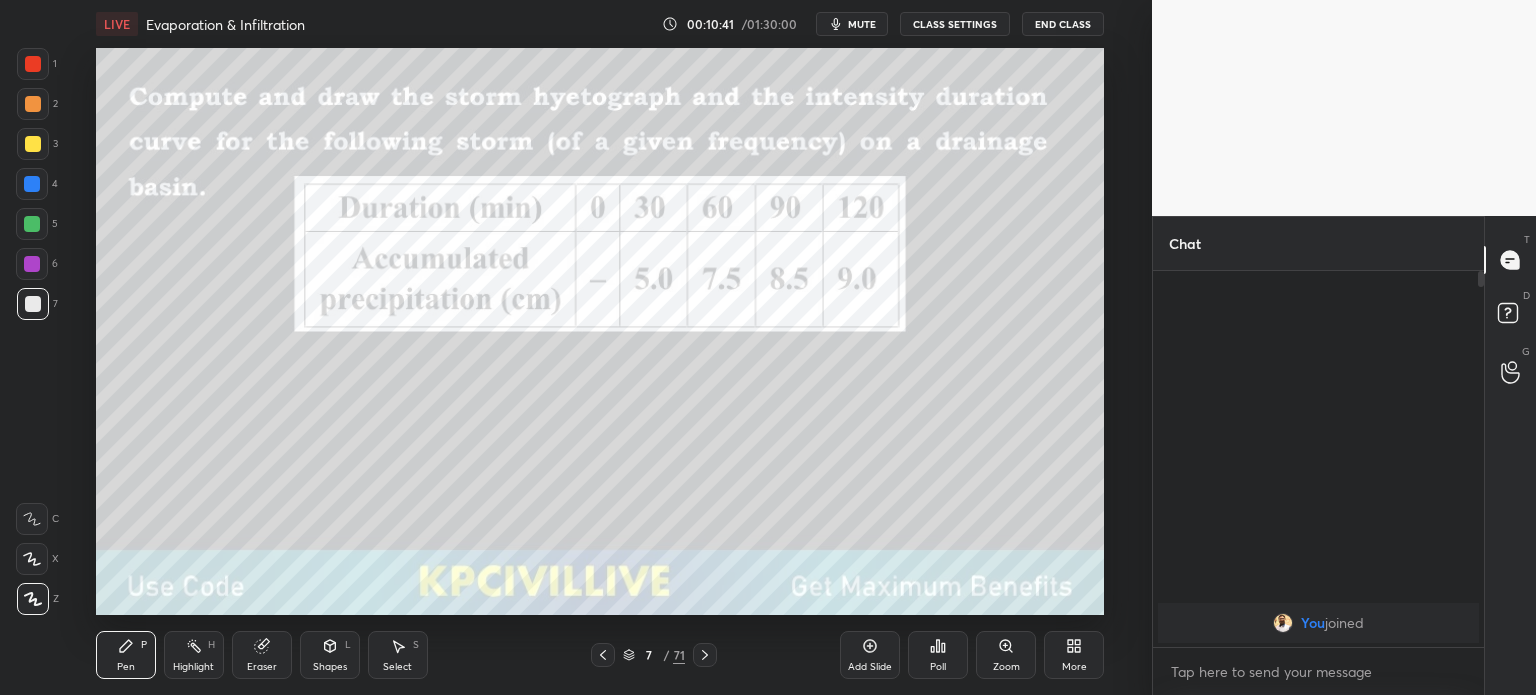 click 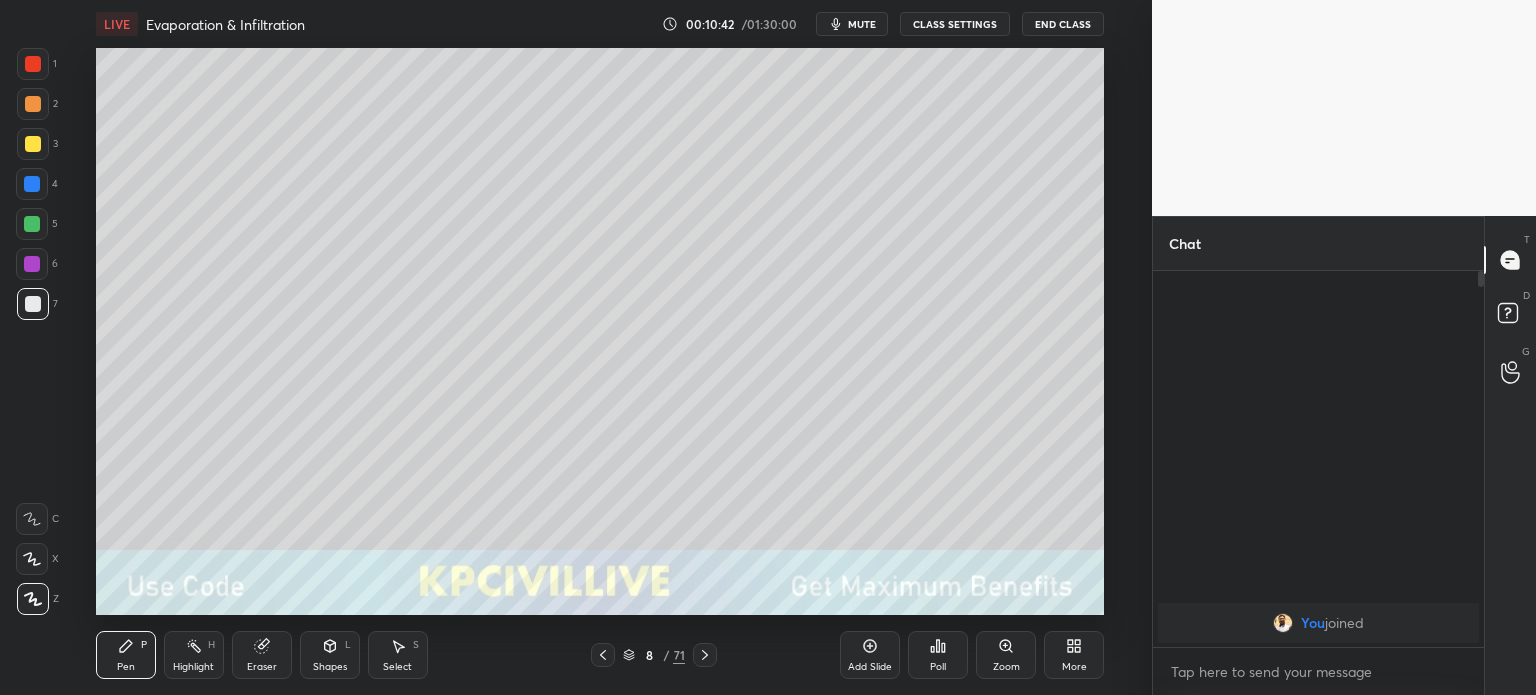 click at bounding box center (32, 184) 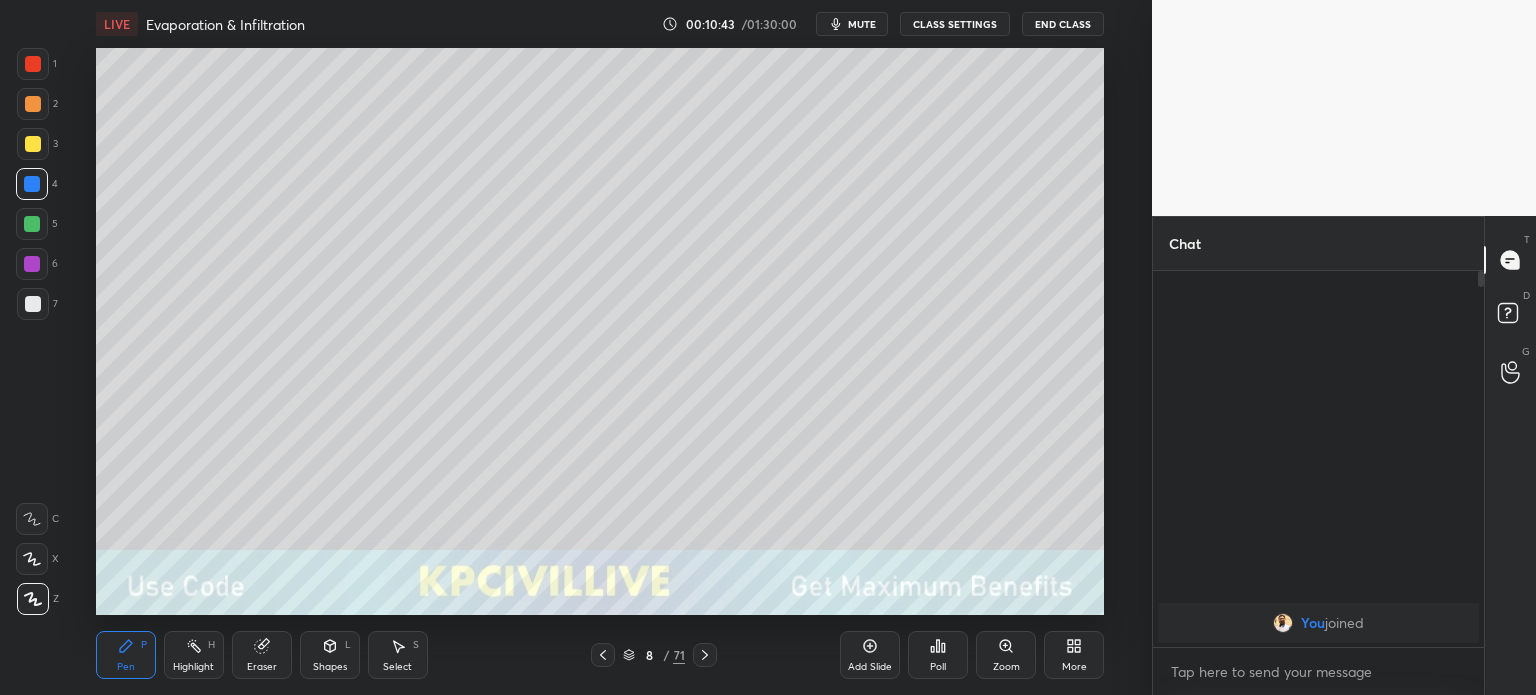 click on "Shapes" at bounding box center [330, 667] 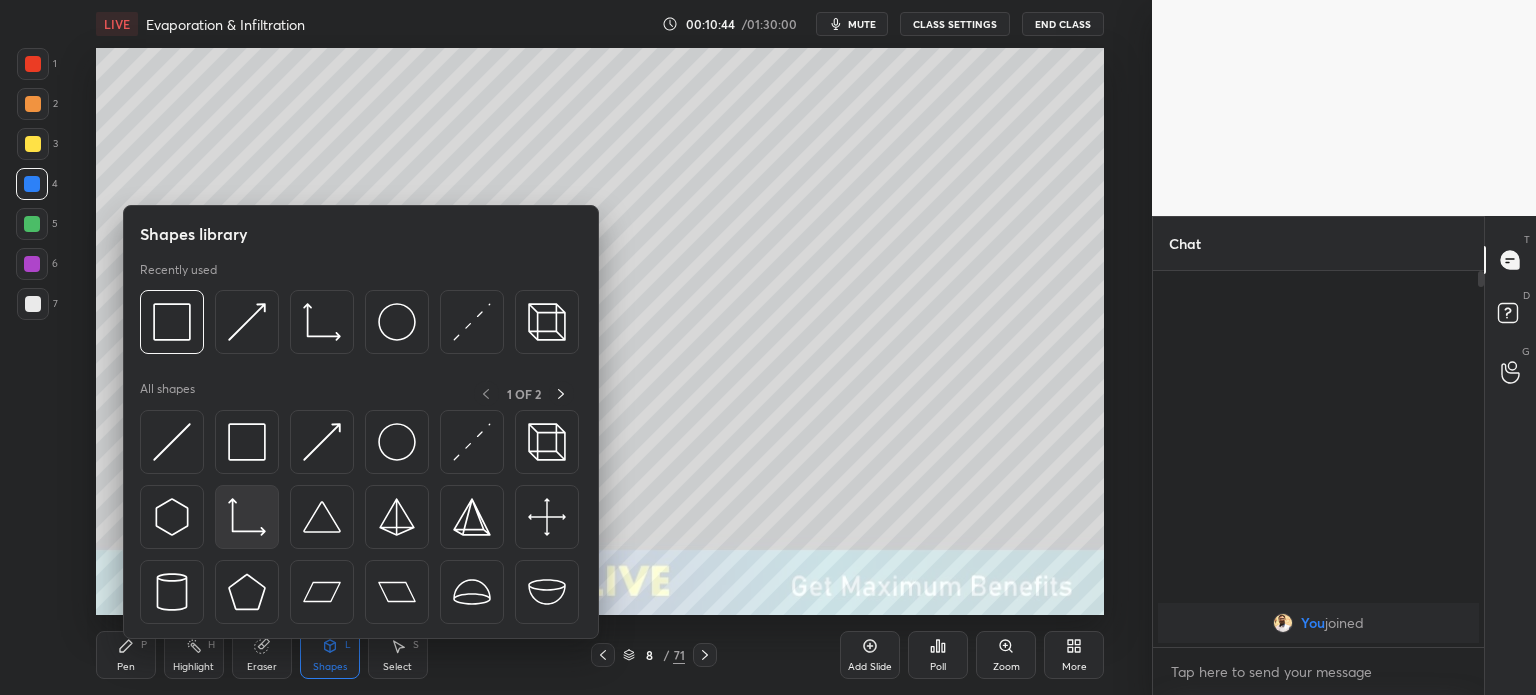 click at bounding box center (247, 517) 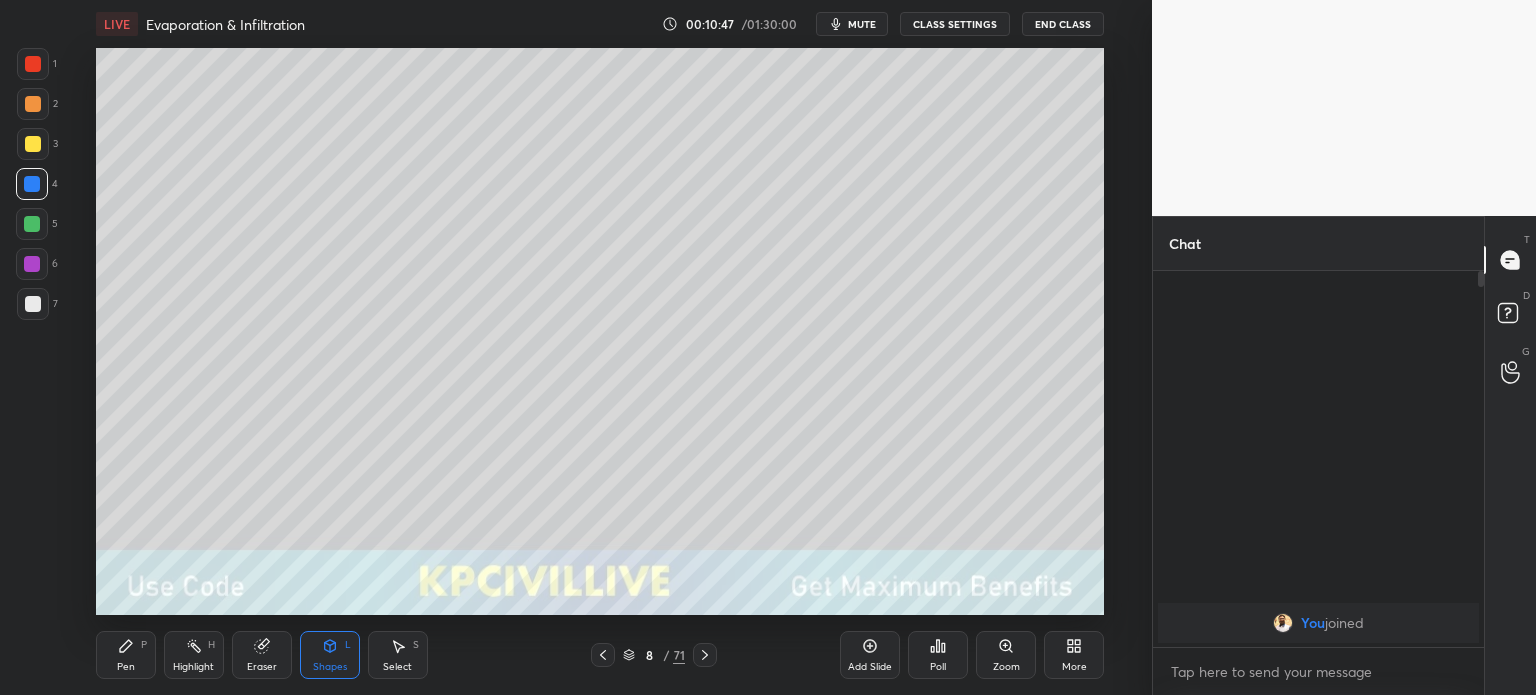 click on "Pen P" at bounding box center (126, 655) 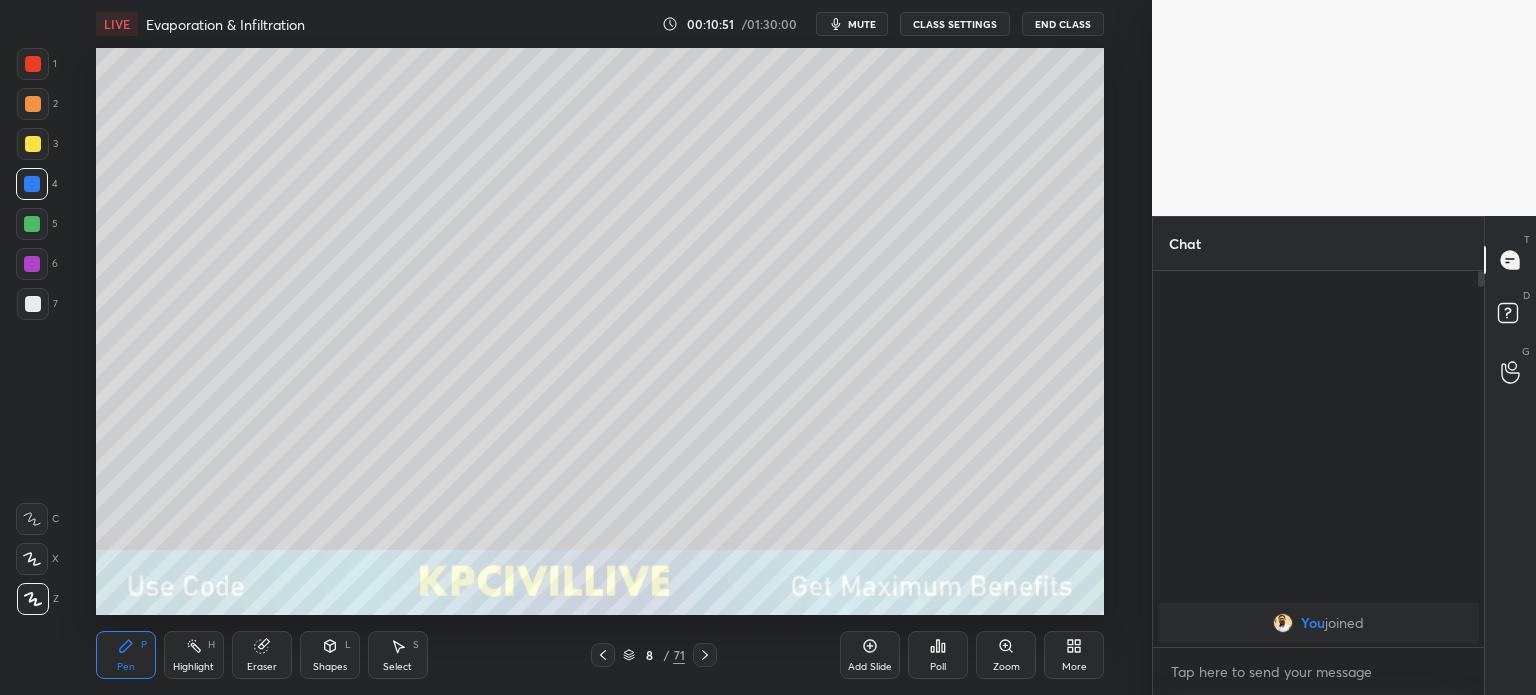click on "Shapes" at bounding box center [330, 667] 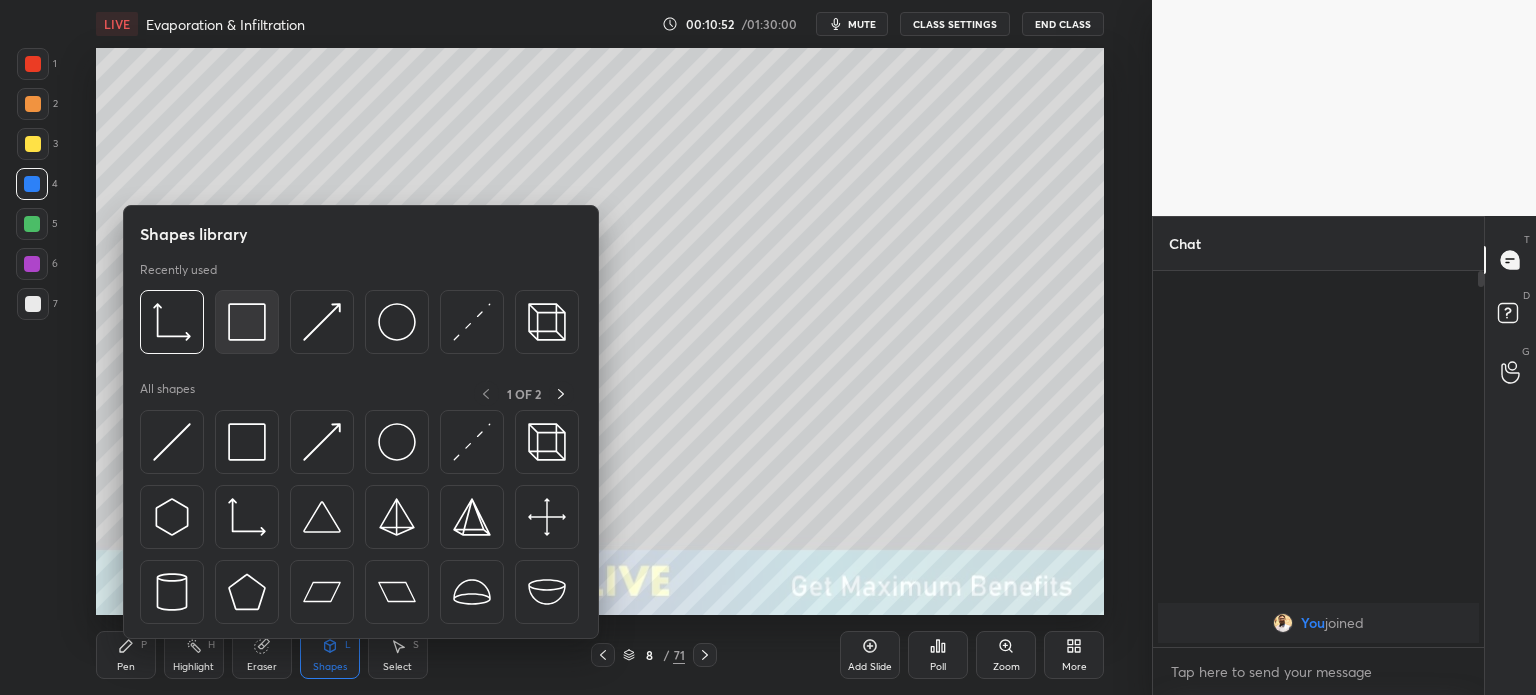 click at bounding box center (247, 322) 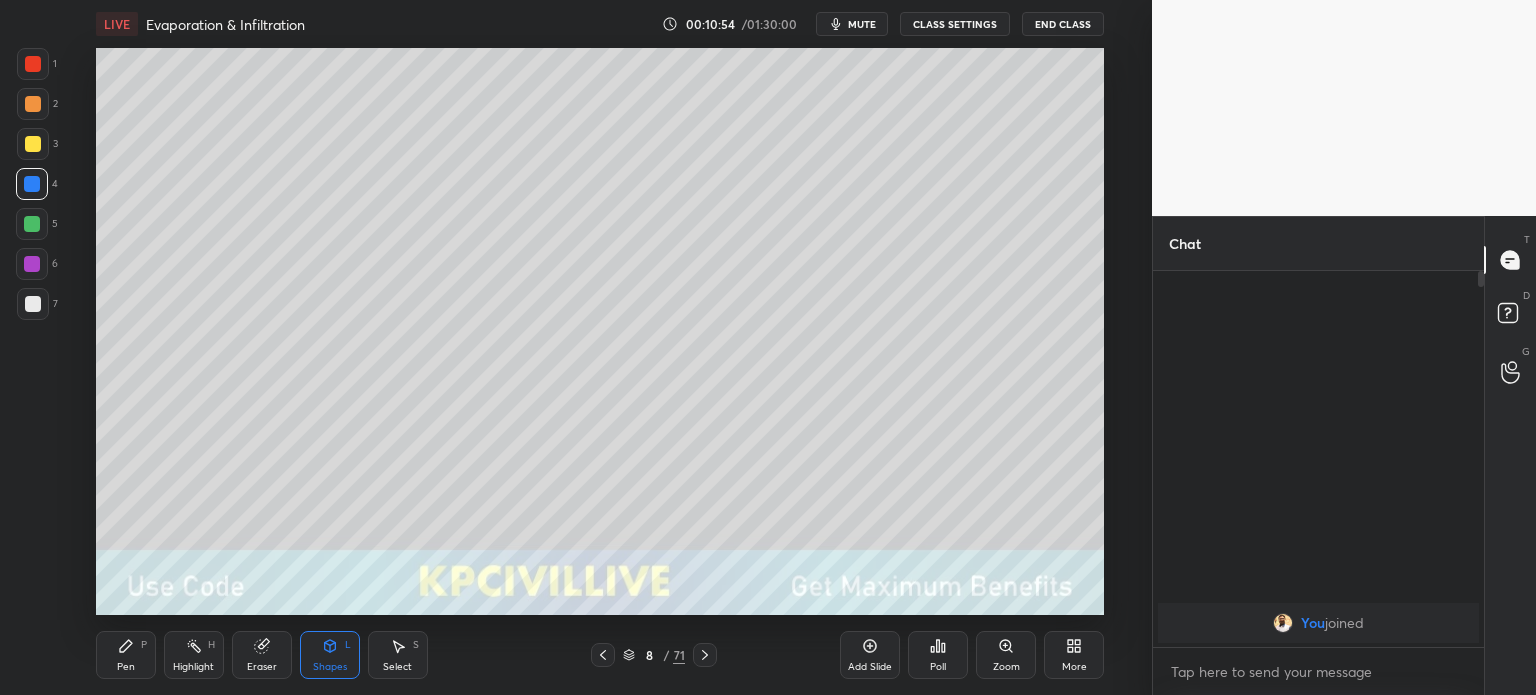 click at bounding box center [33, 144] 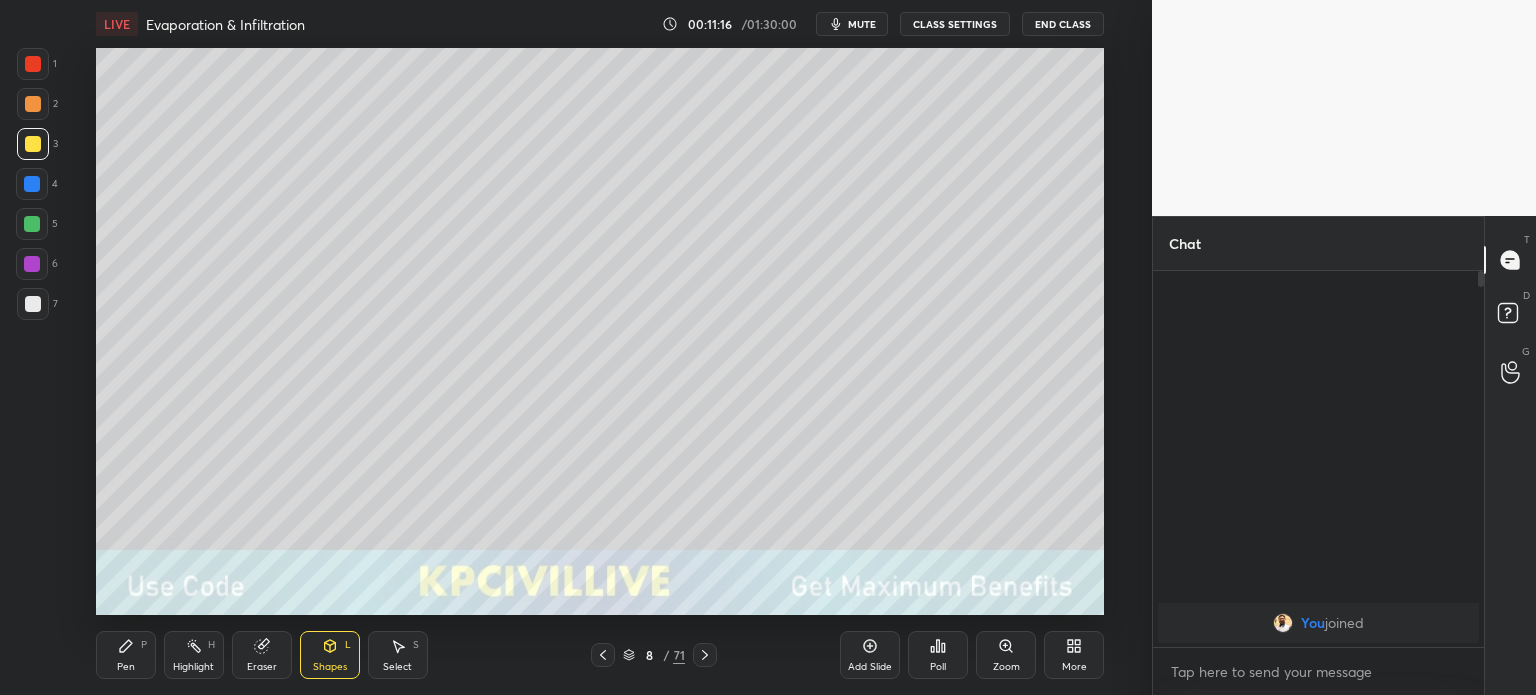 click at bounding box center (33, 304) 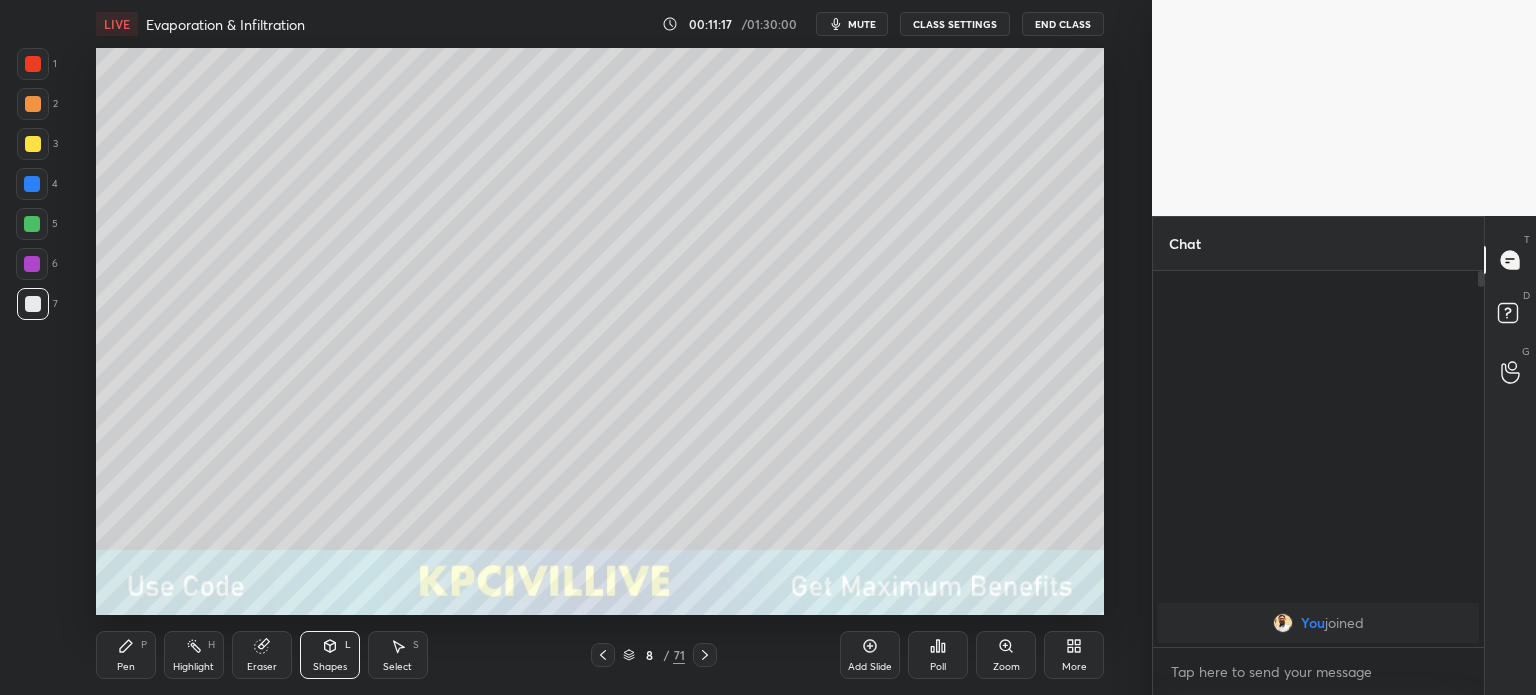 click 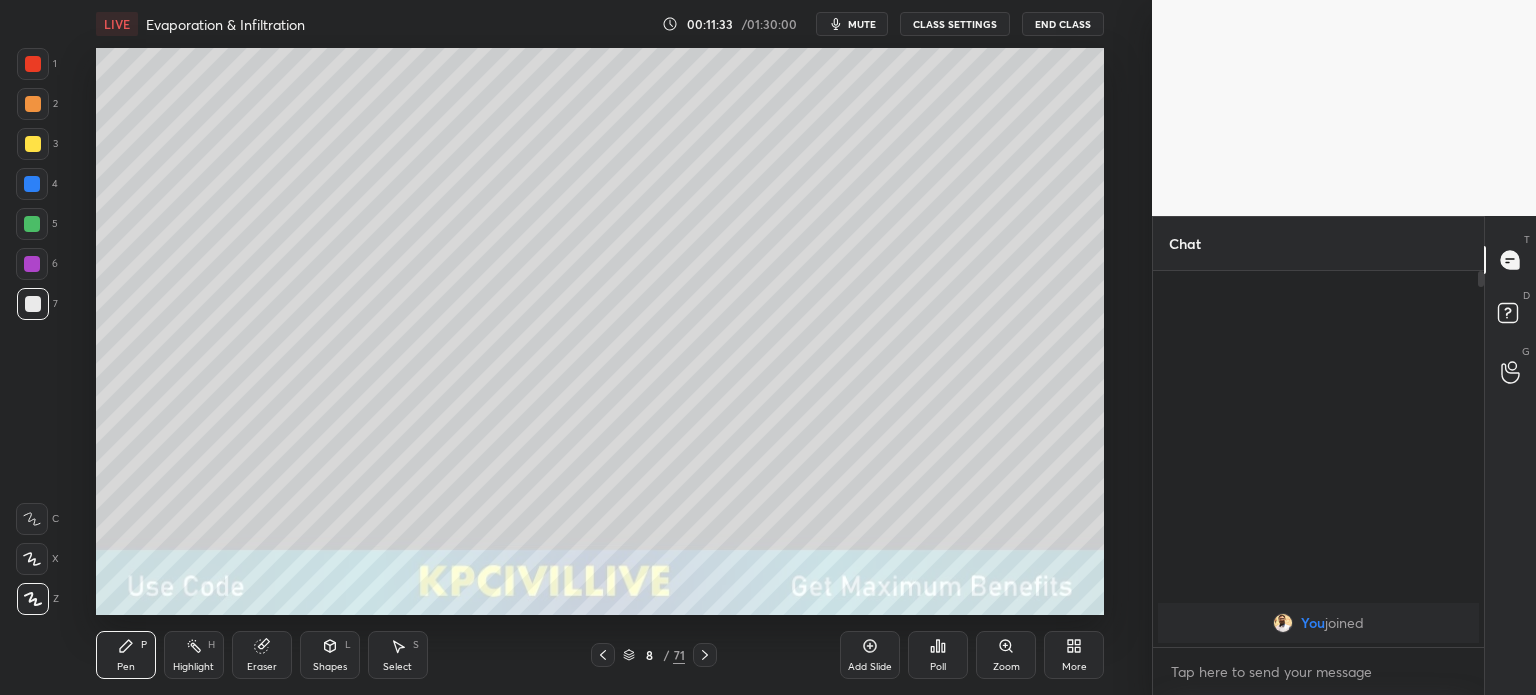 click 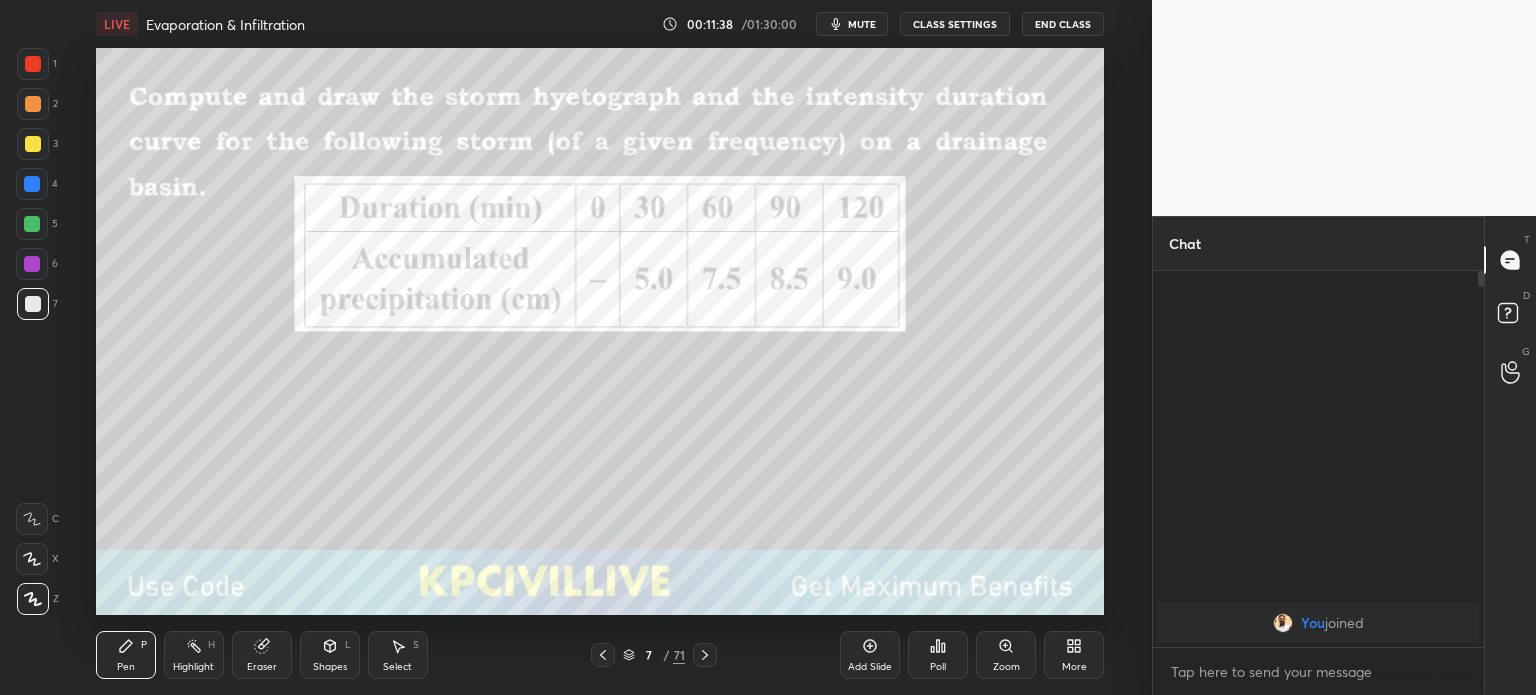 click at bounding box center (33, 104) 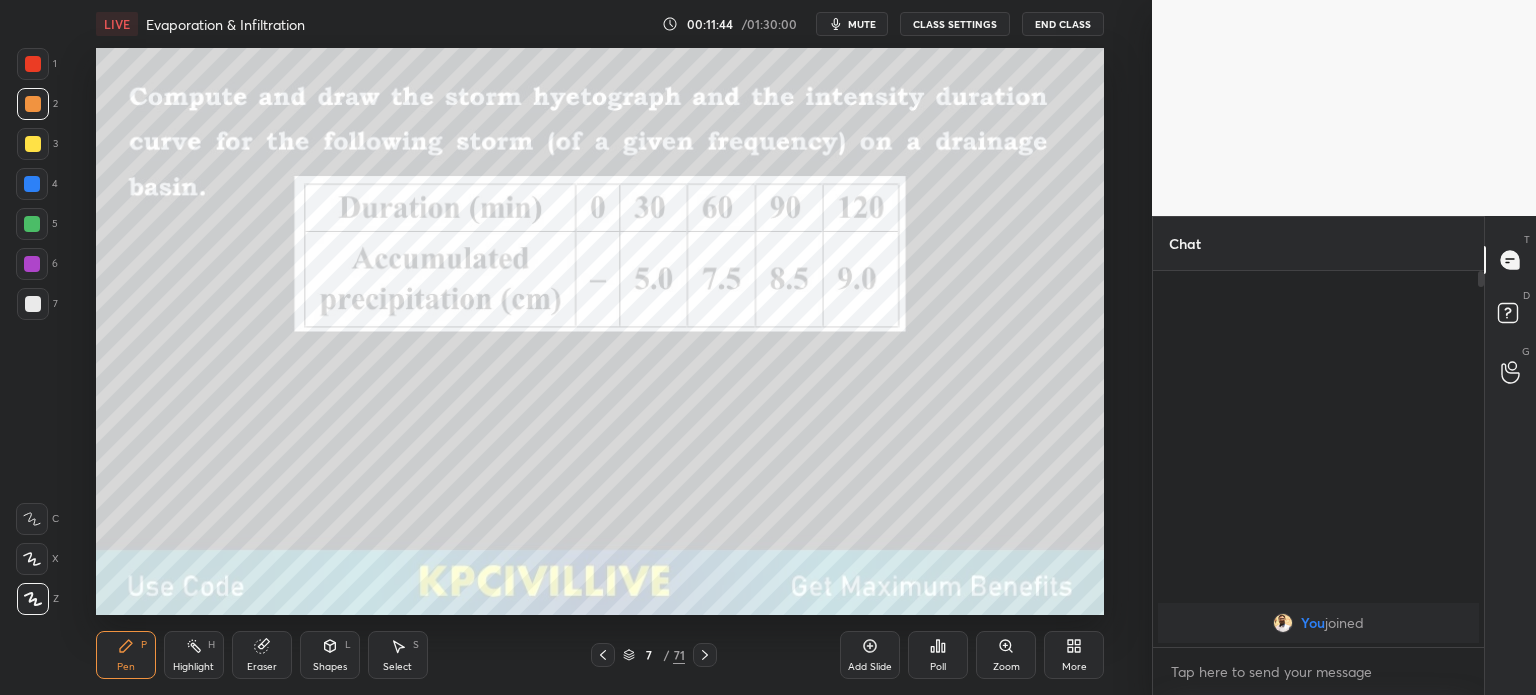 click 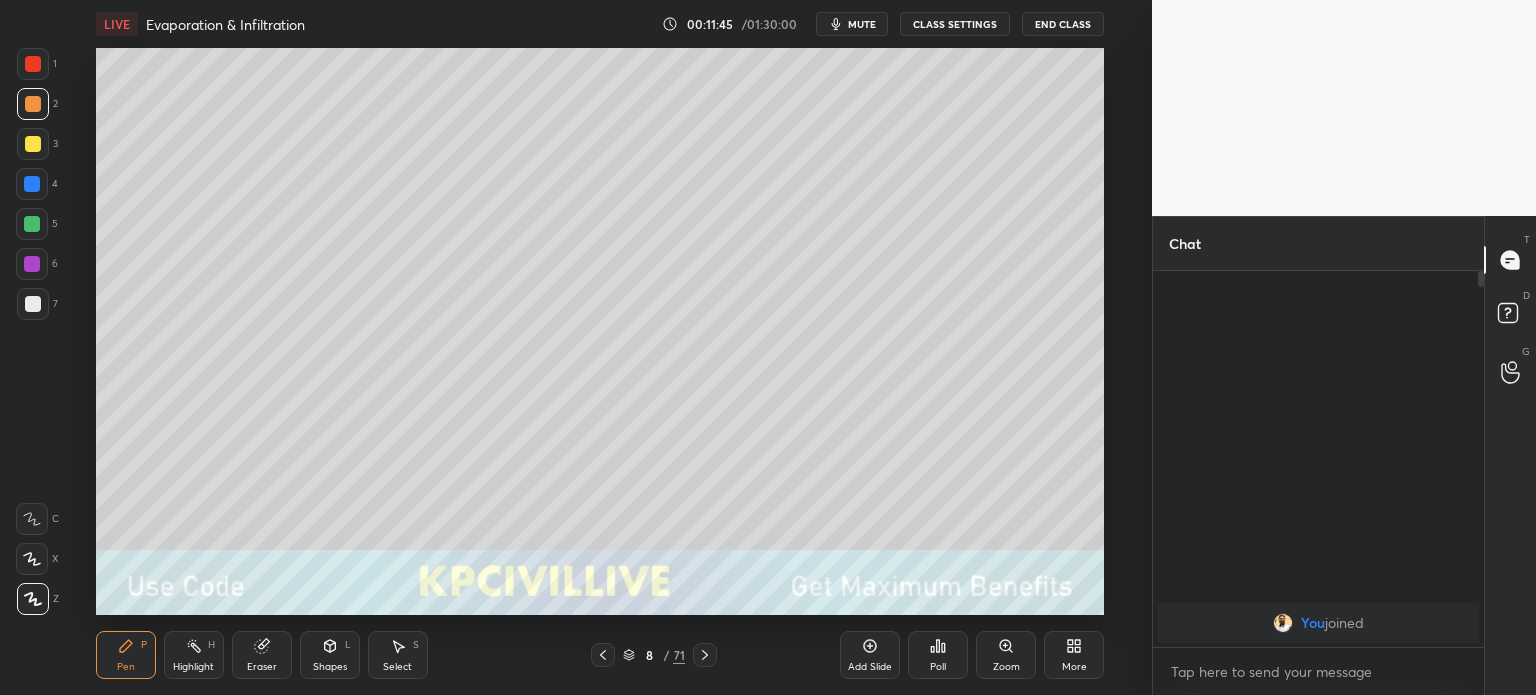 click at bounding box center [32, 184] 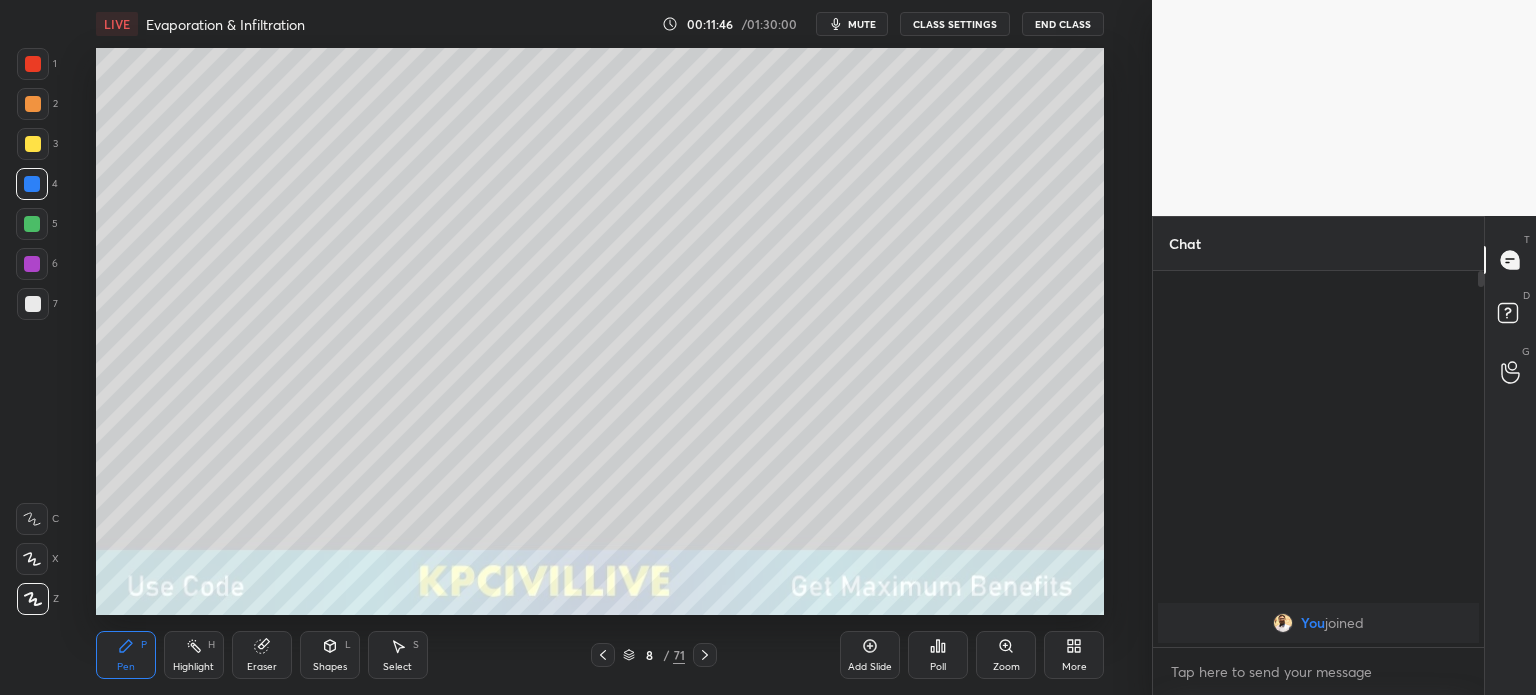 click on "Shapes" at bounding box center [330, 667] 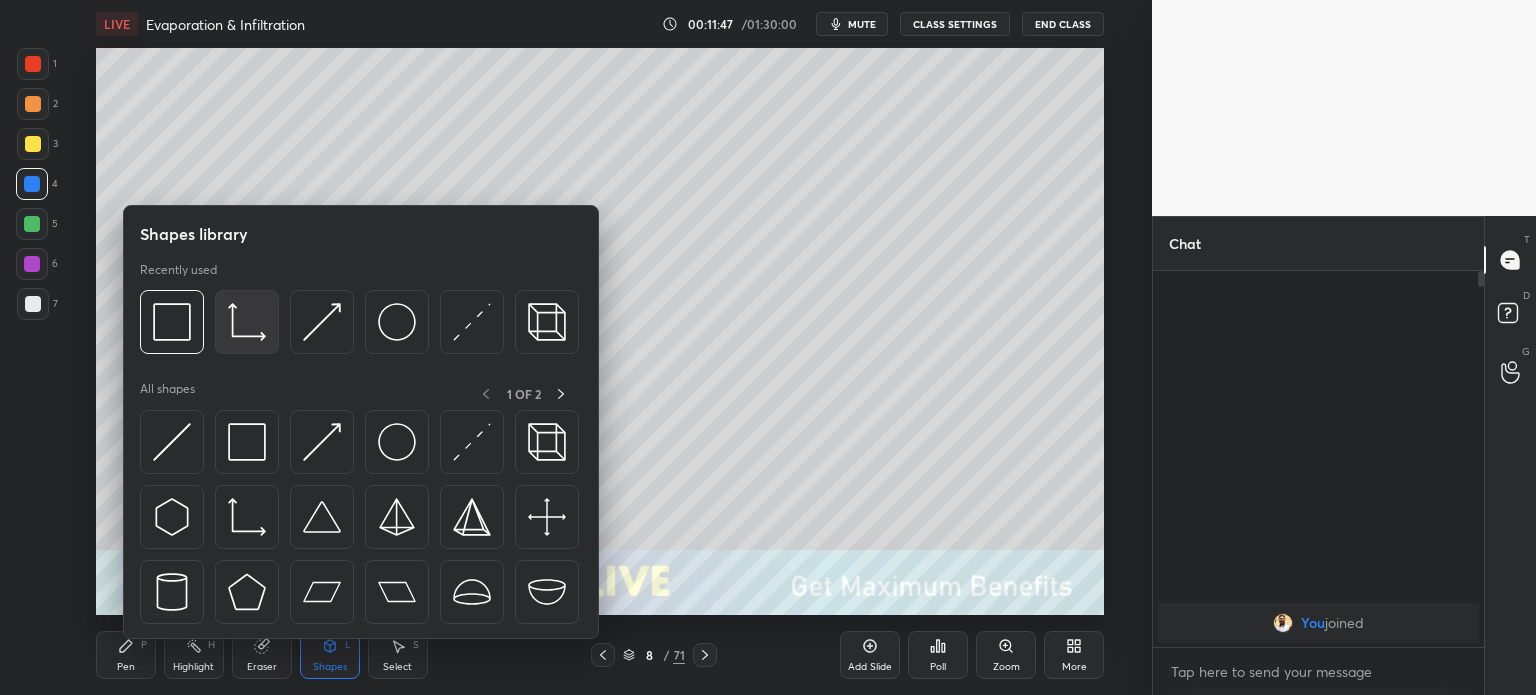 click at bounding box center (247, 322) 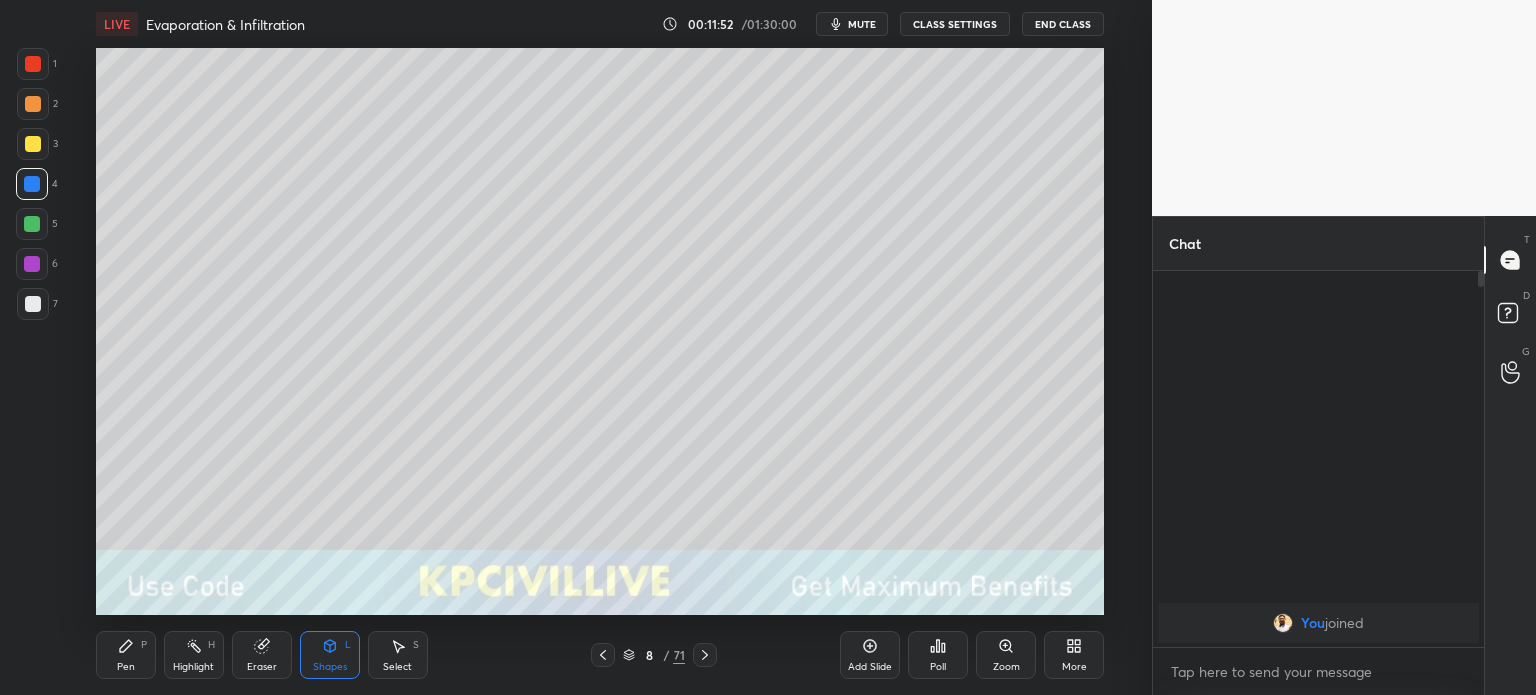 click at bounding box center [33, 304] 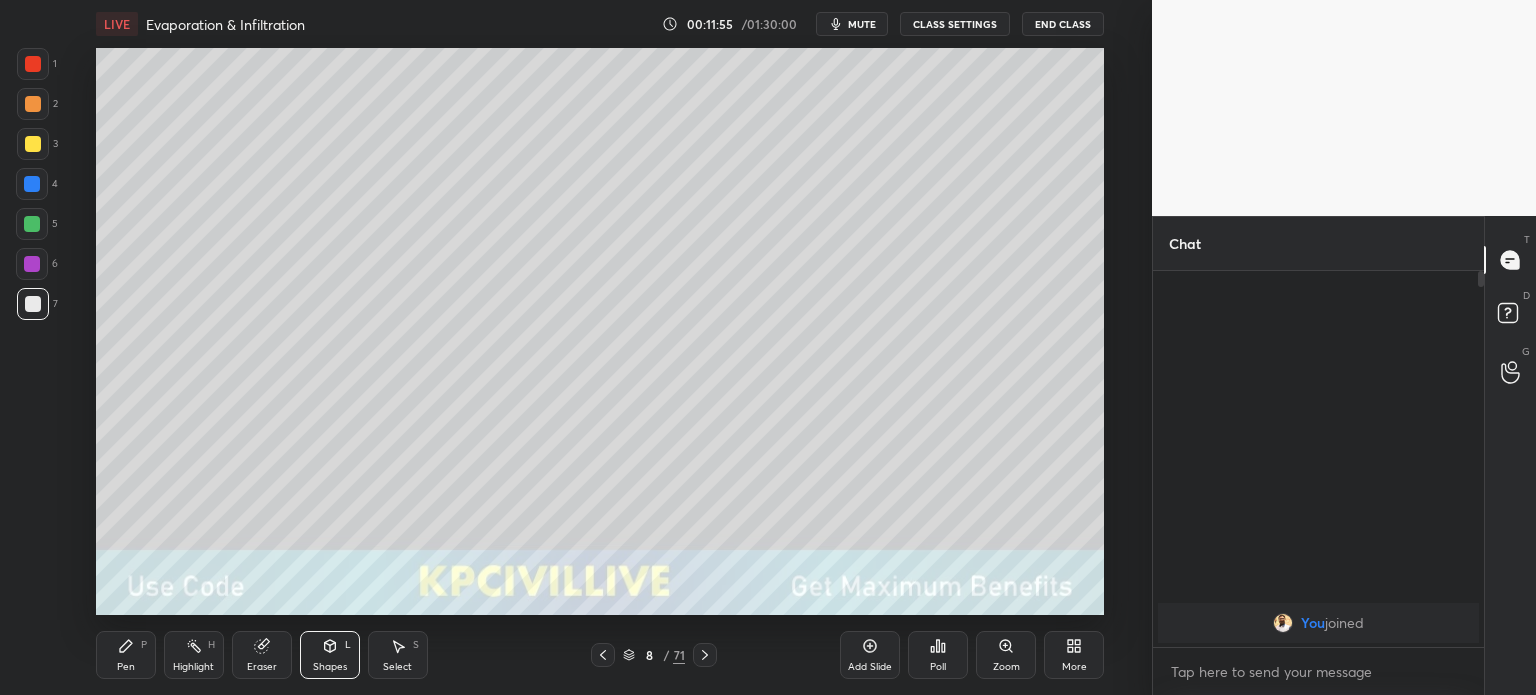 click at bounding box center [33, 104] 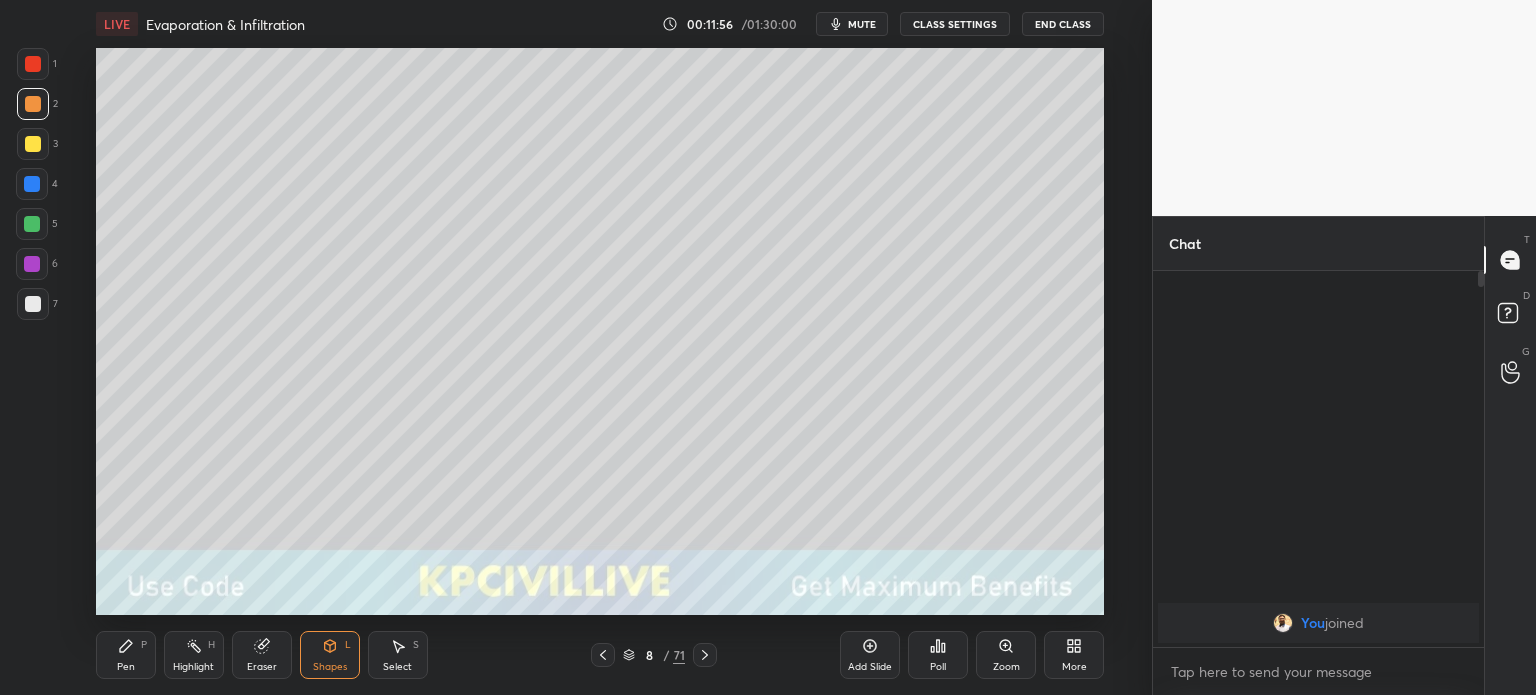 click 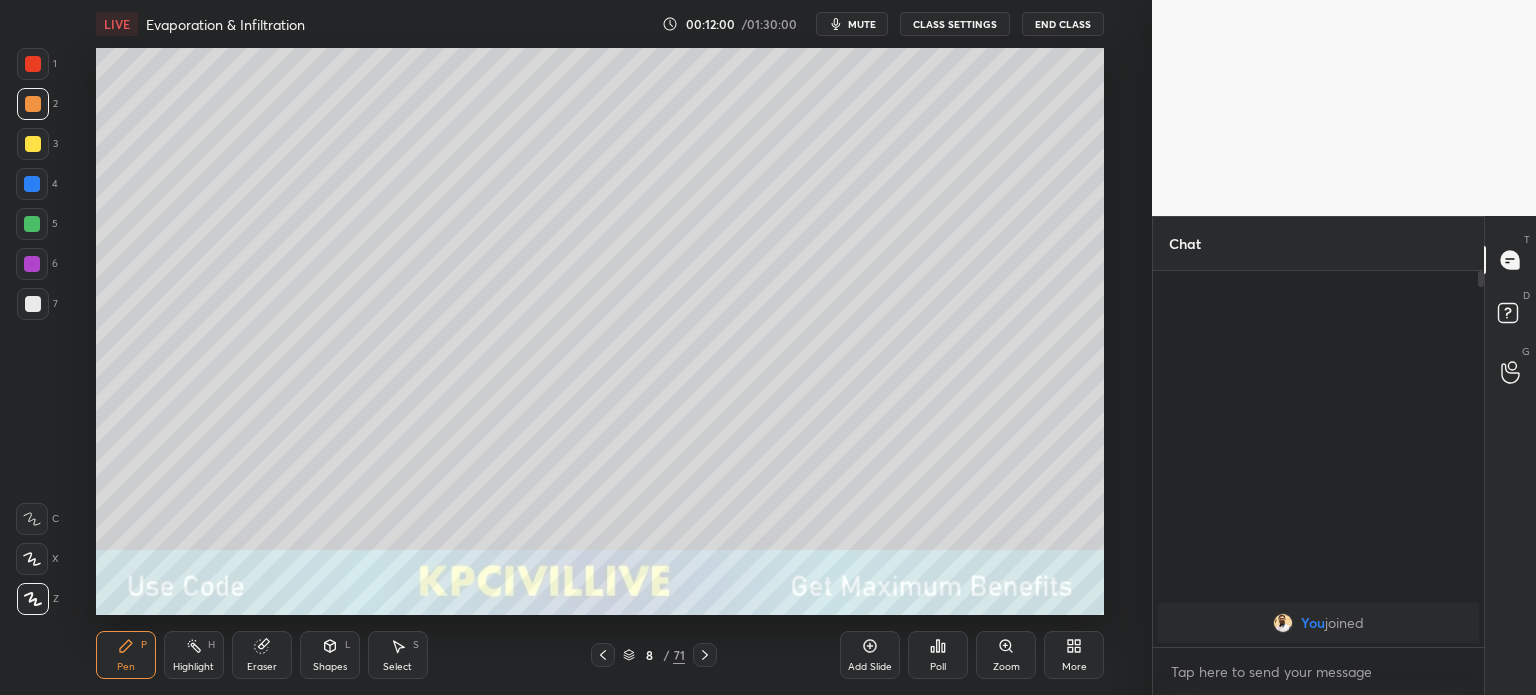 click on "Eraser" at bounding box center (262, 655) 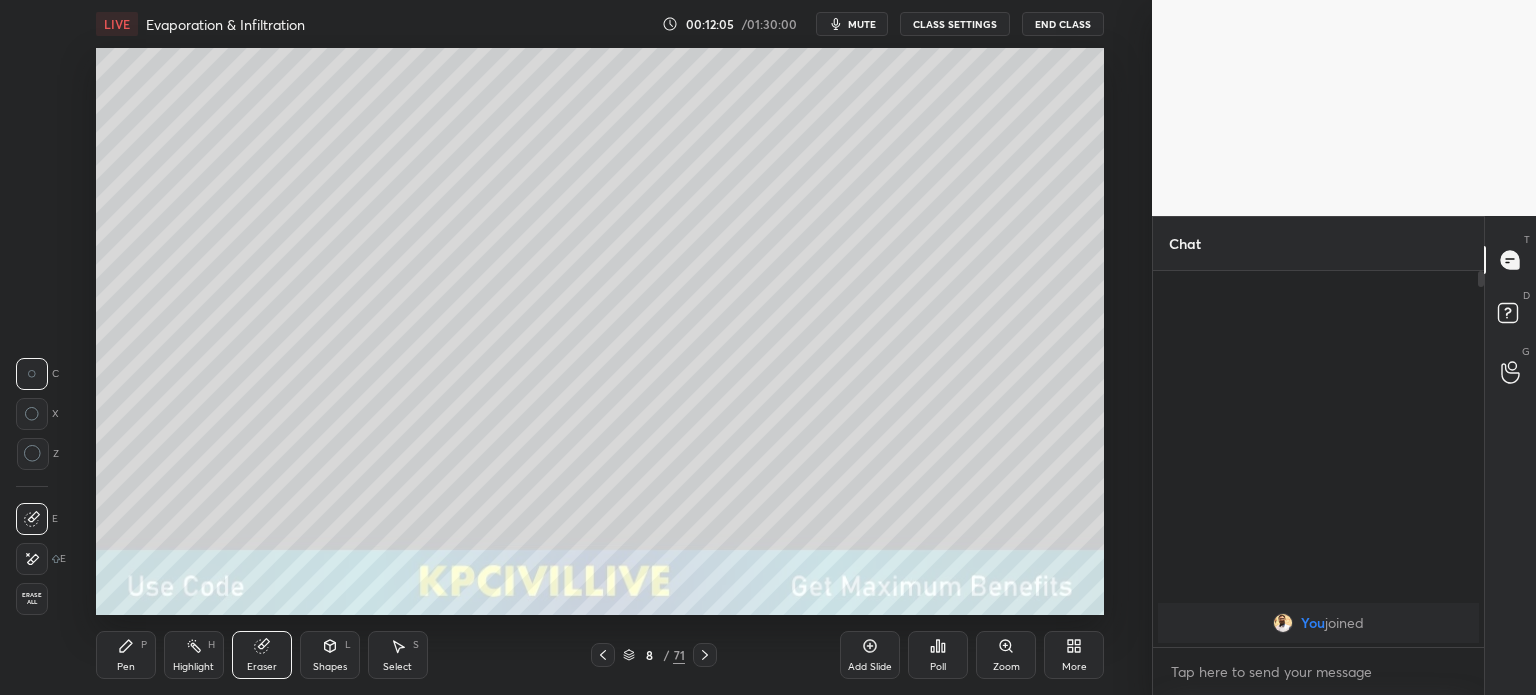 click on "Pen" at bounding box center (126, 667) 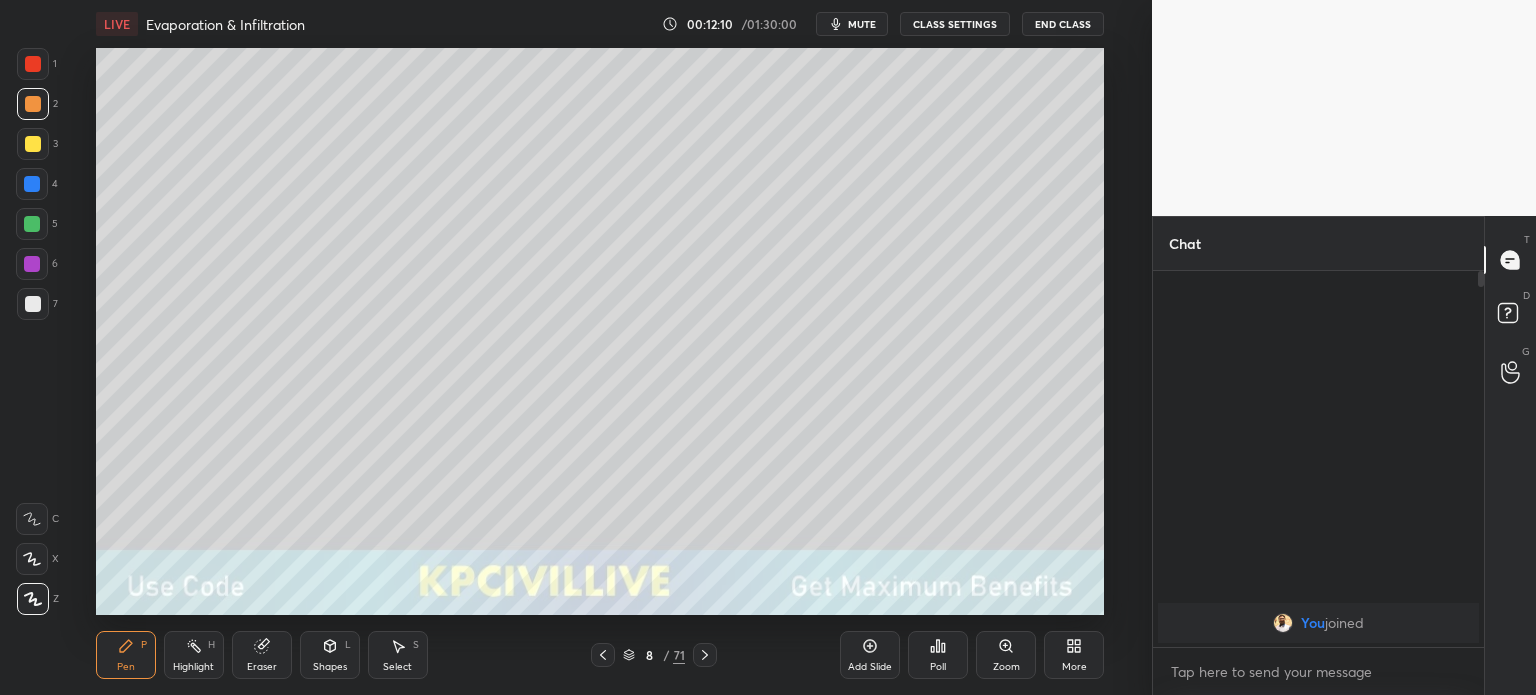 click at bounding box center (33, 304) 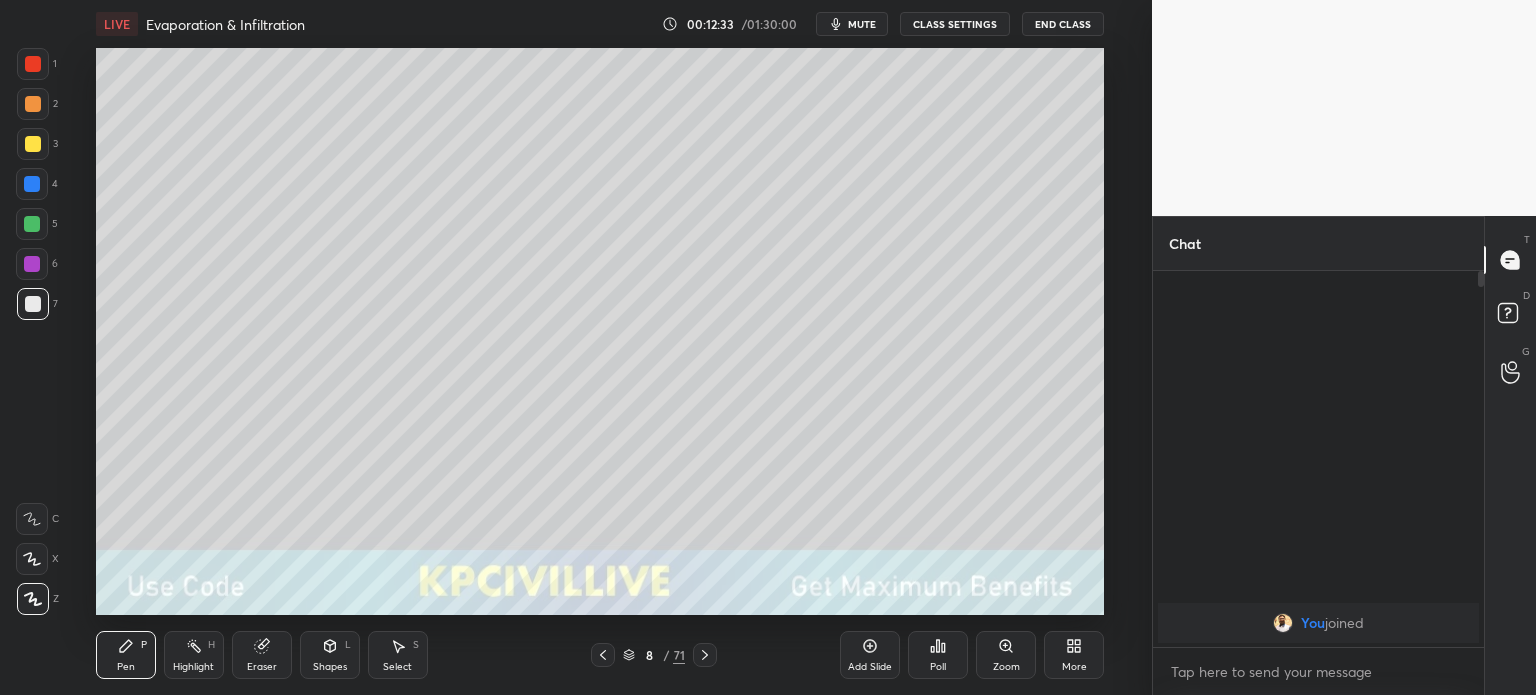 click 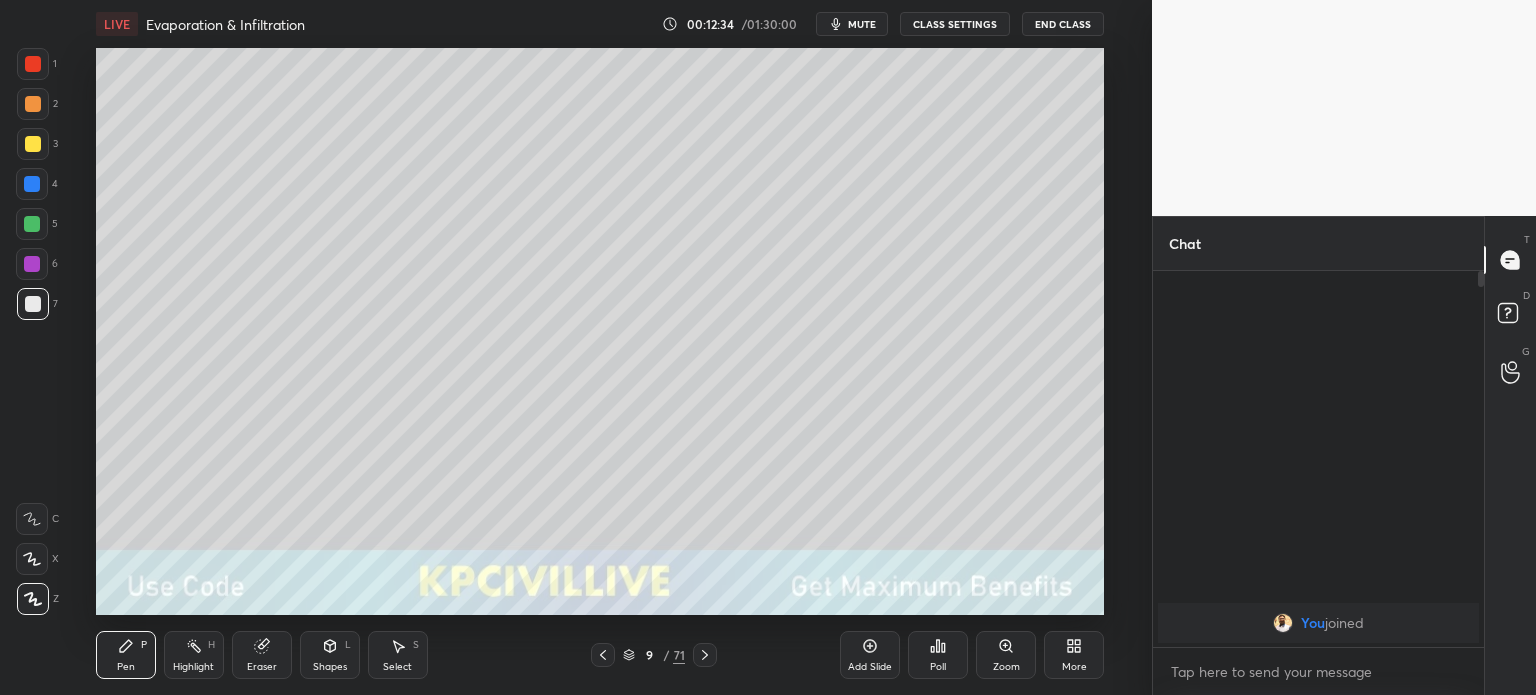 click 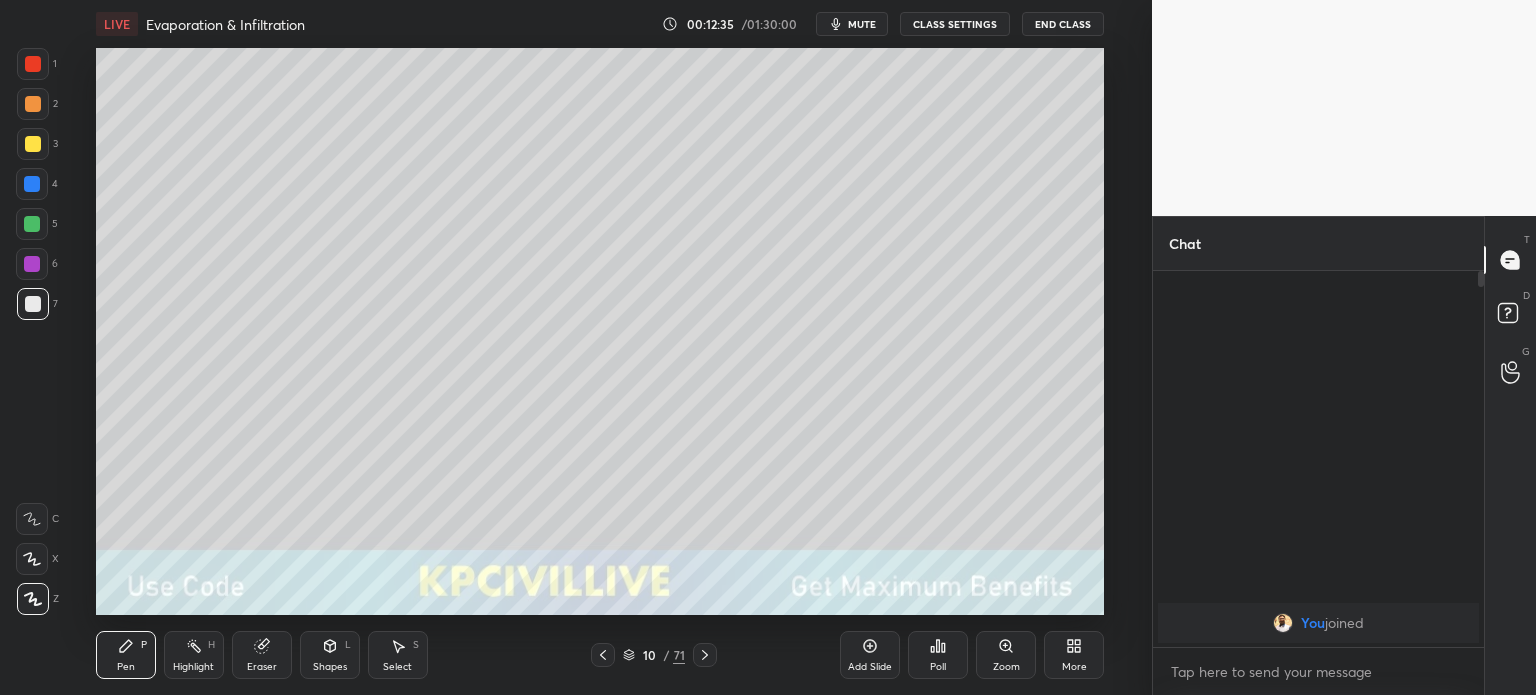 click 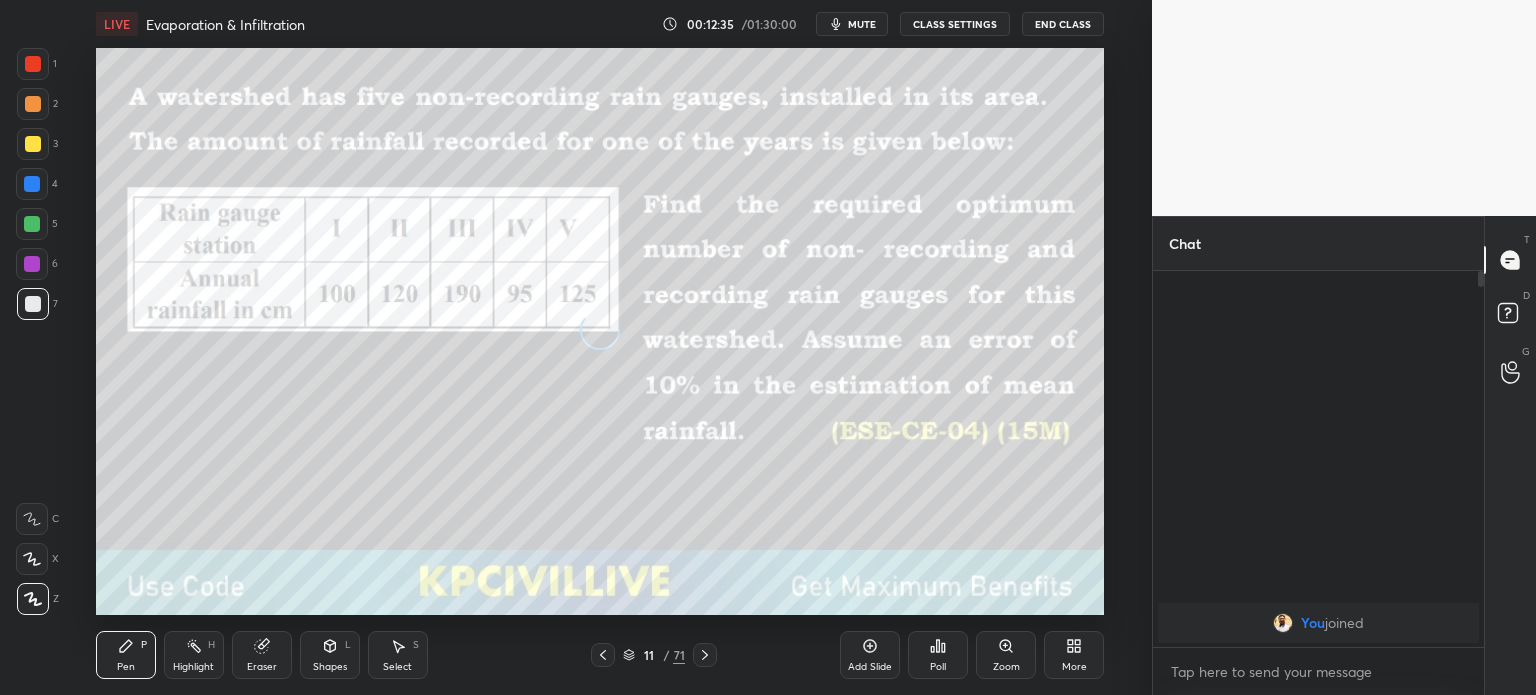 click 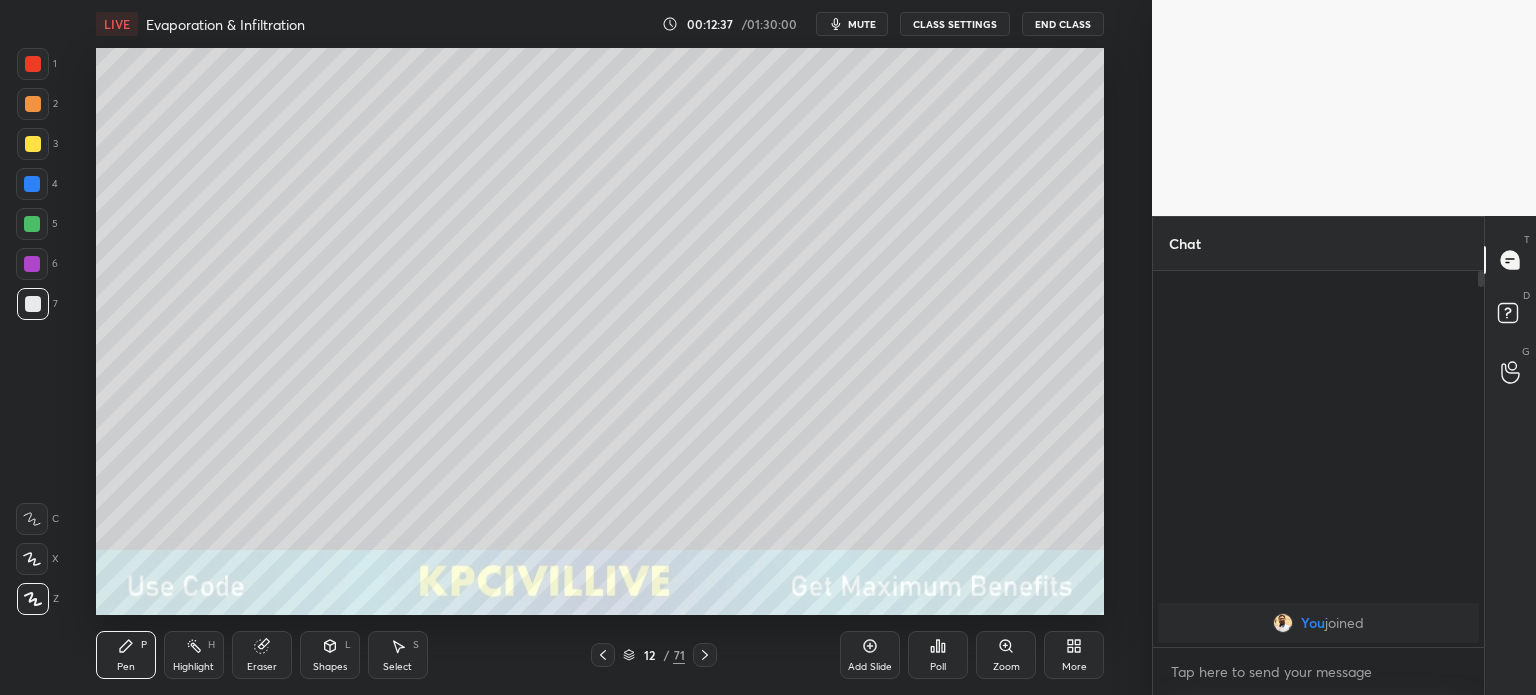 click 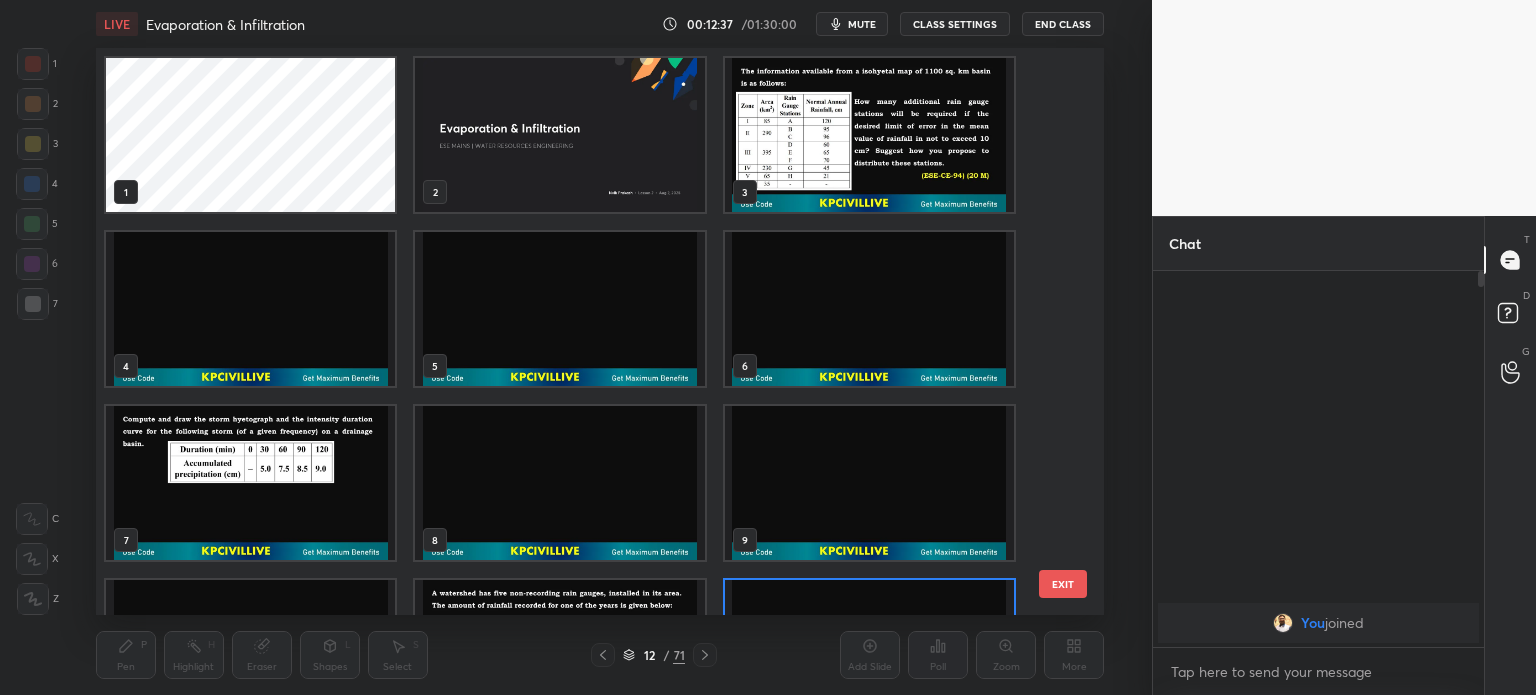 scroll, scrollTop: 128, scrollLeft: 0, axis: vertical 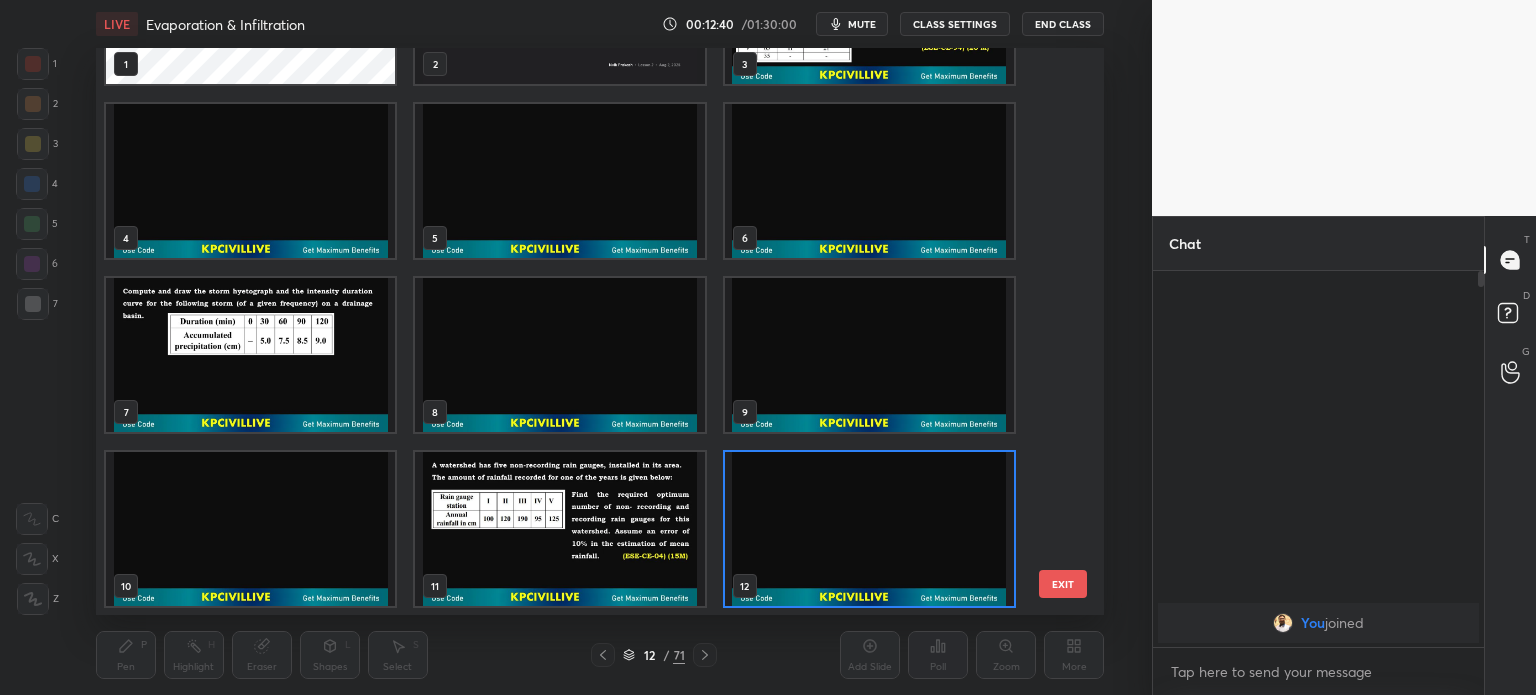 click at bounding box center [559, 529] 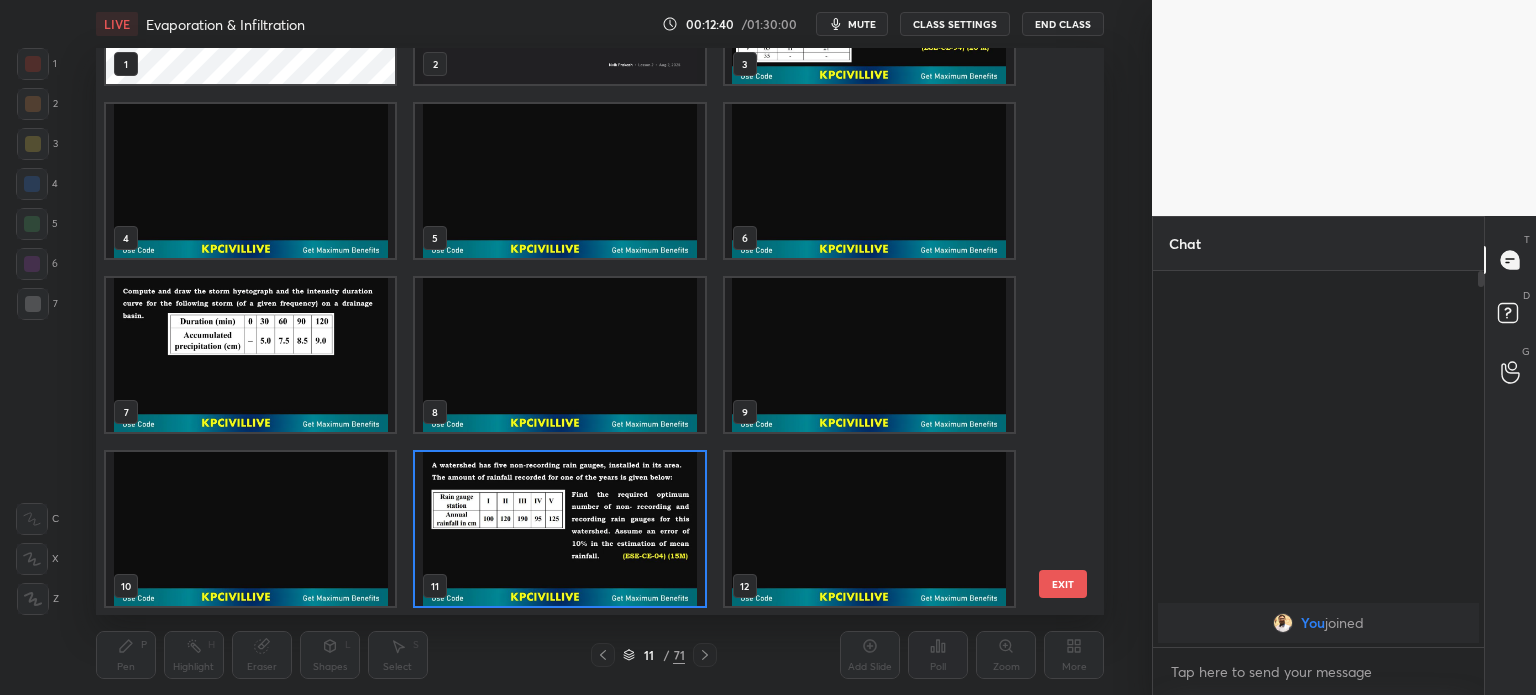 click at bounding box center (559, 529) 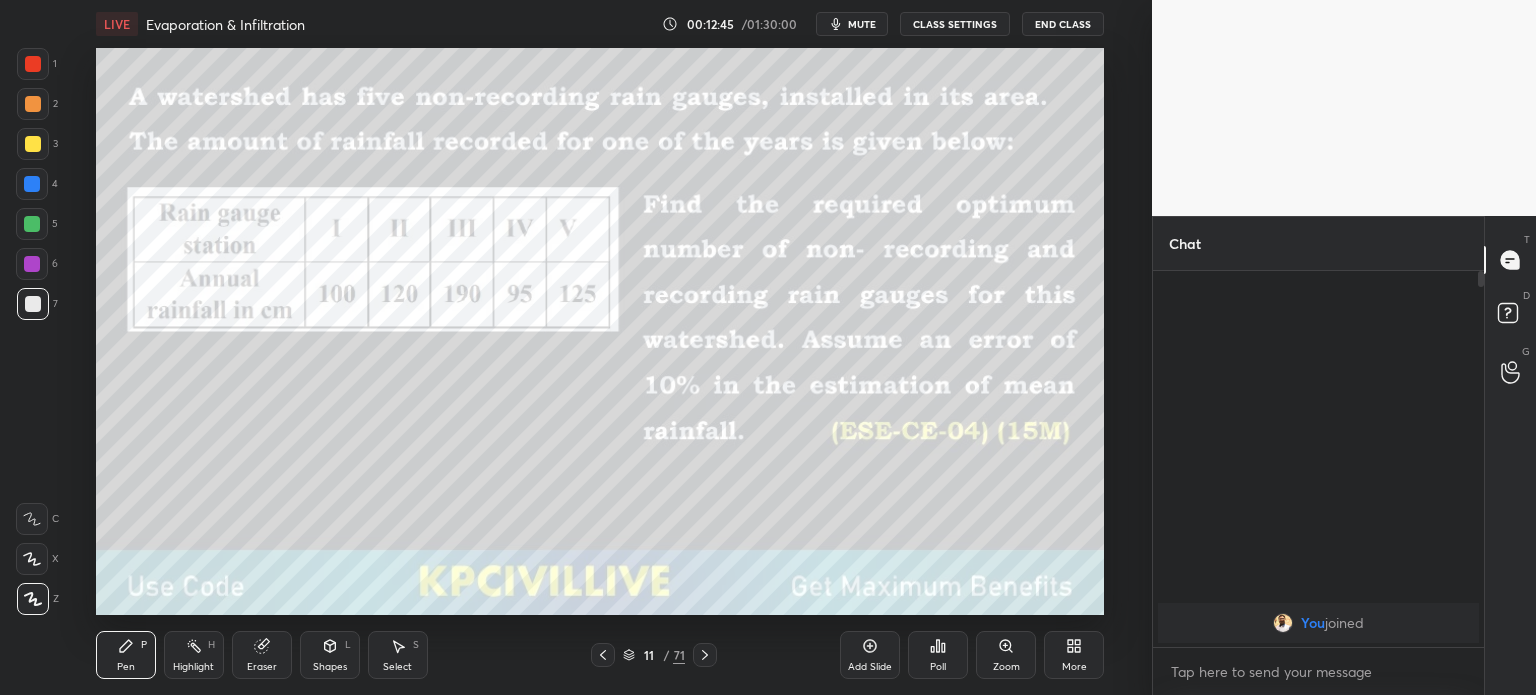 click at bounding box center (33, 144) 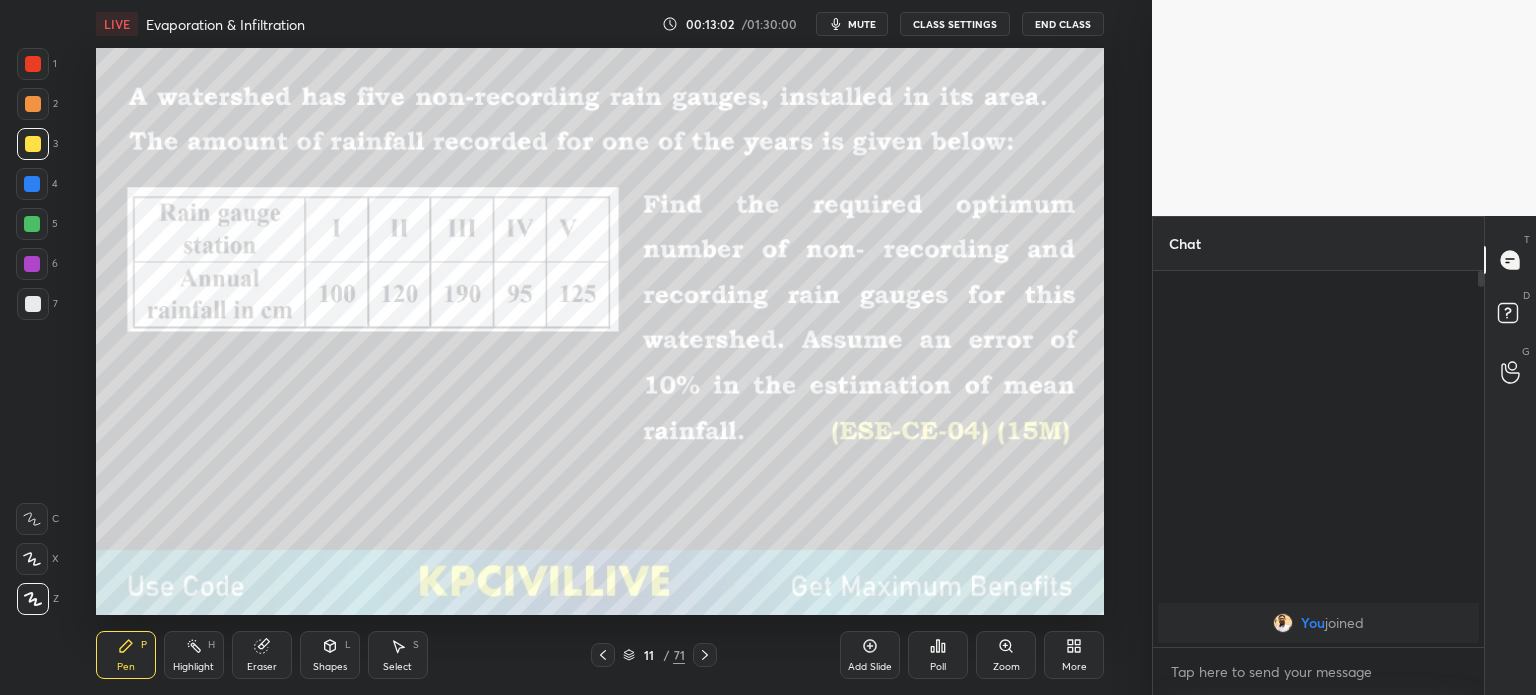 click 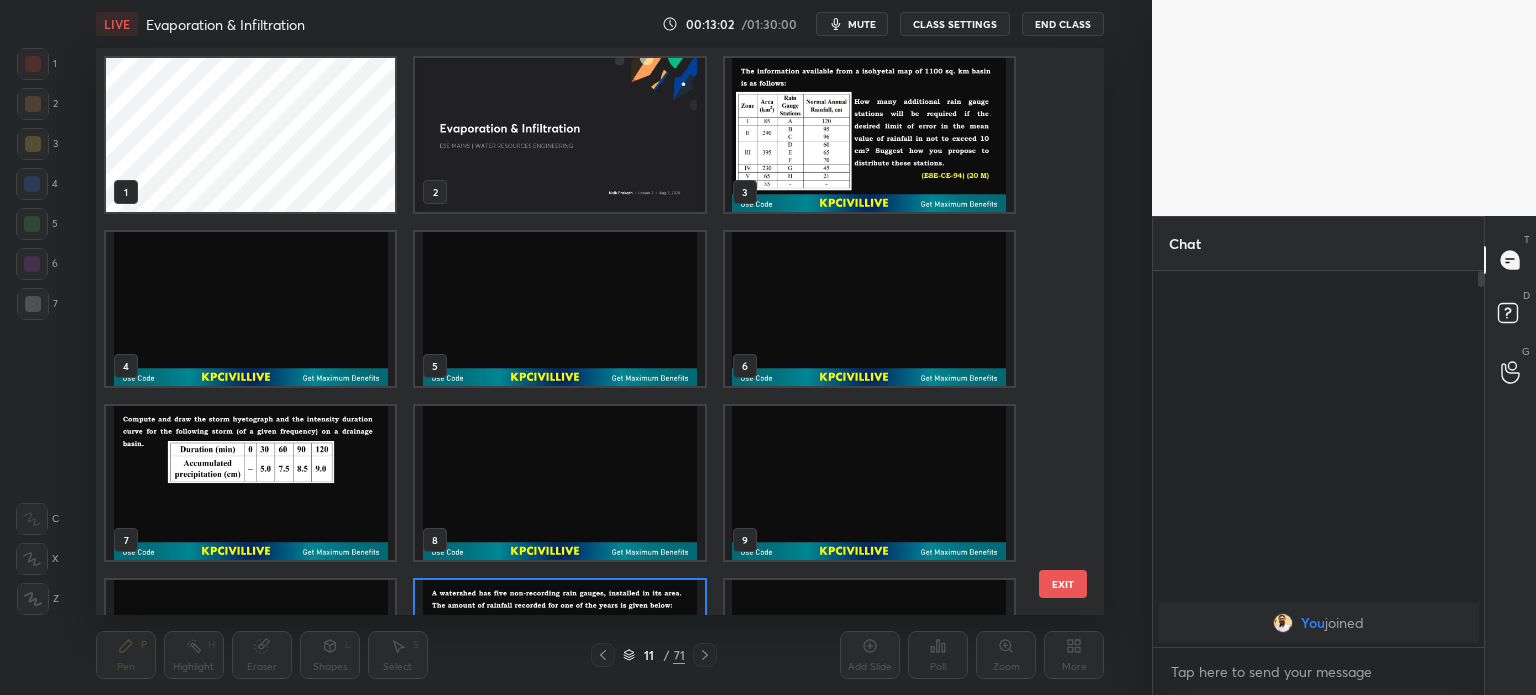 scroll, scrollTop: 128, scrollLeft: 0, axis: vertical 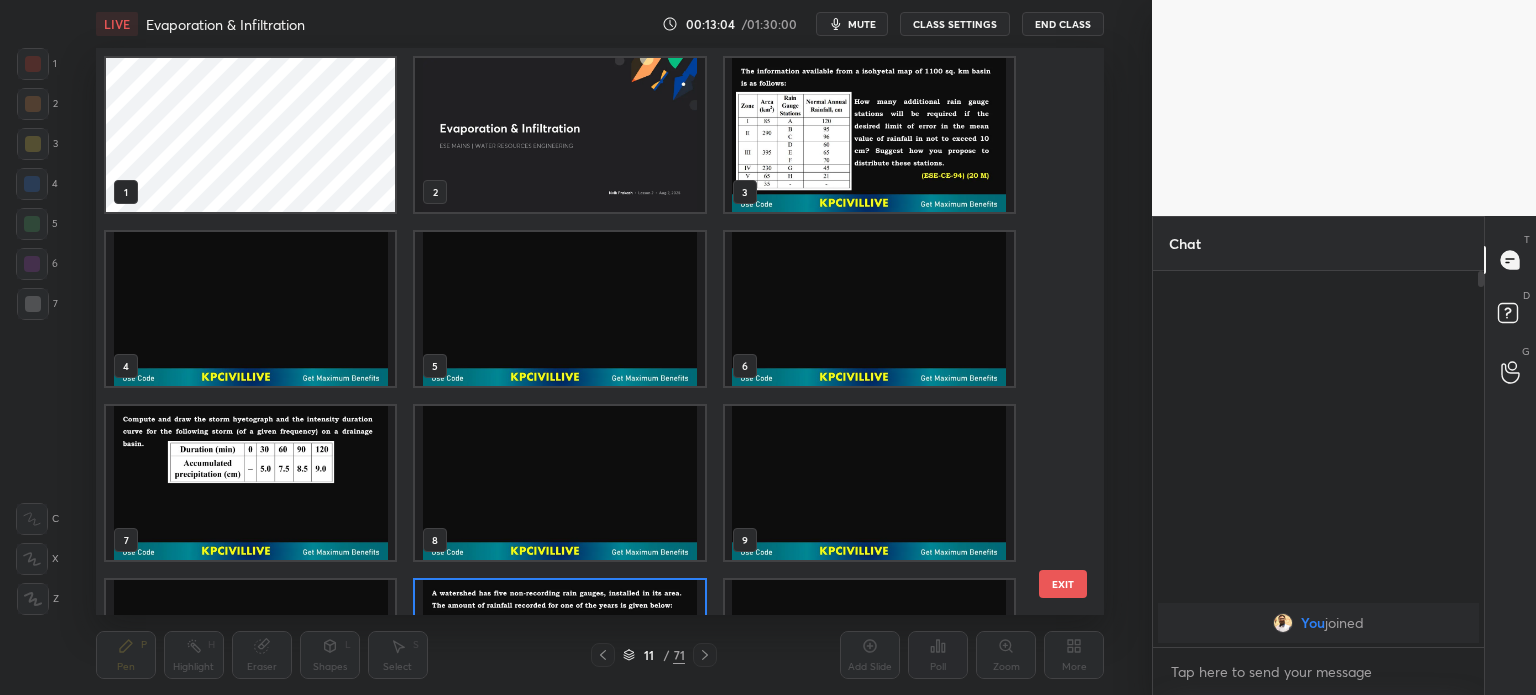 click at bounding box center (868, 135) 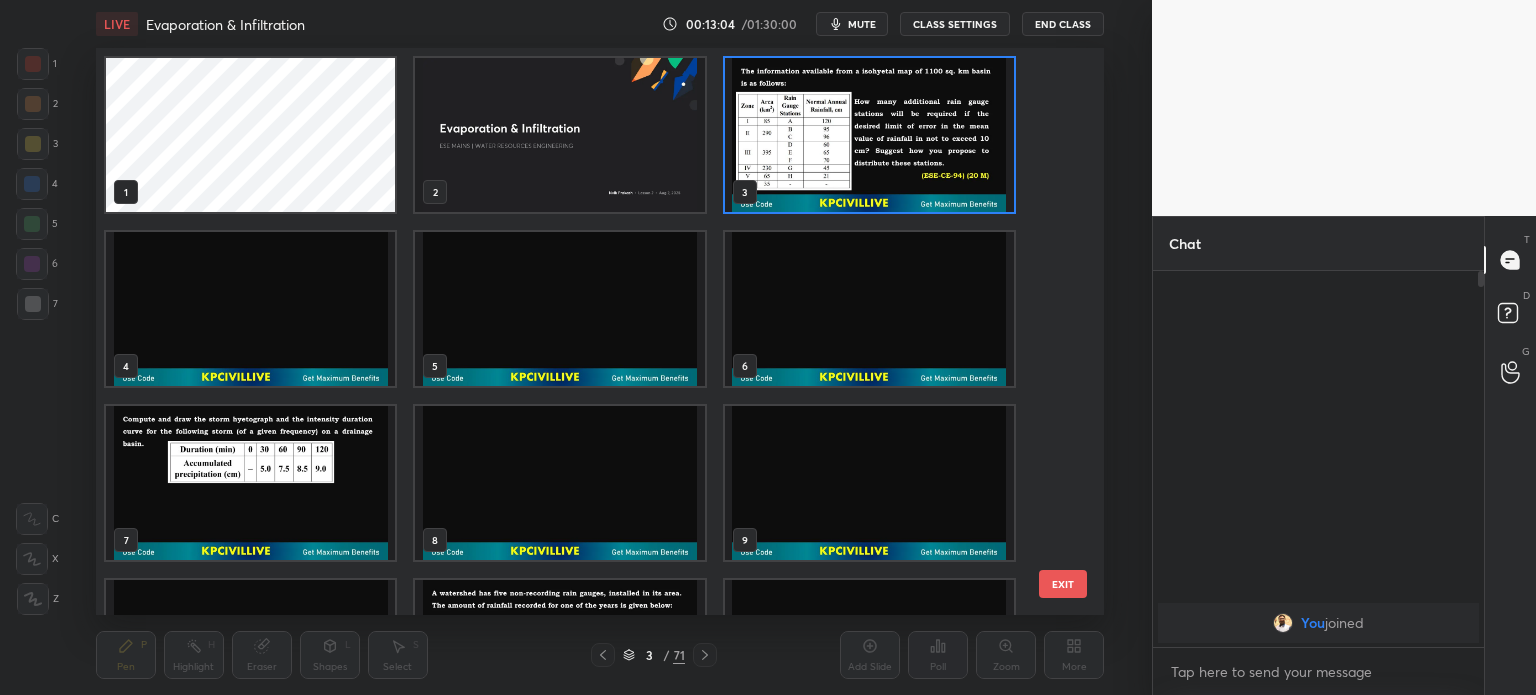 click at bounding box center (868, 135) 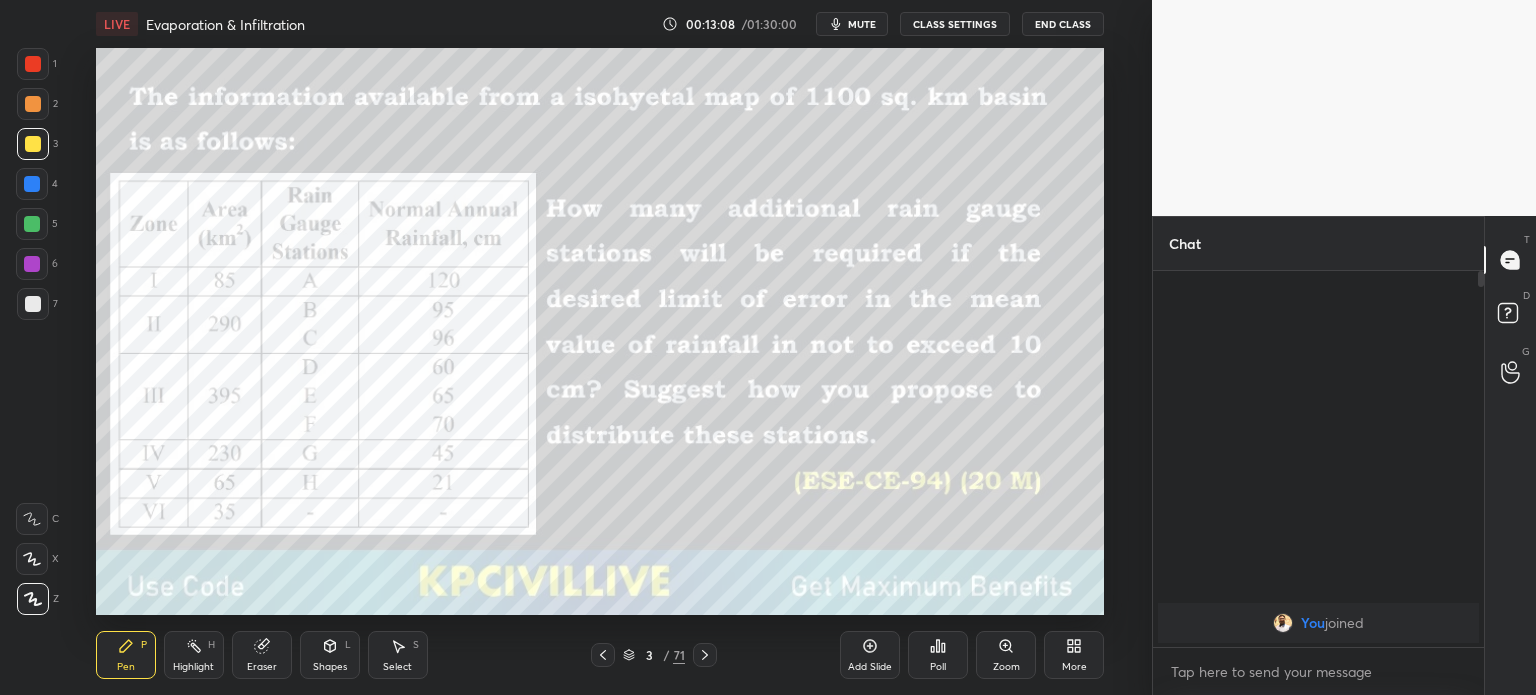 click 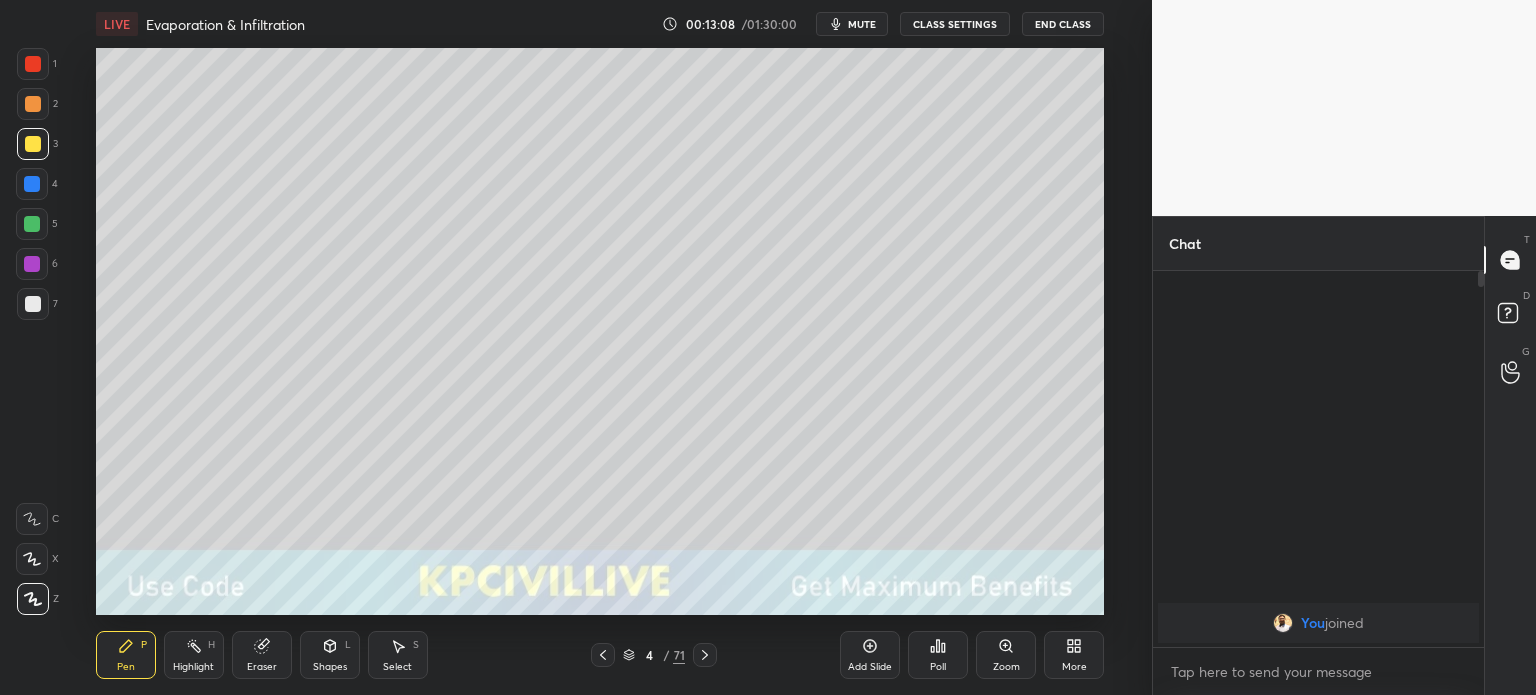 click 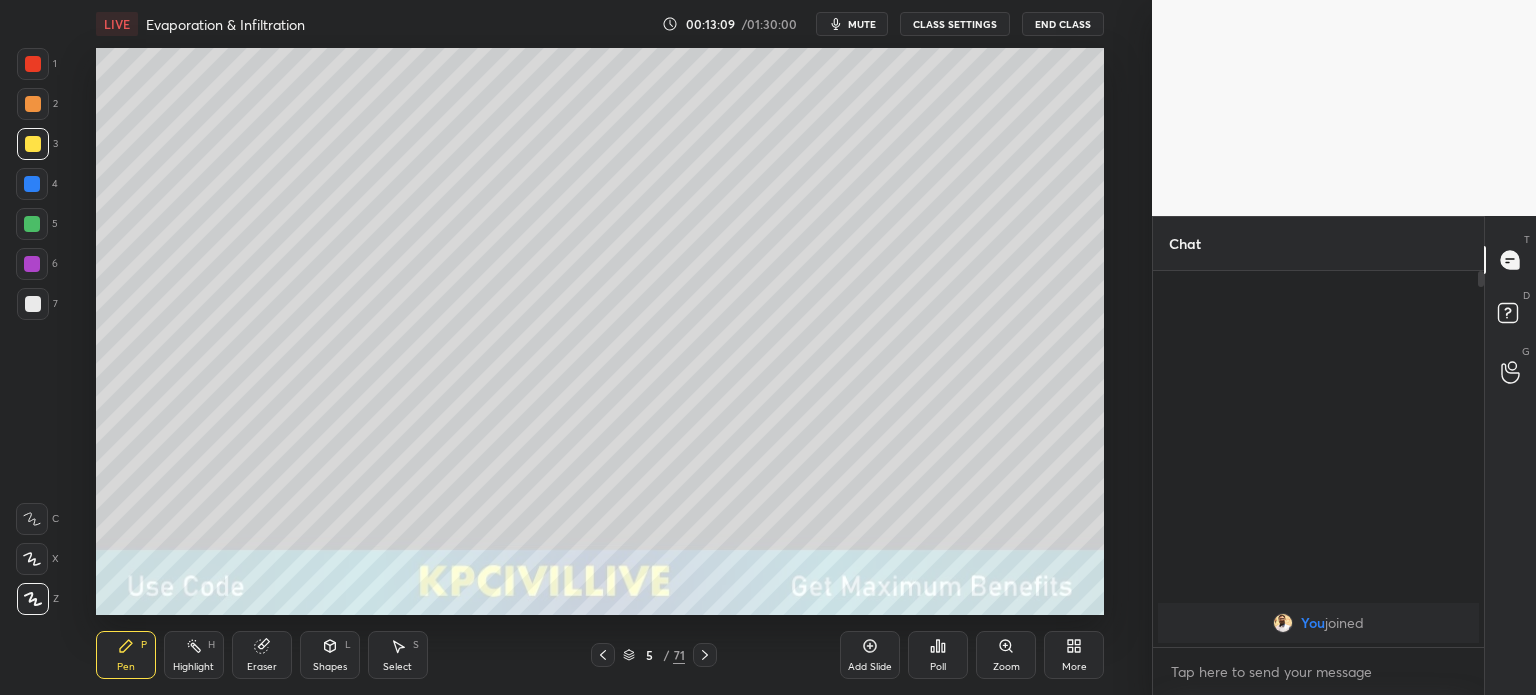 click 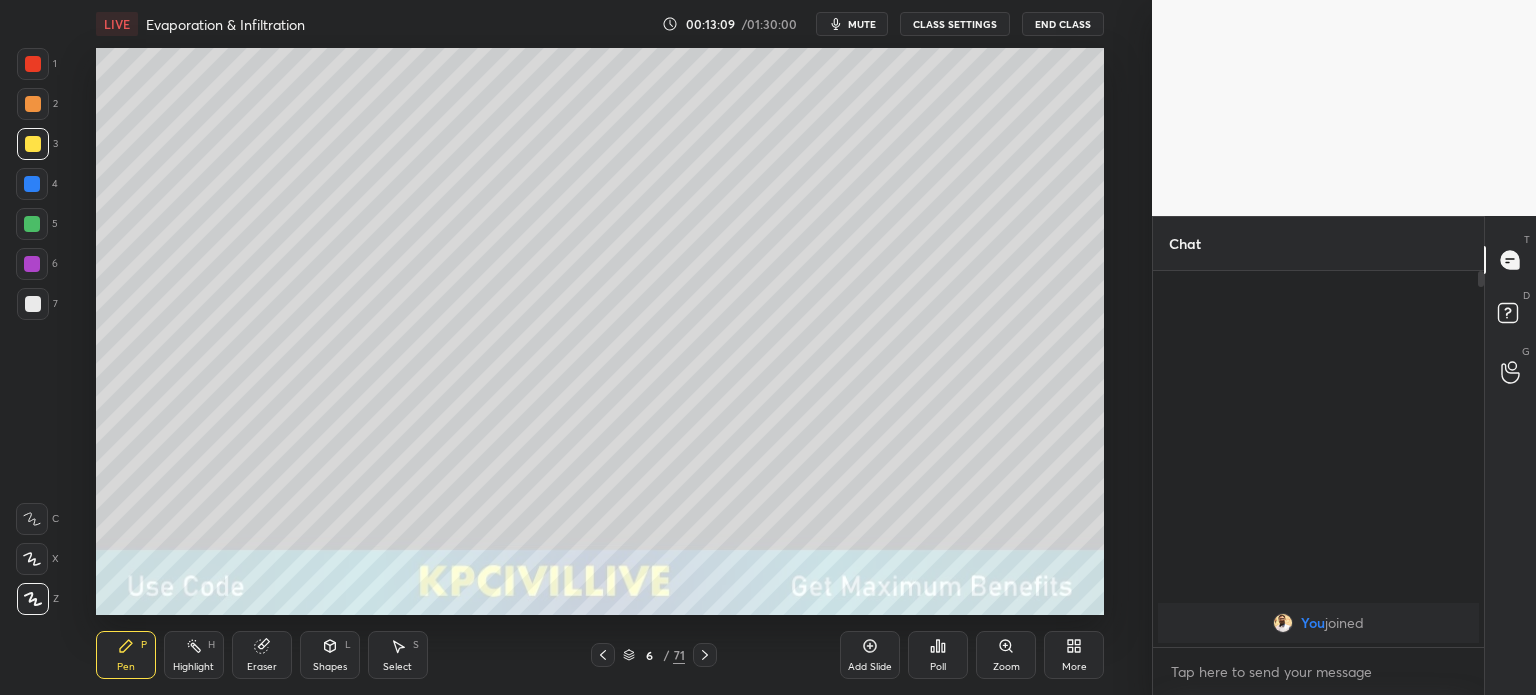 click 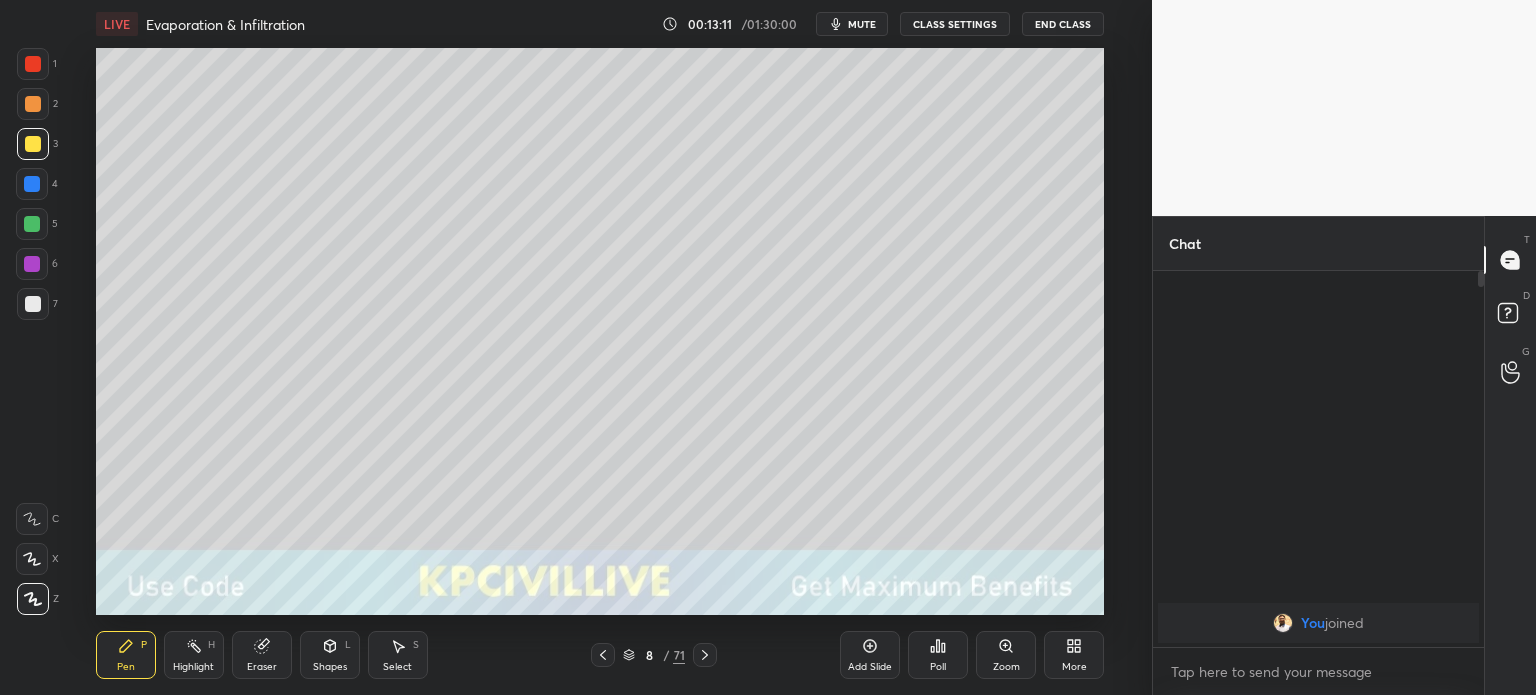 click 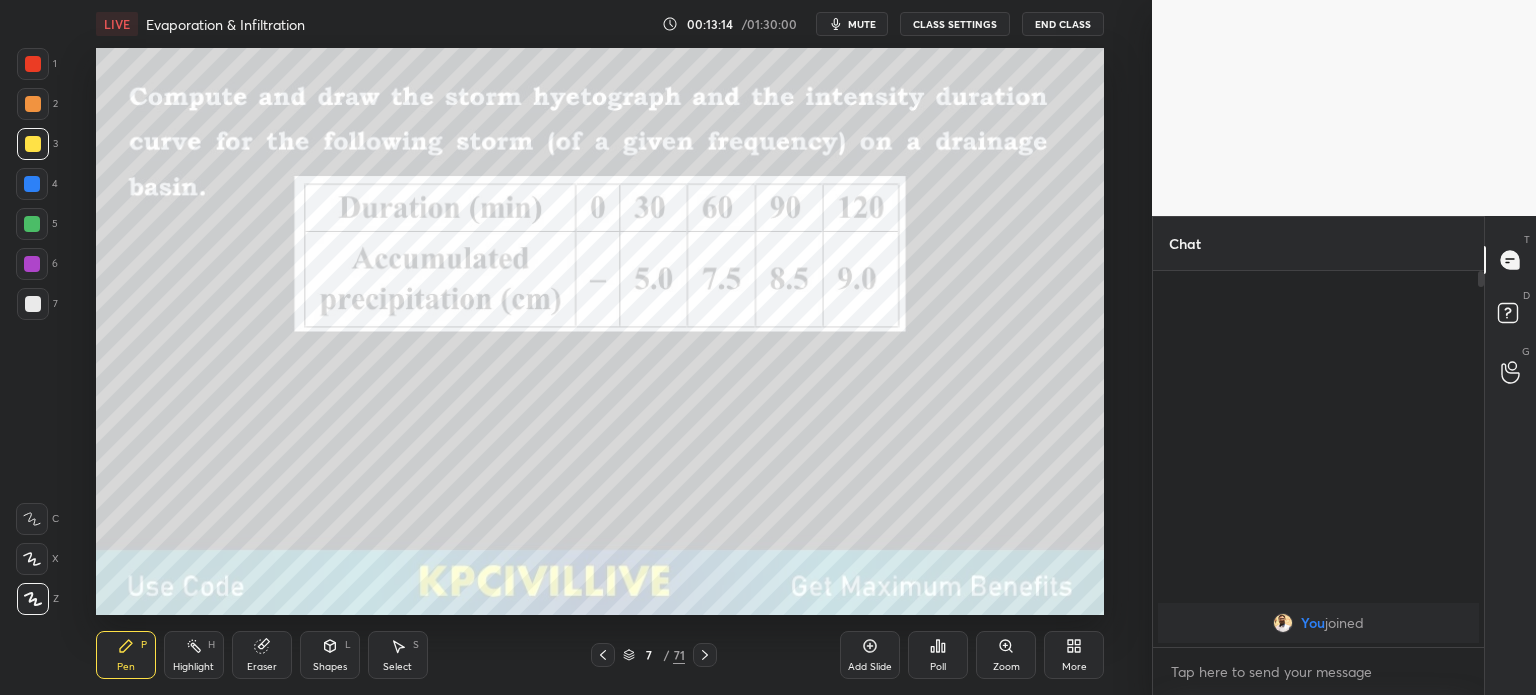 click 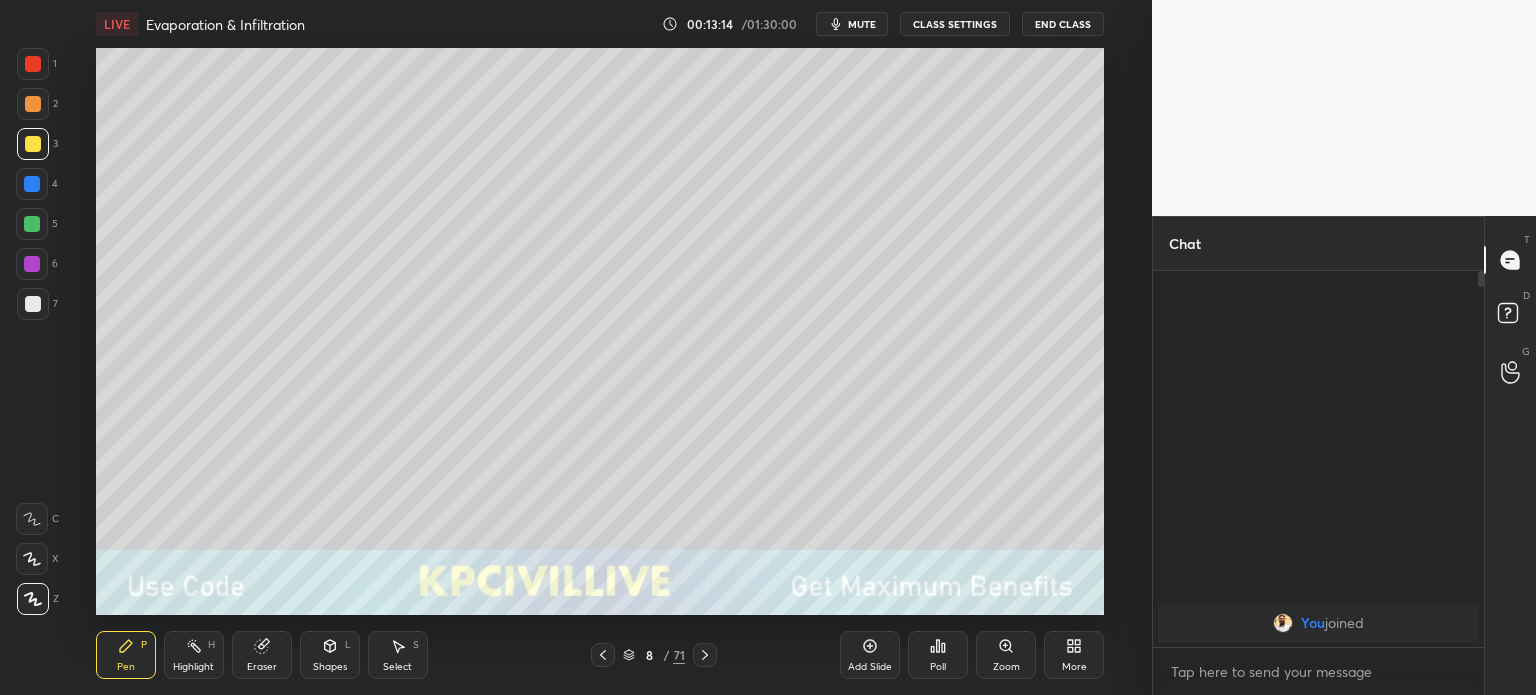 click 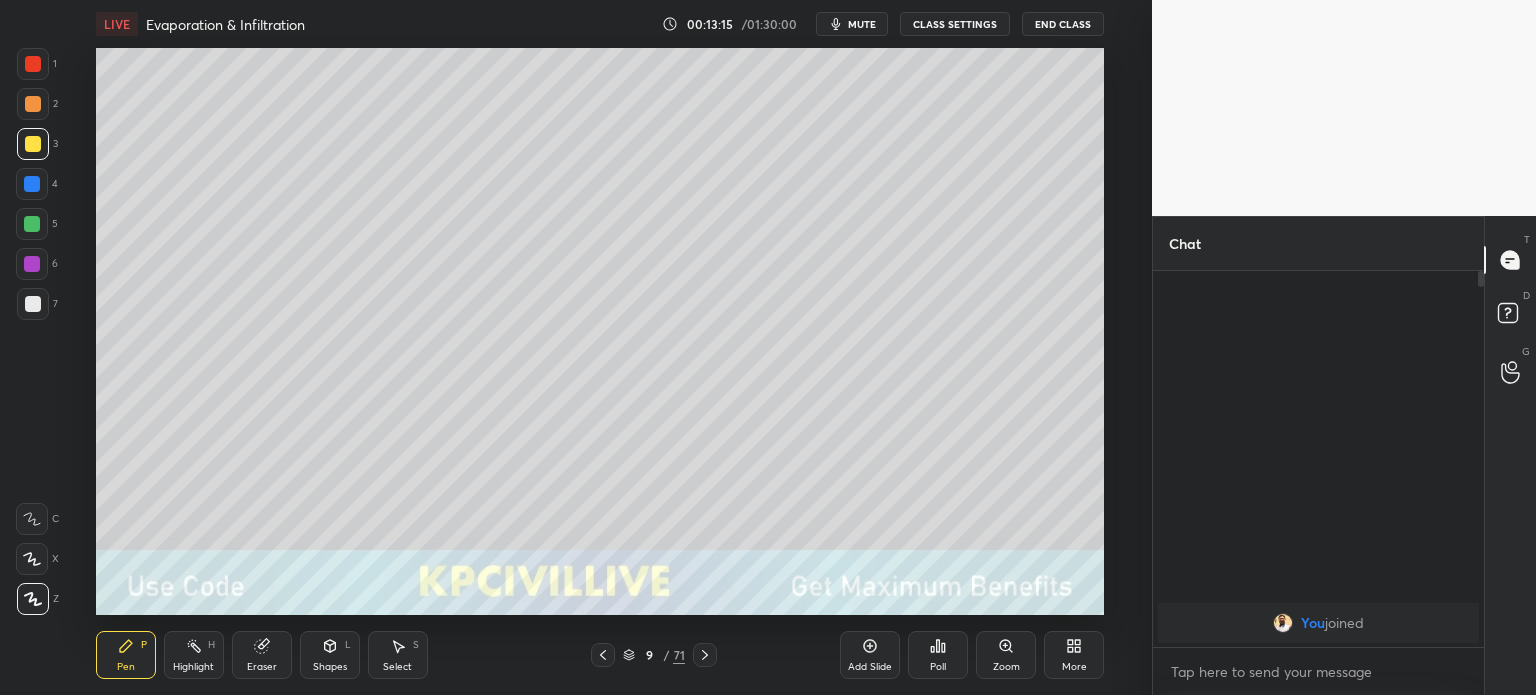 click 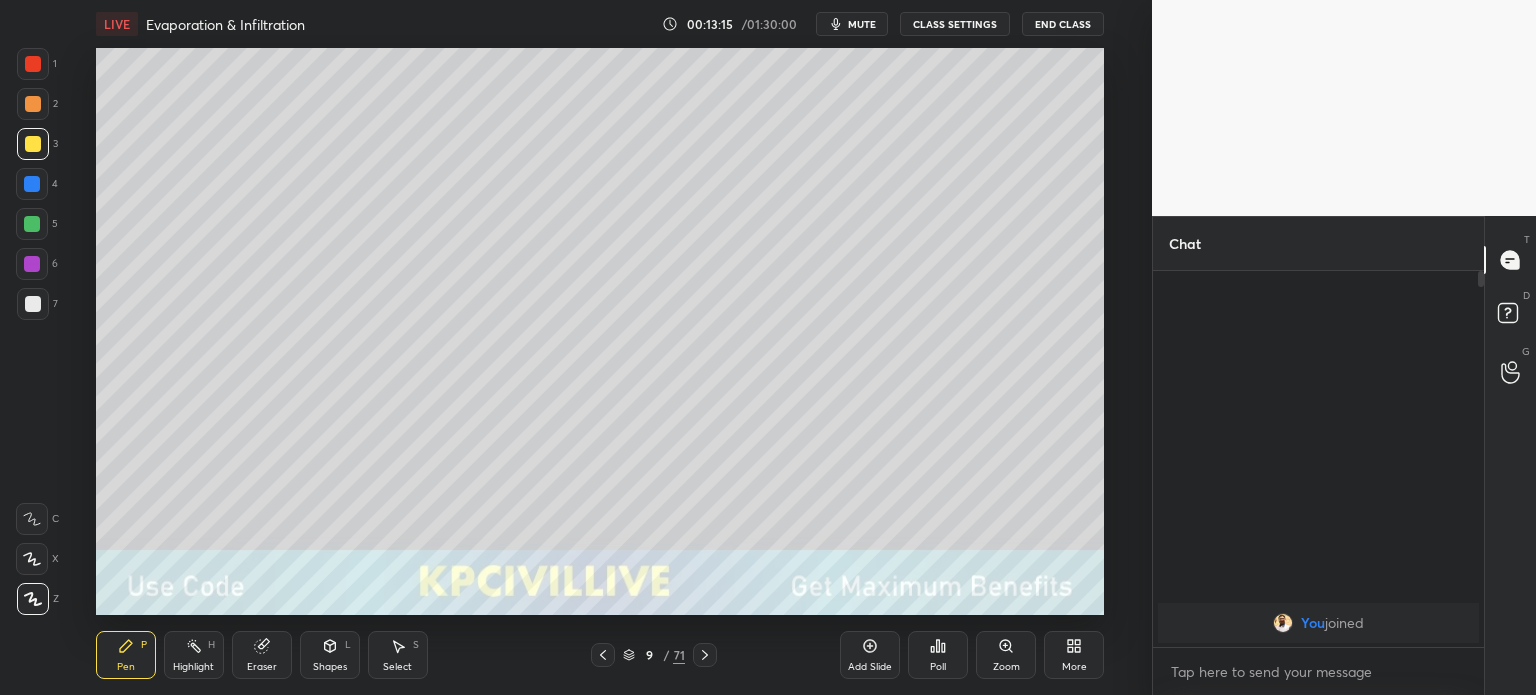 click 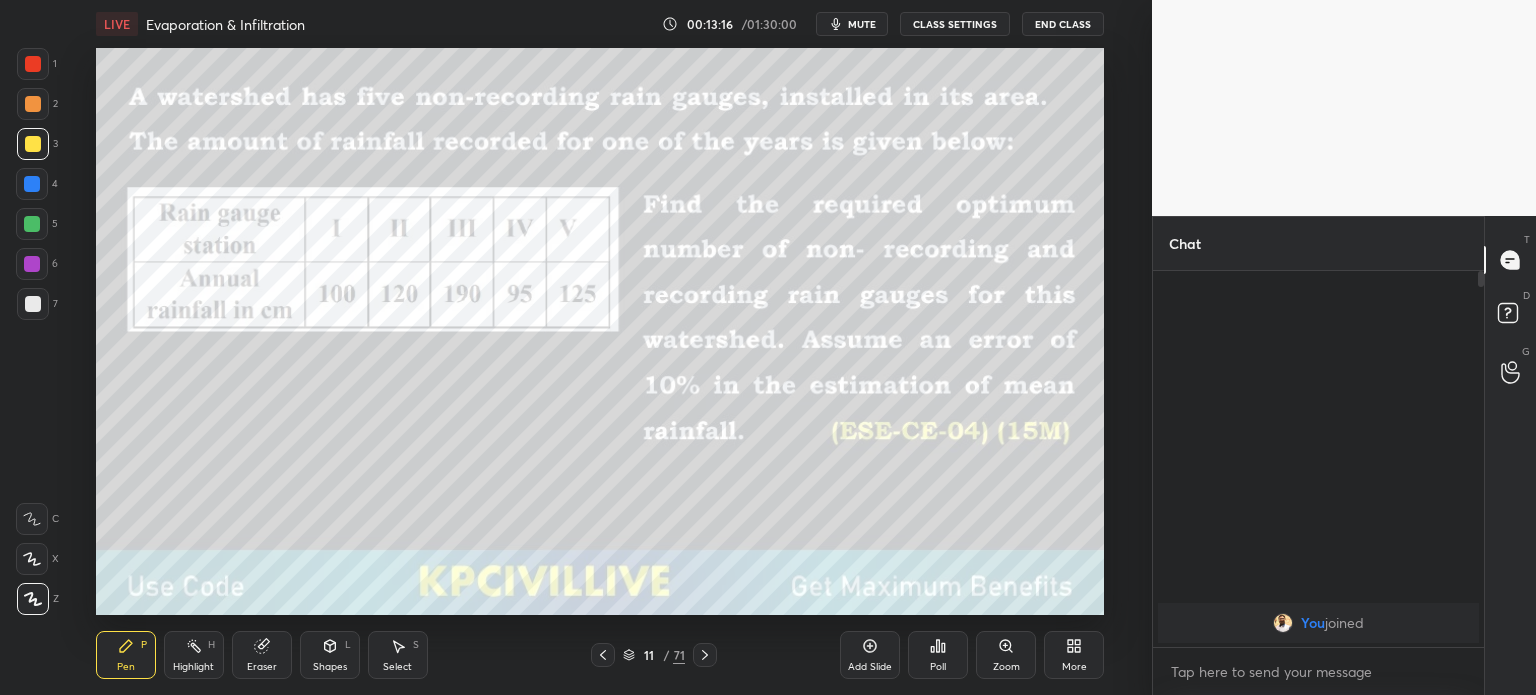 click 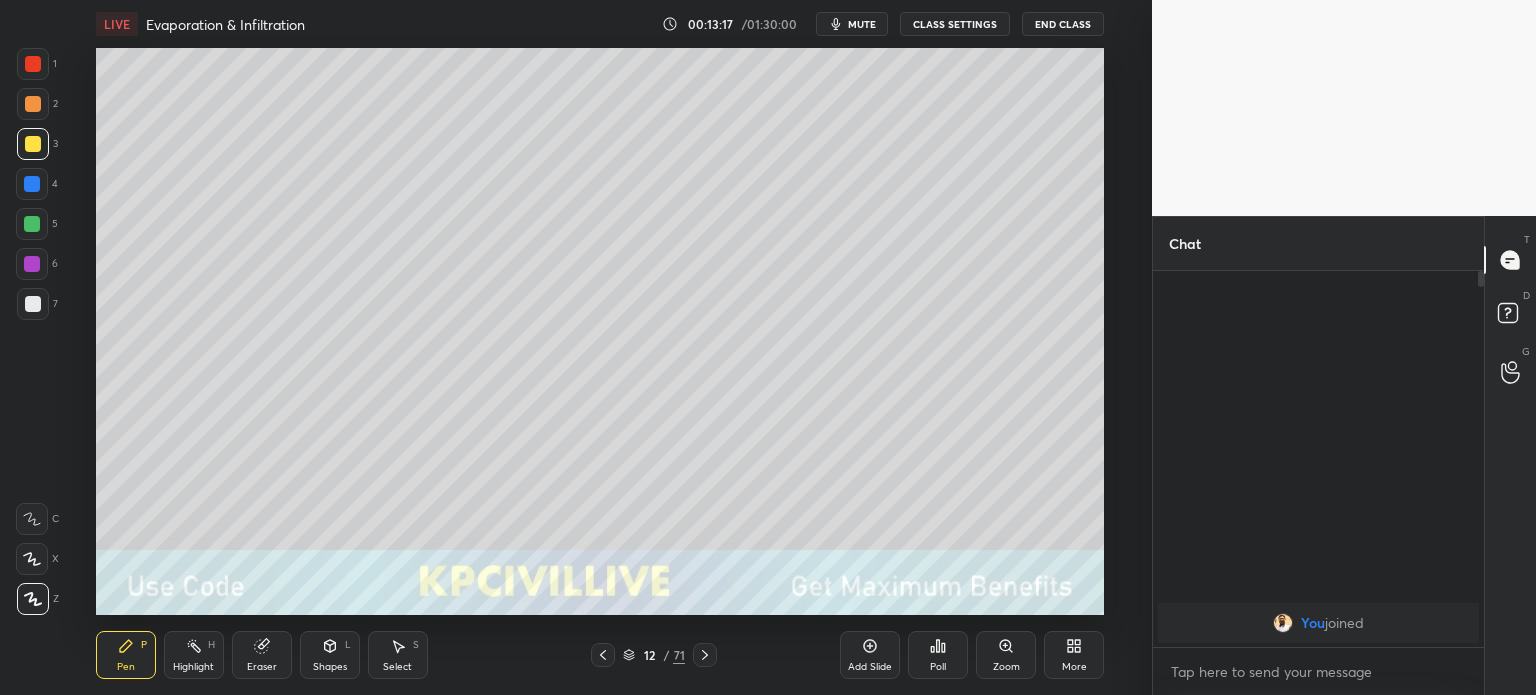 click 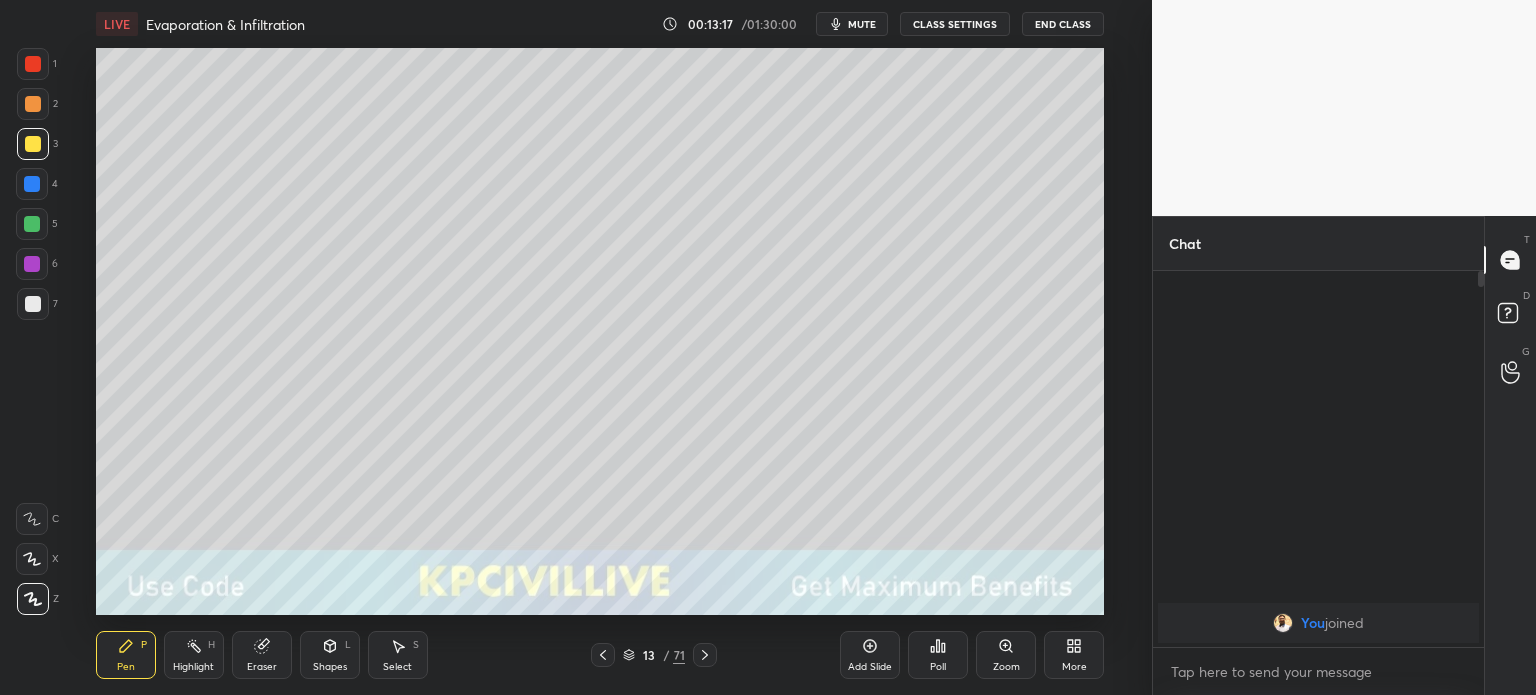 click 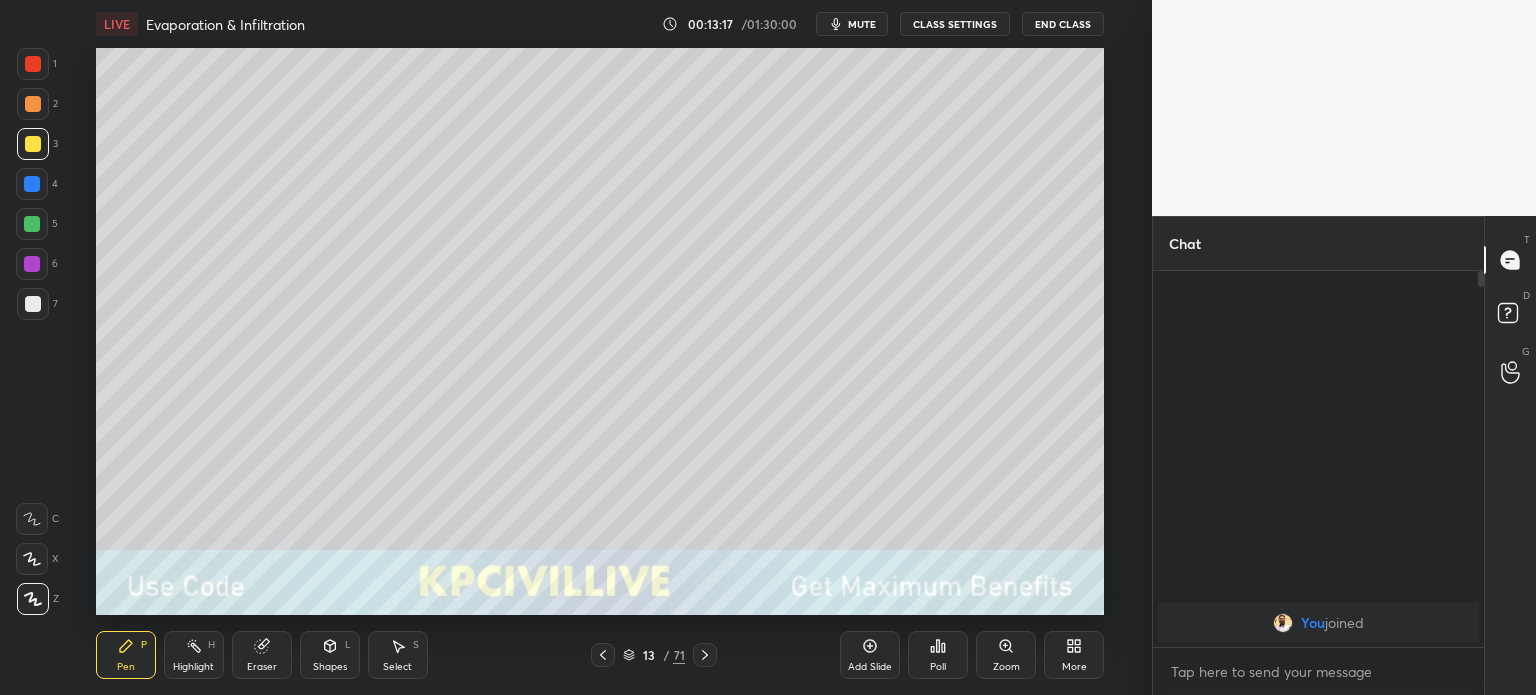 click 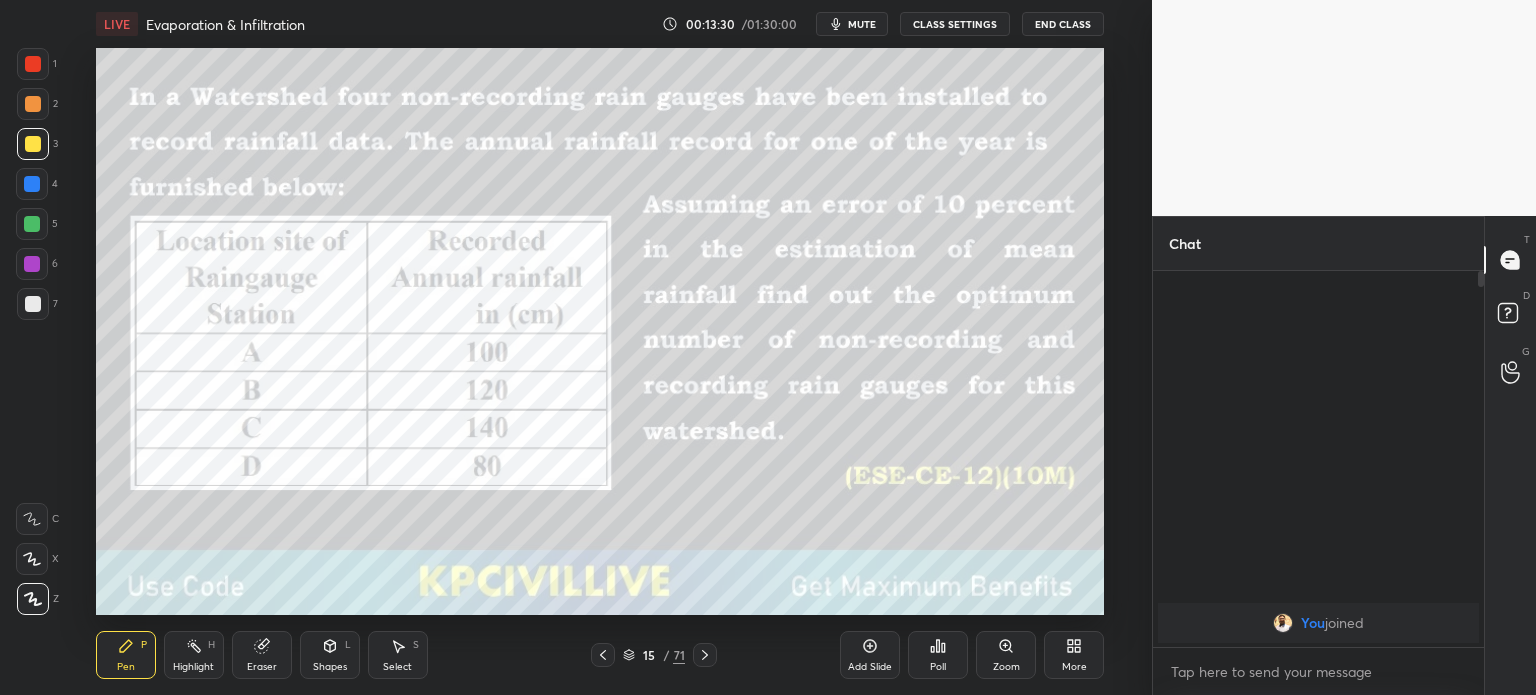 click 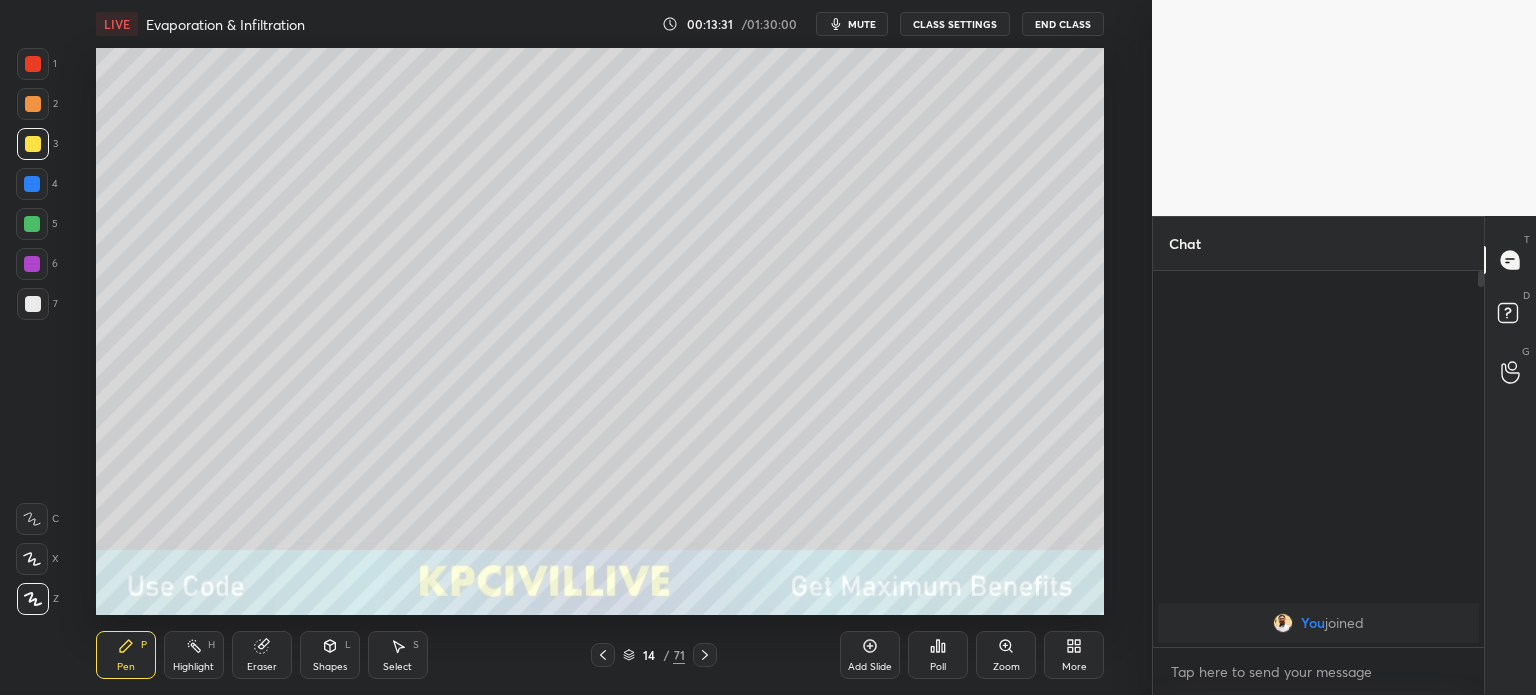 click at bounding box center [603, 655] 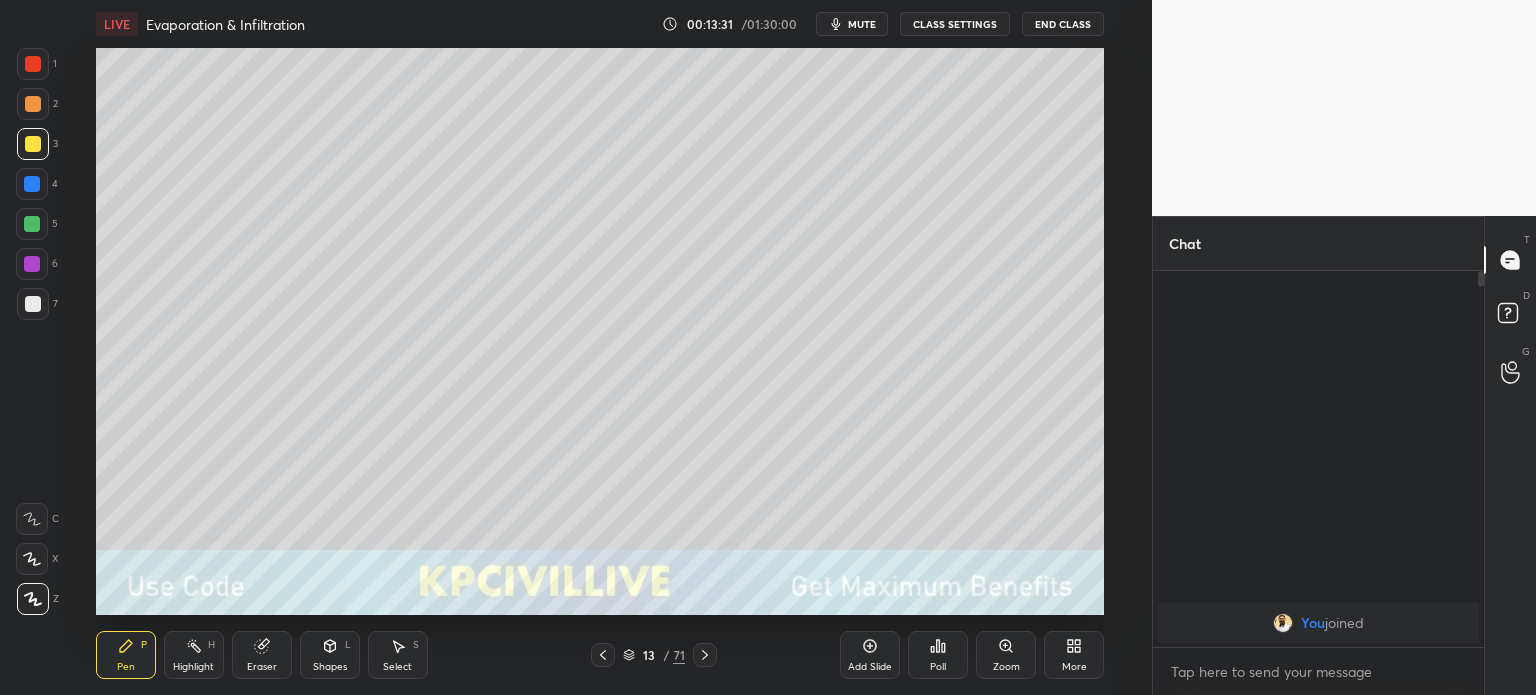 click at bounding box center (603, 655) 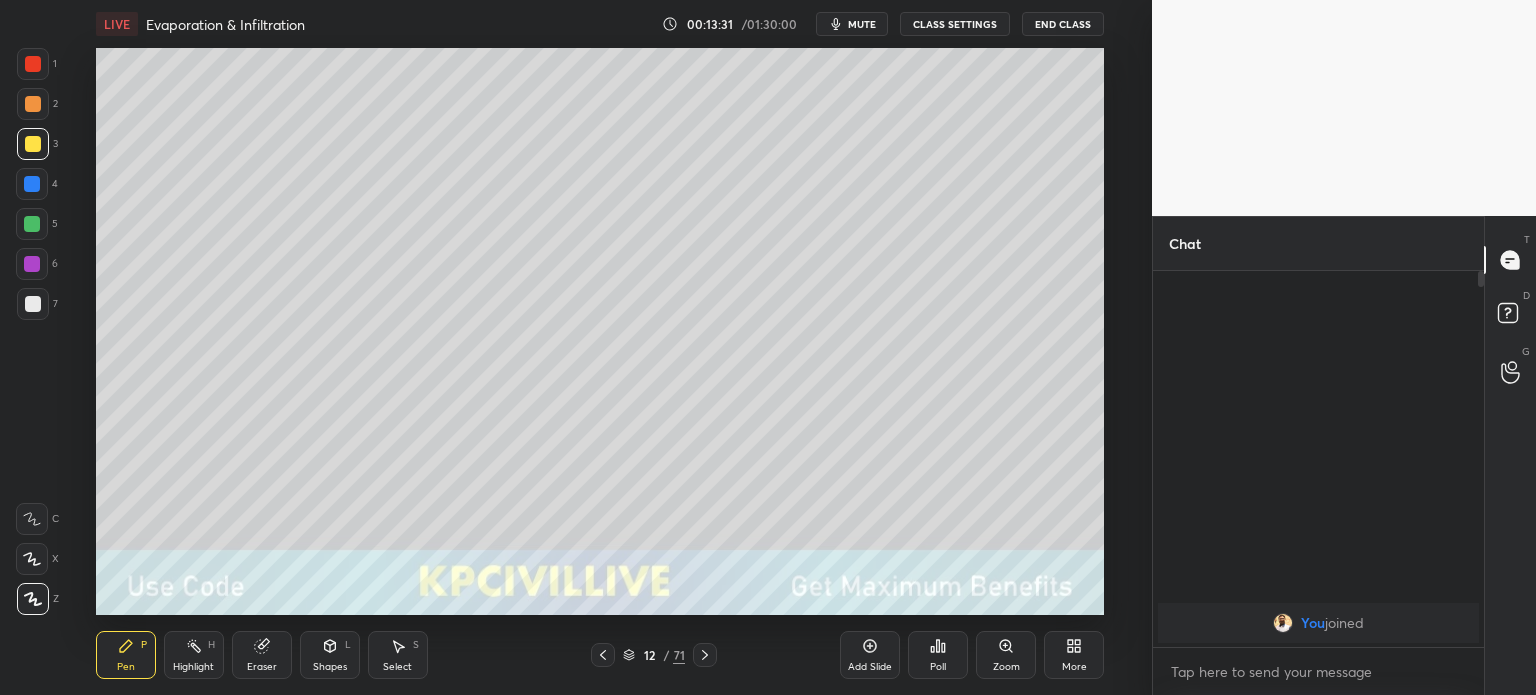 click at bounding box center (603, 655) 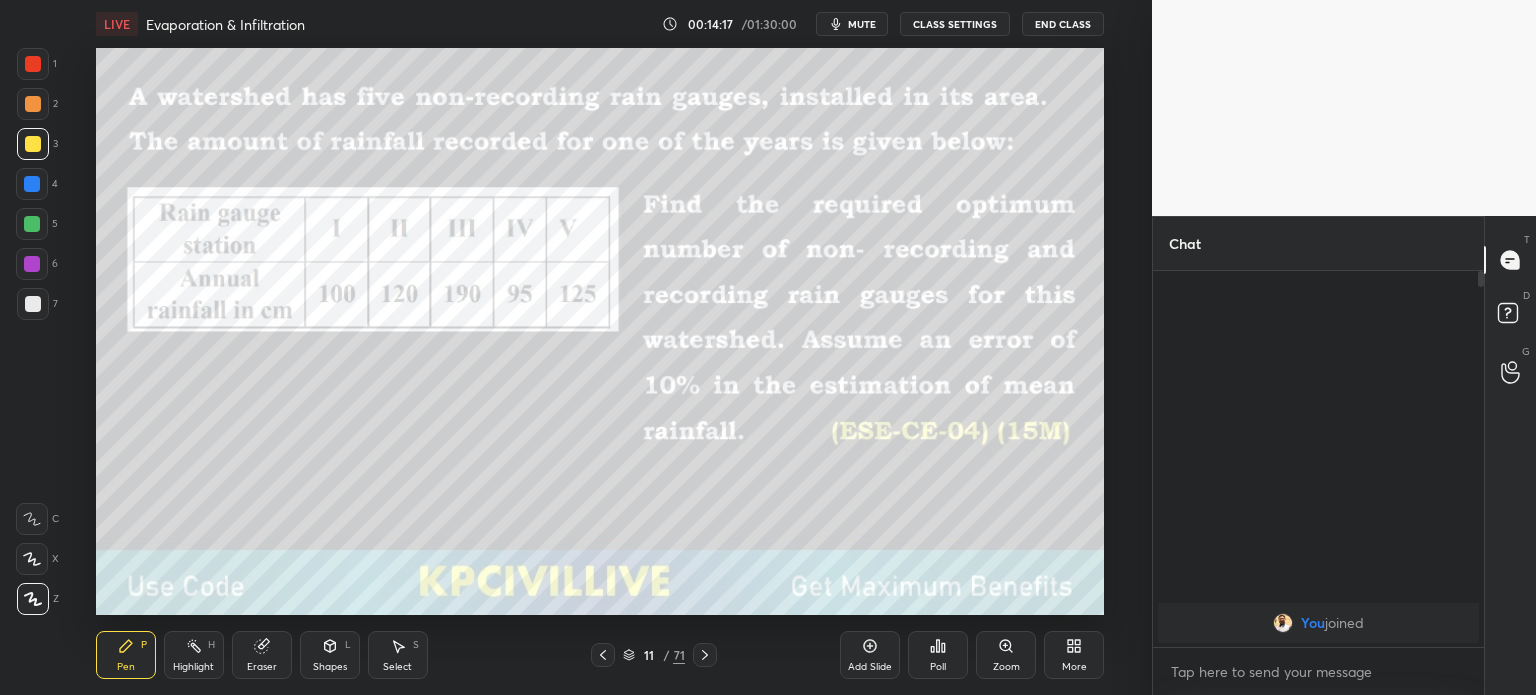 click 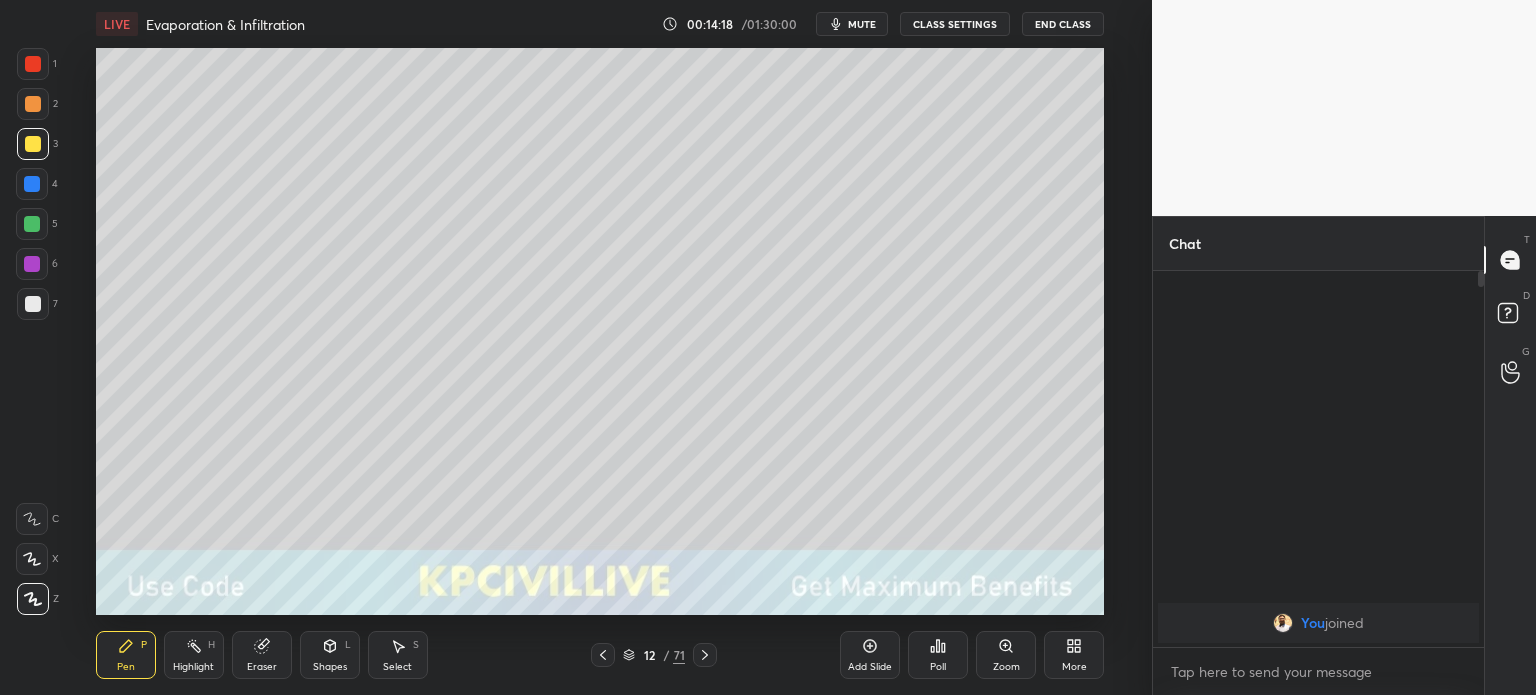 click 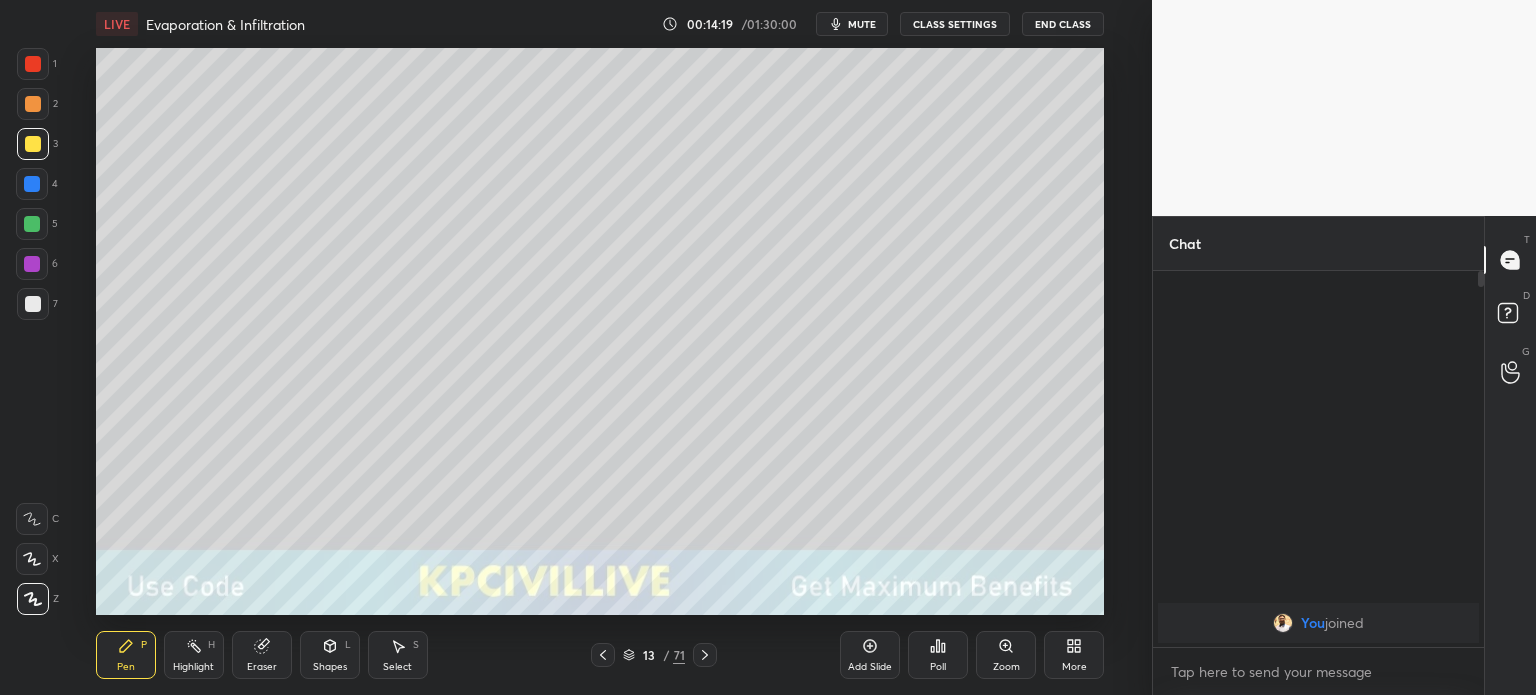 click 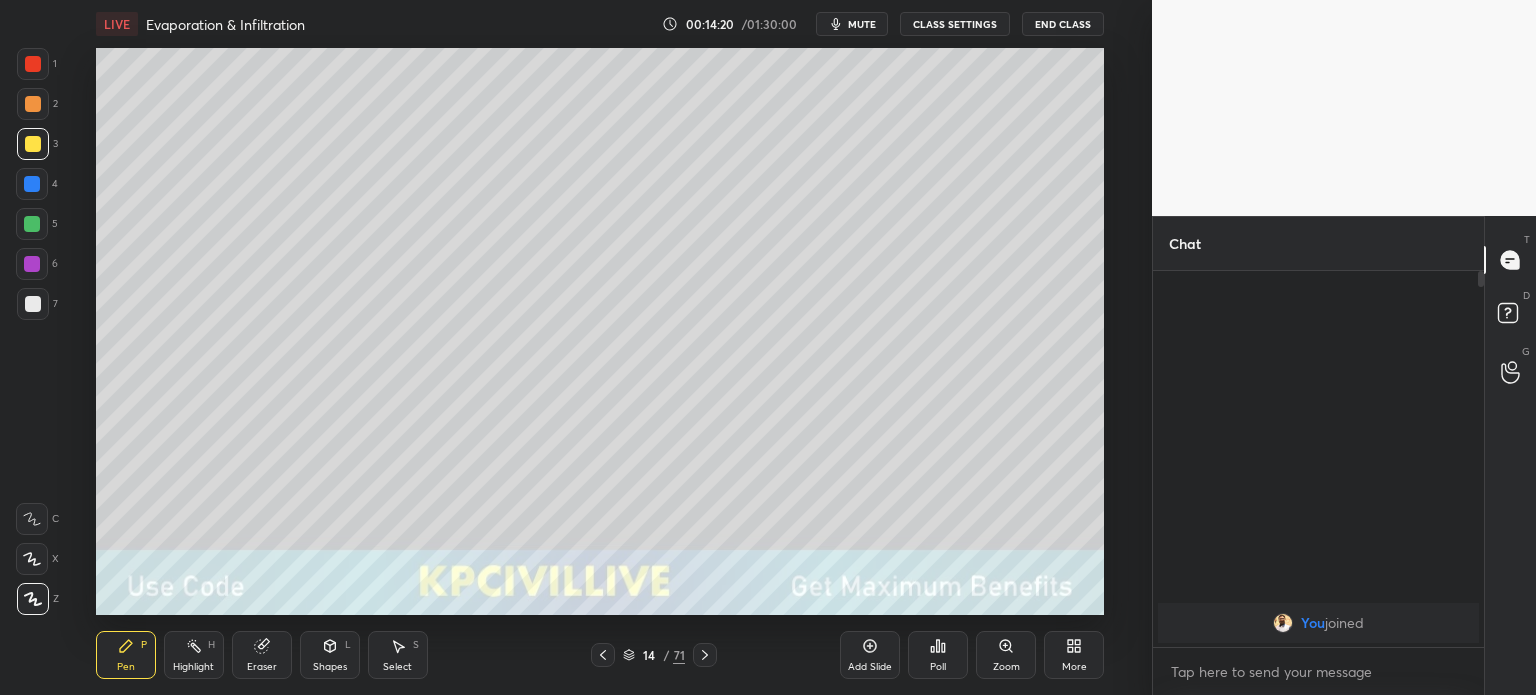 click 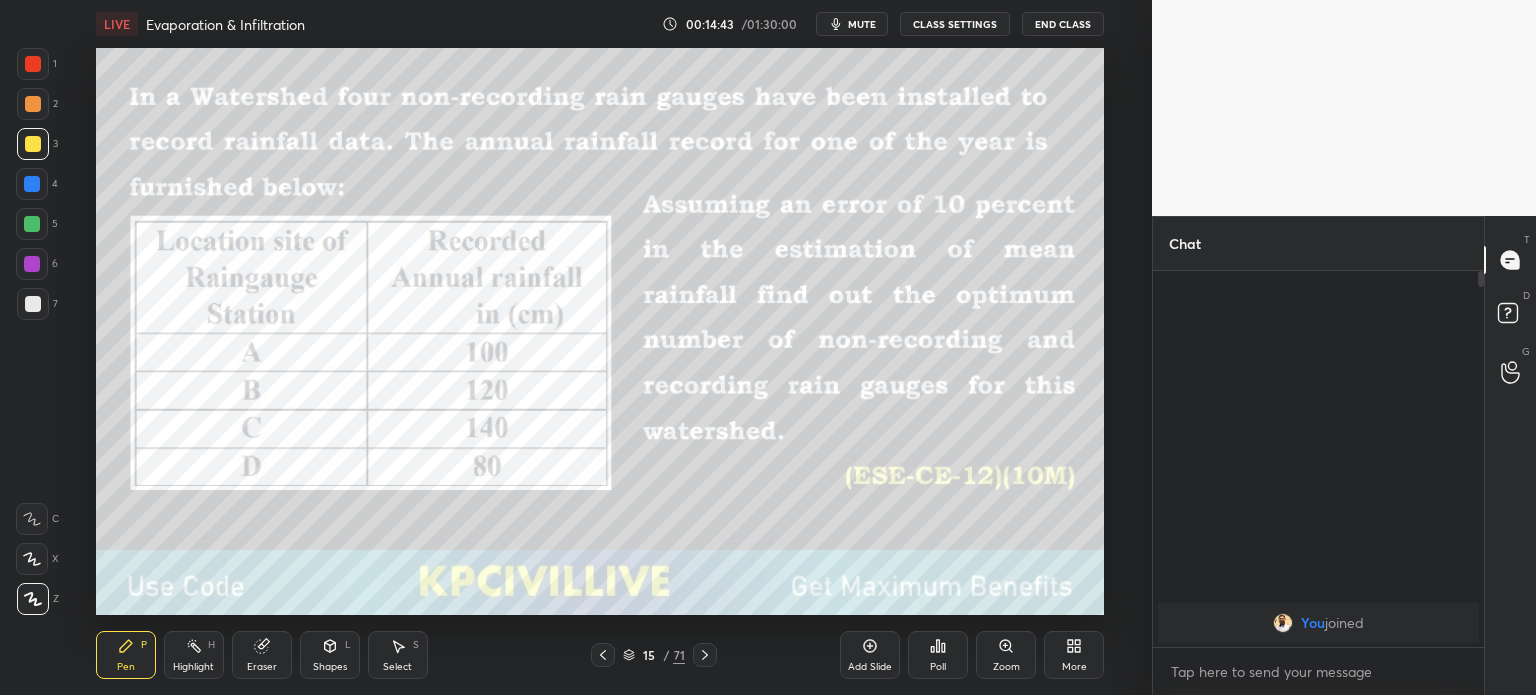 click 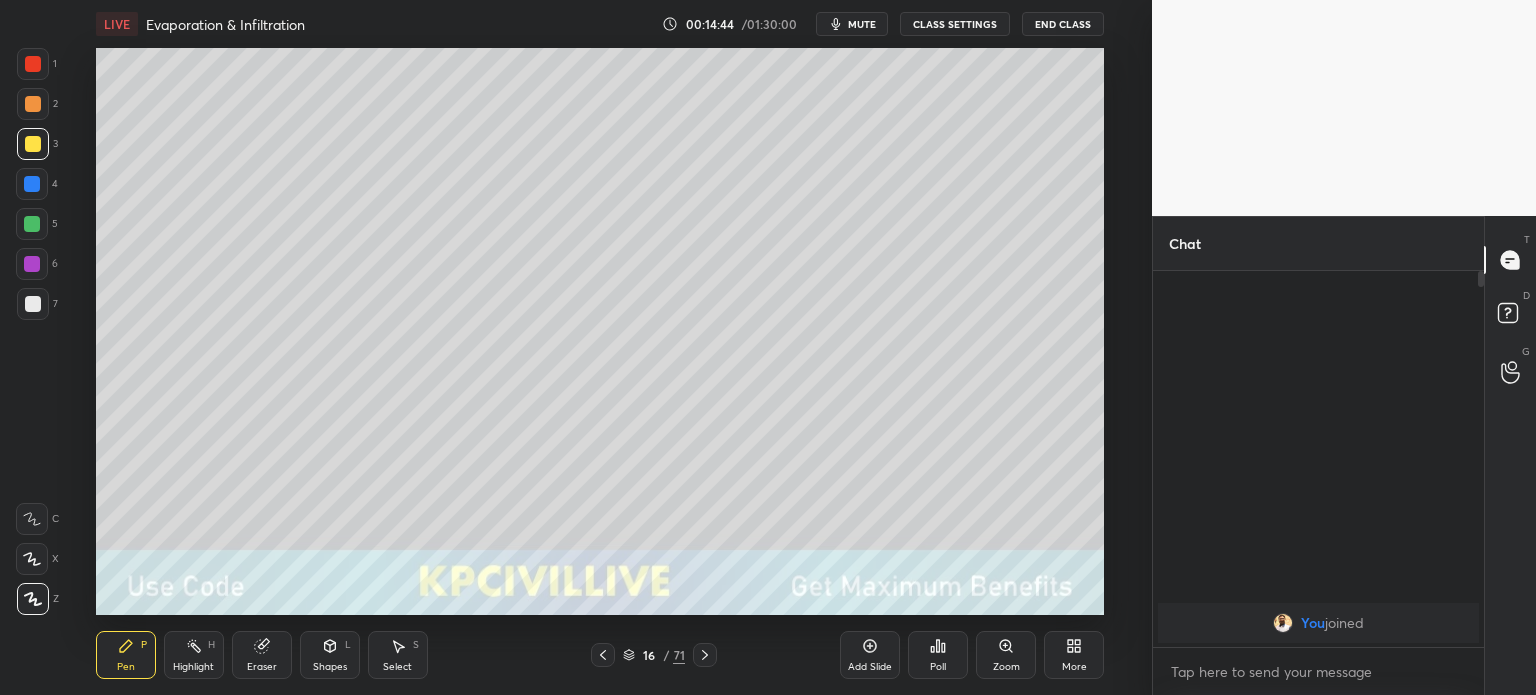 click 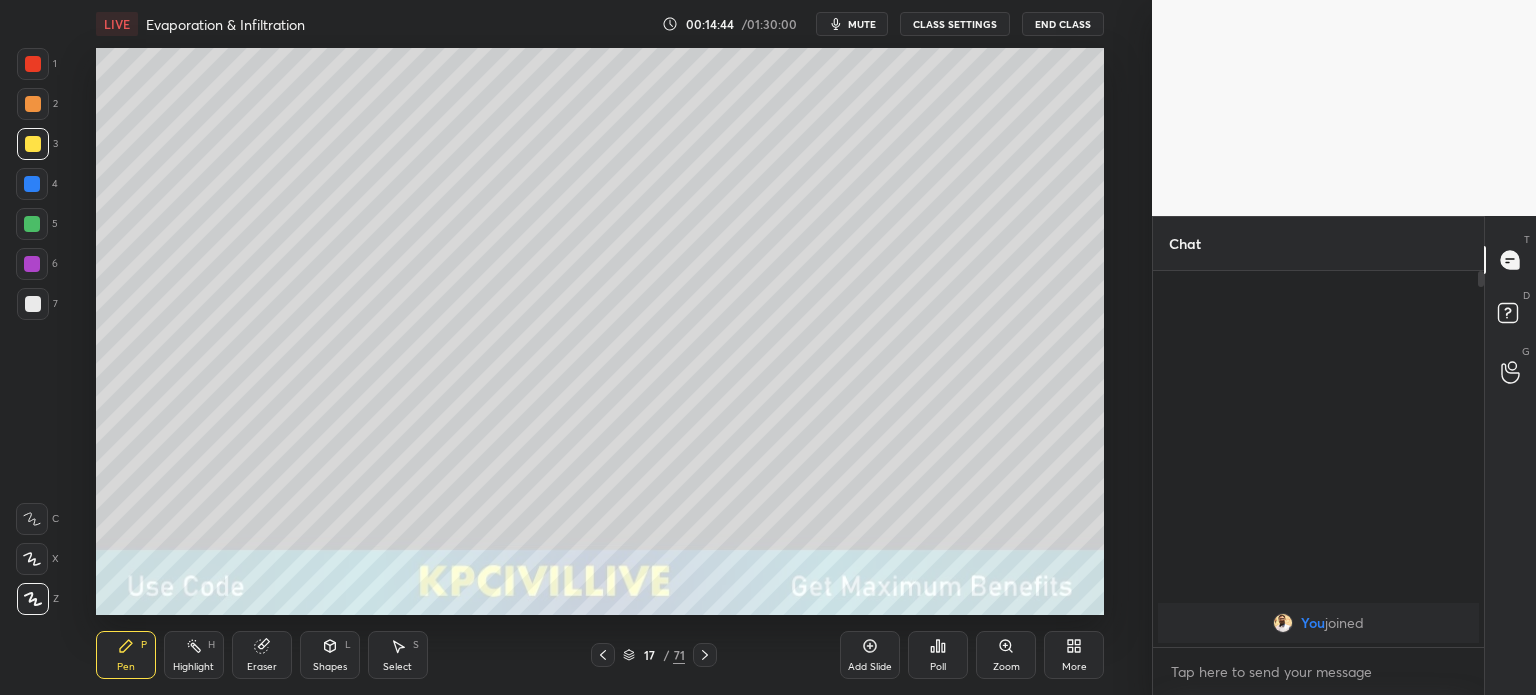 click 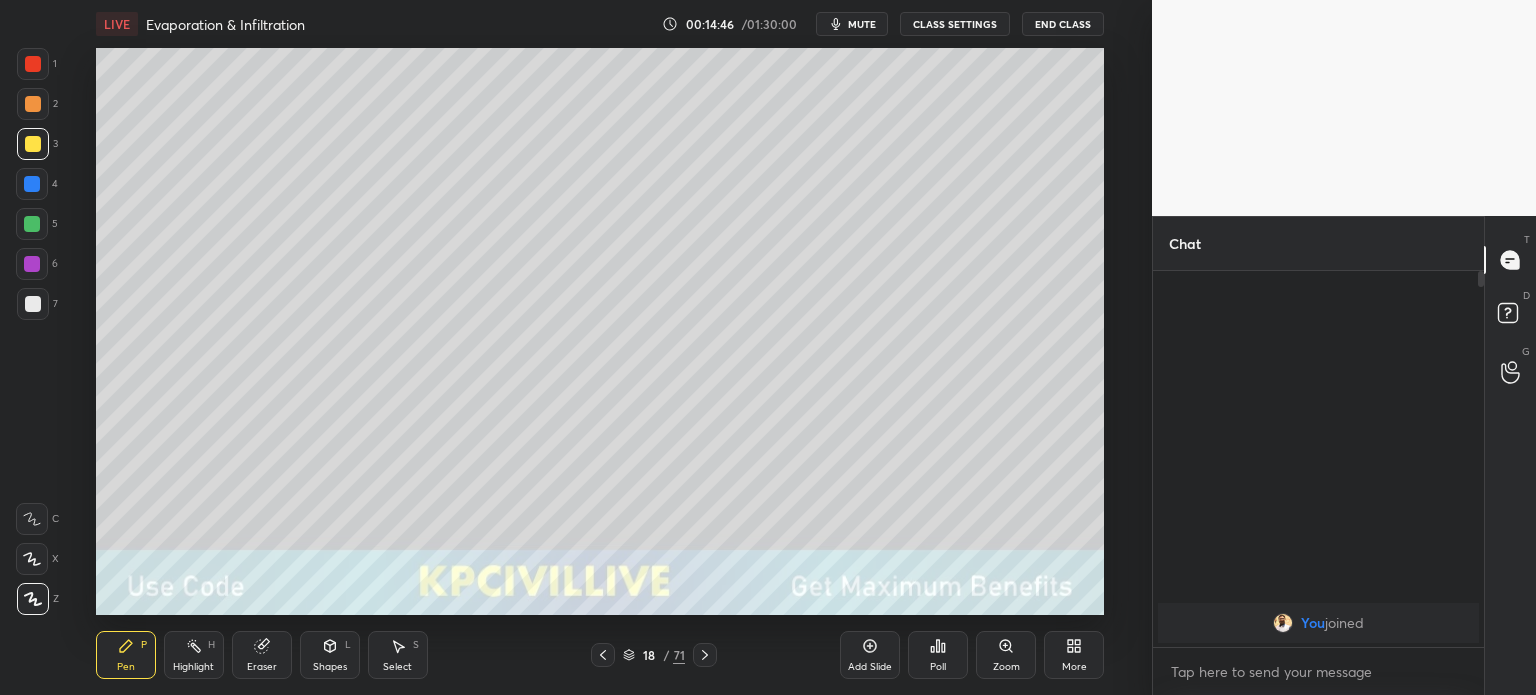 click at bounding box center [705, 655] 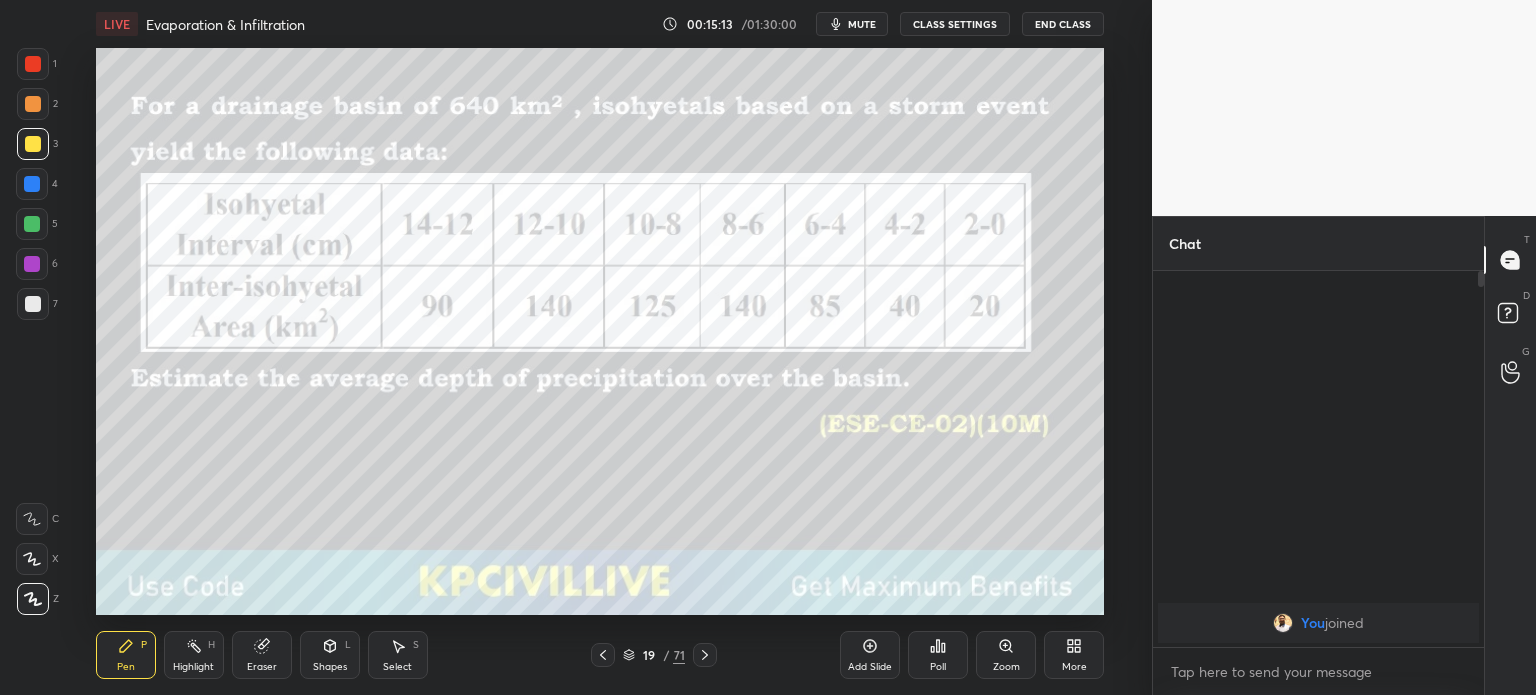 click at bounding box center (33, 64) 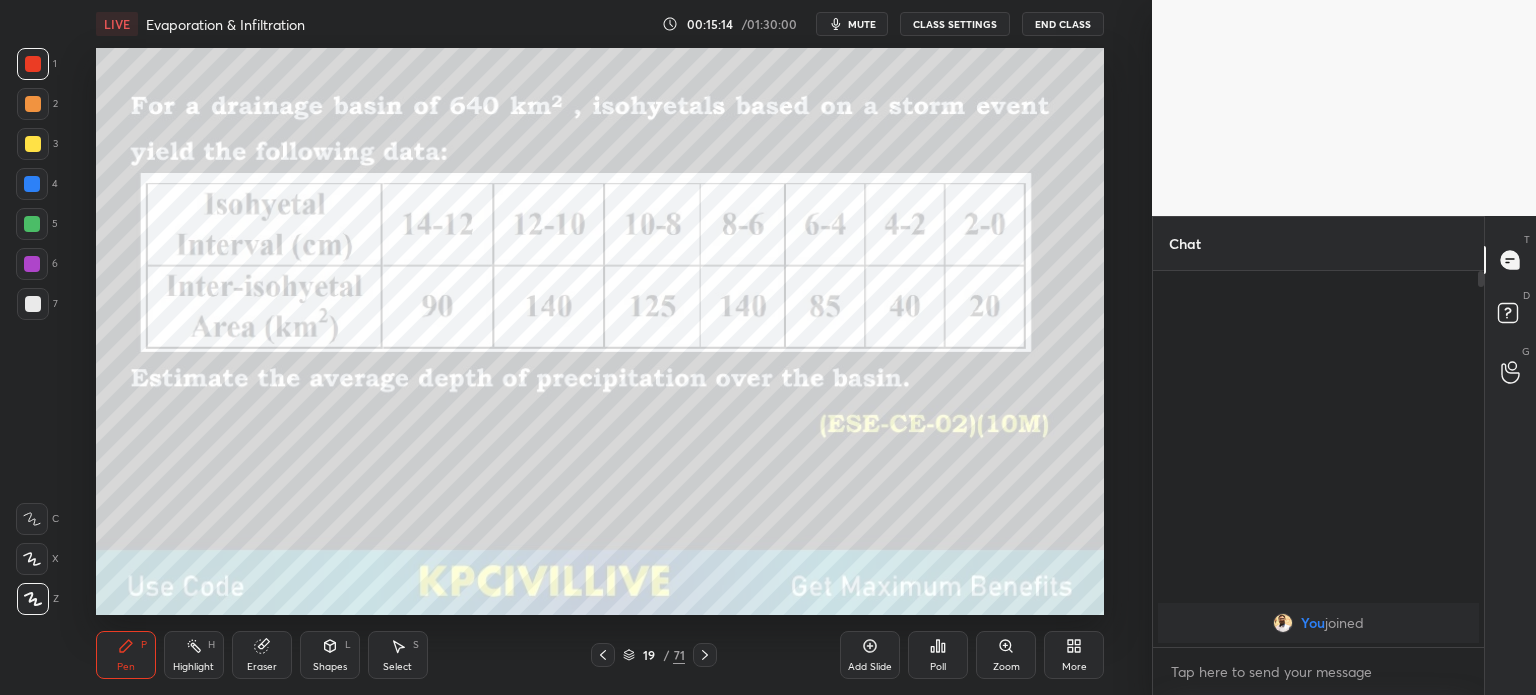 click at bounding box center [33, 304] 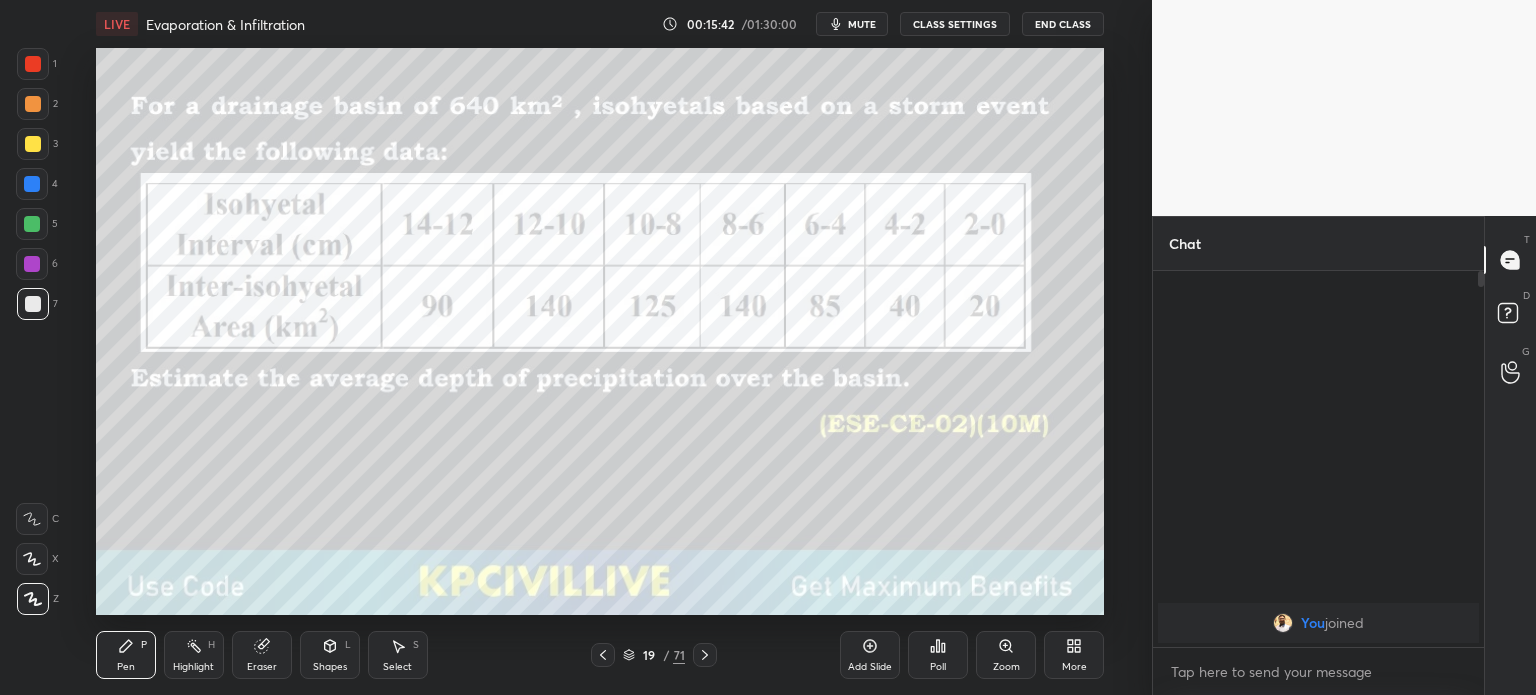 click at bounding box center (33, 64) 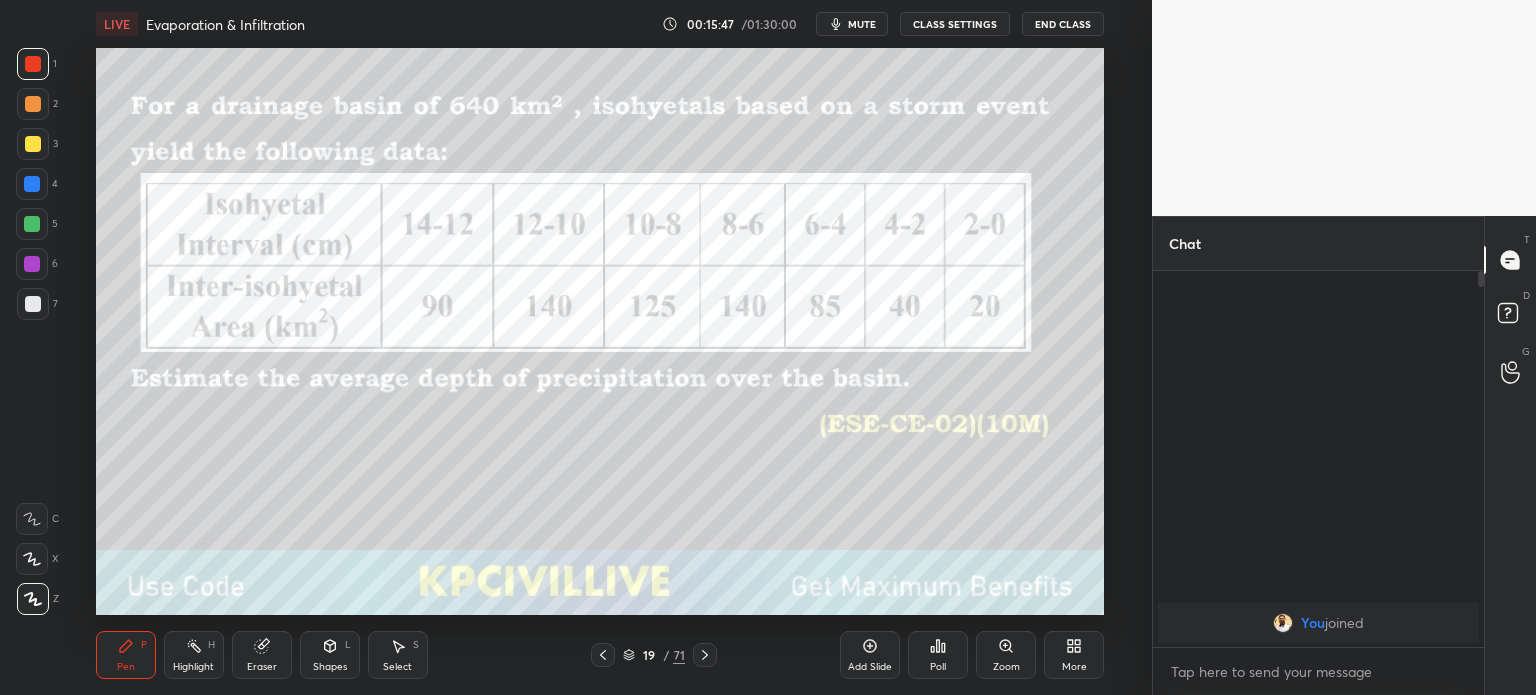click 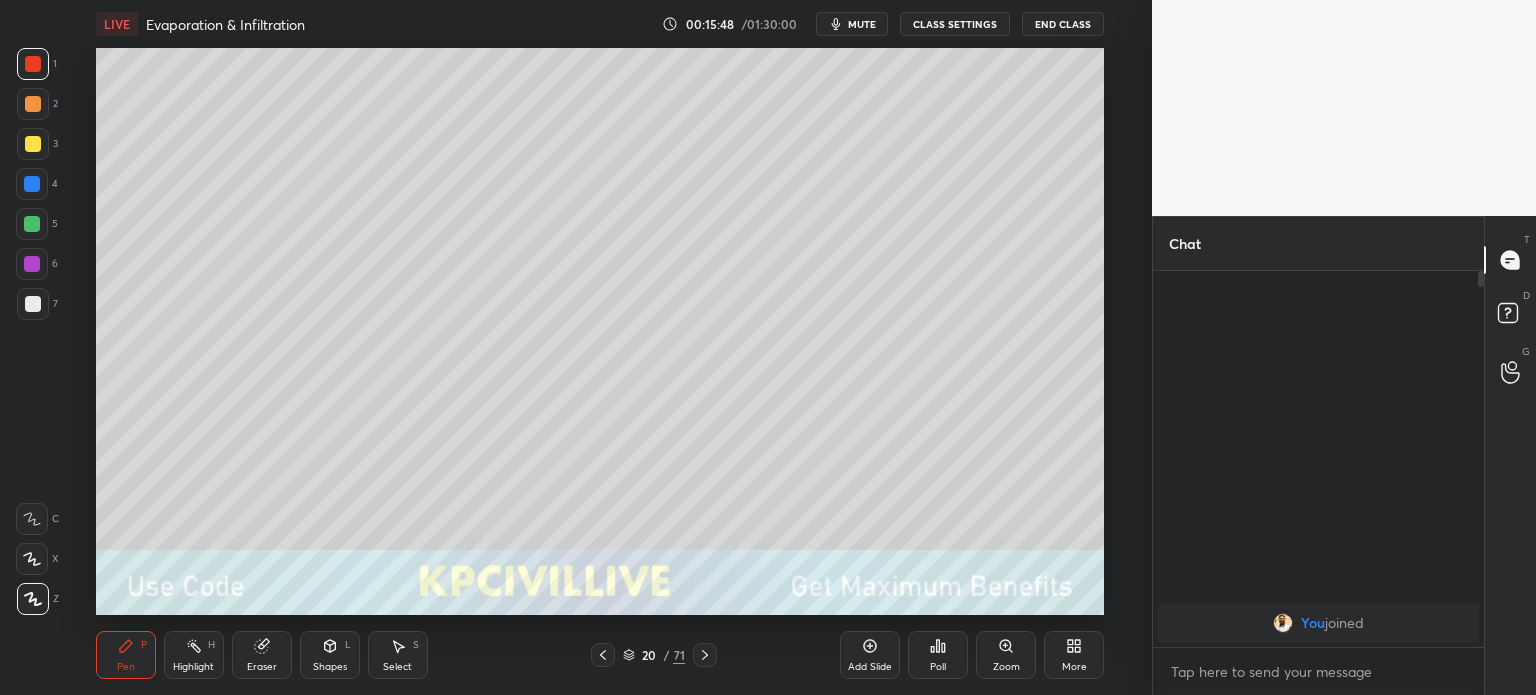 click at bounding box center (33, 304) 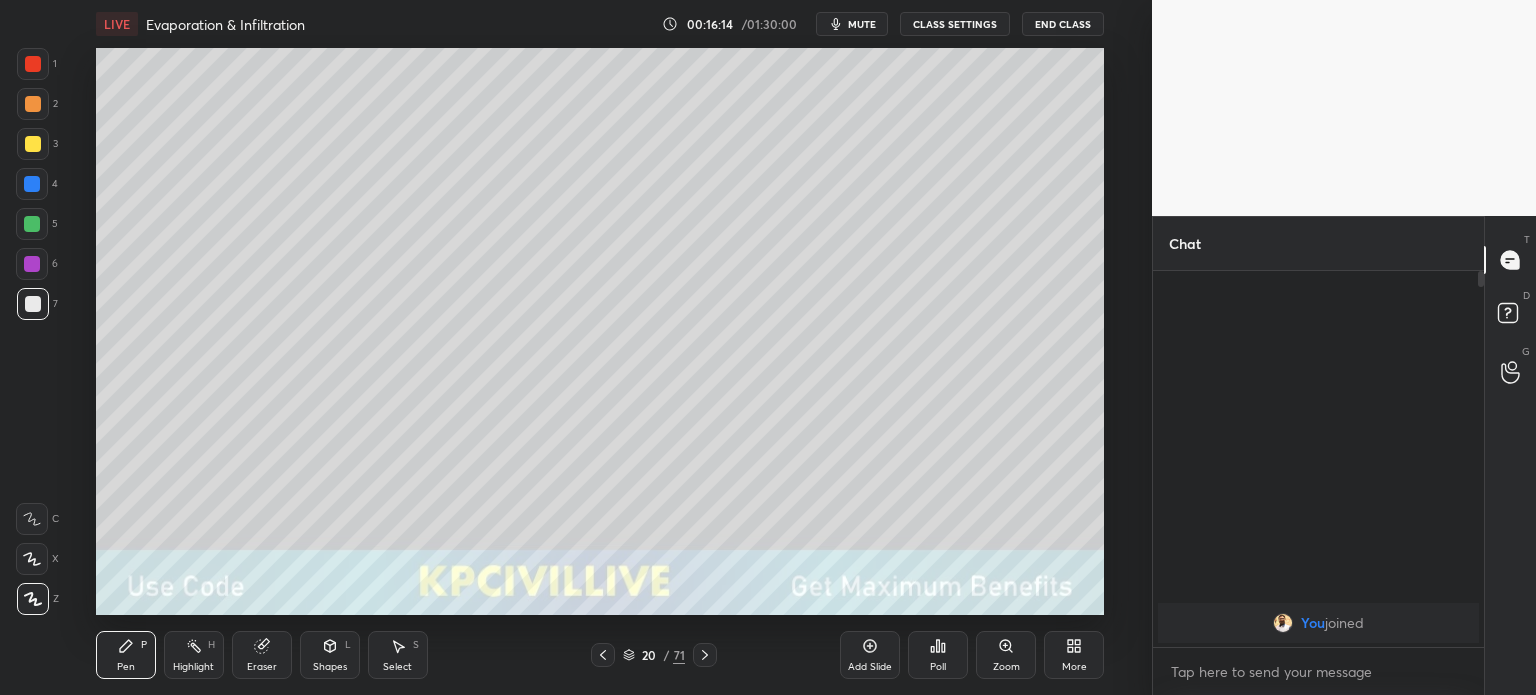 click at bounding box center [603, 655] 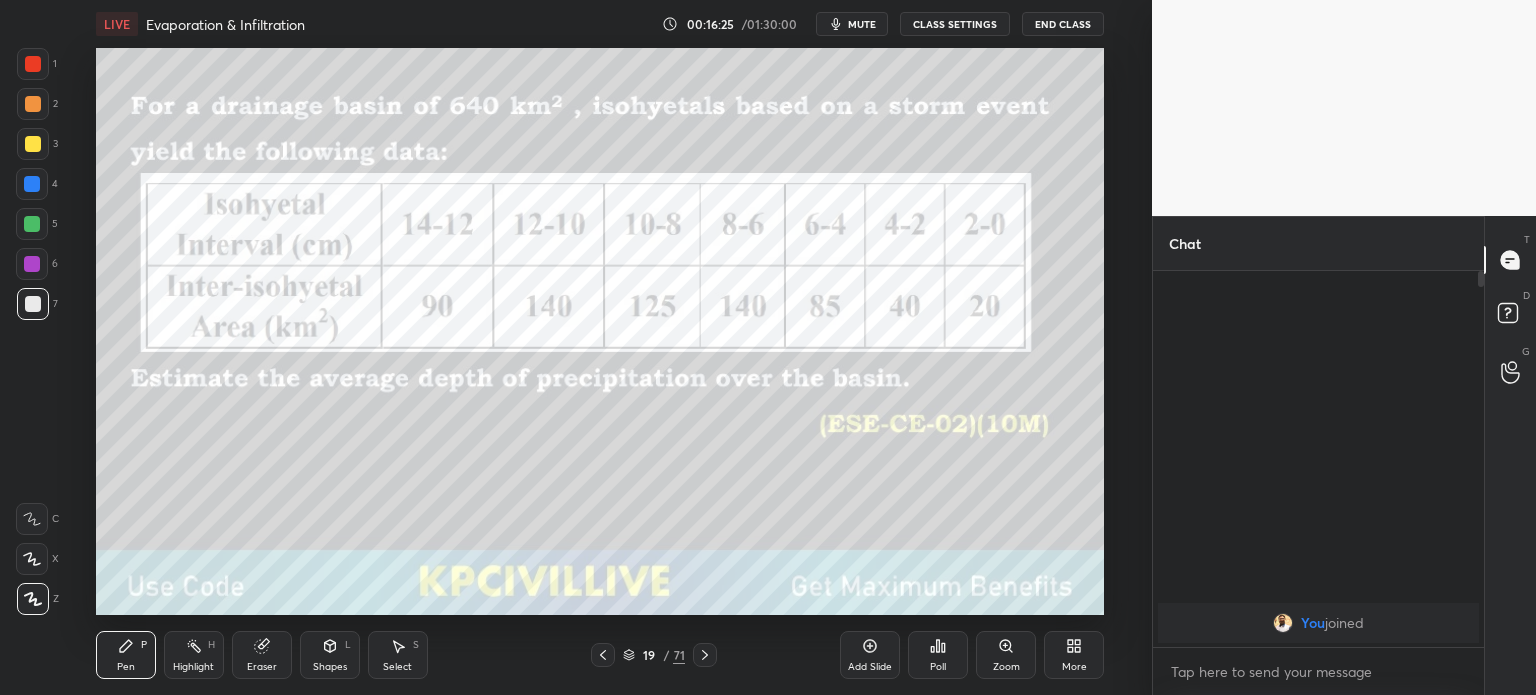 click on "Highlight" at bounding box center (193, 667) 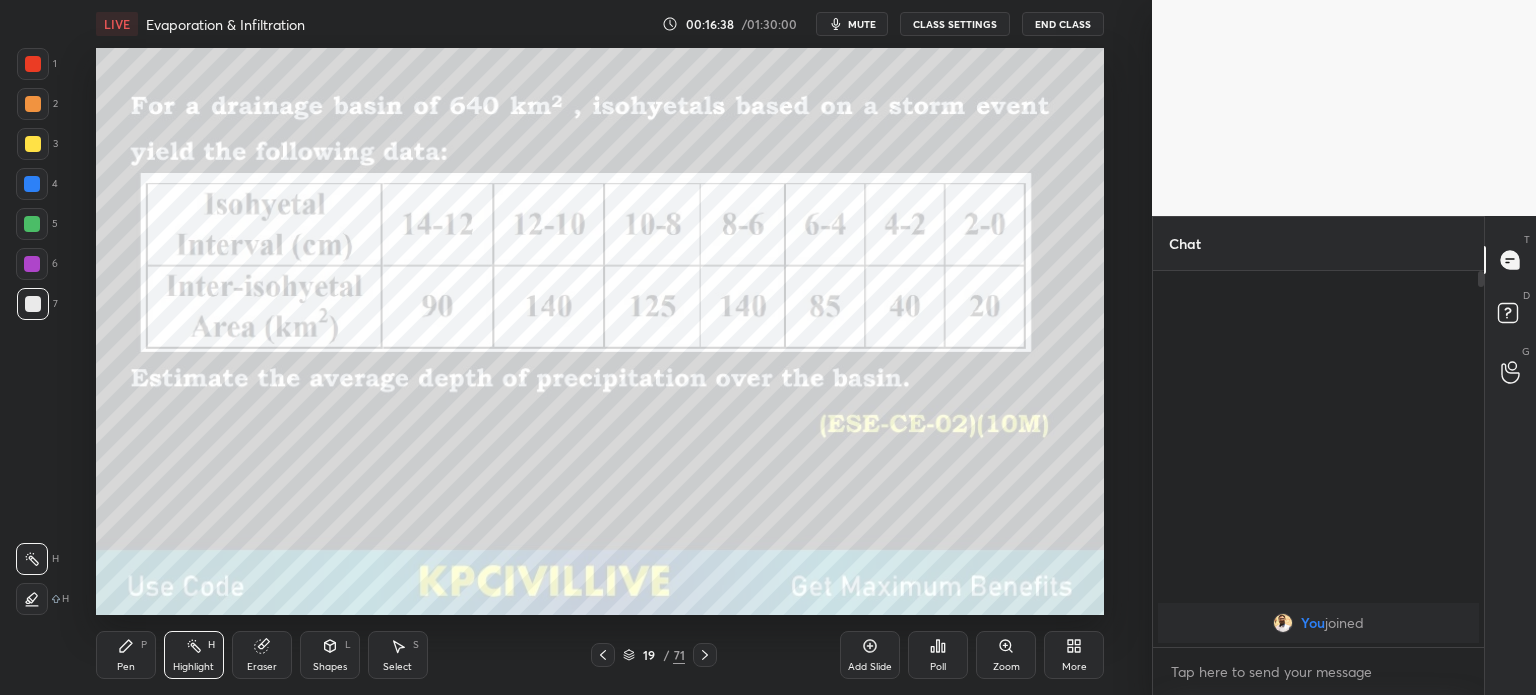 click 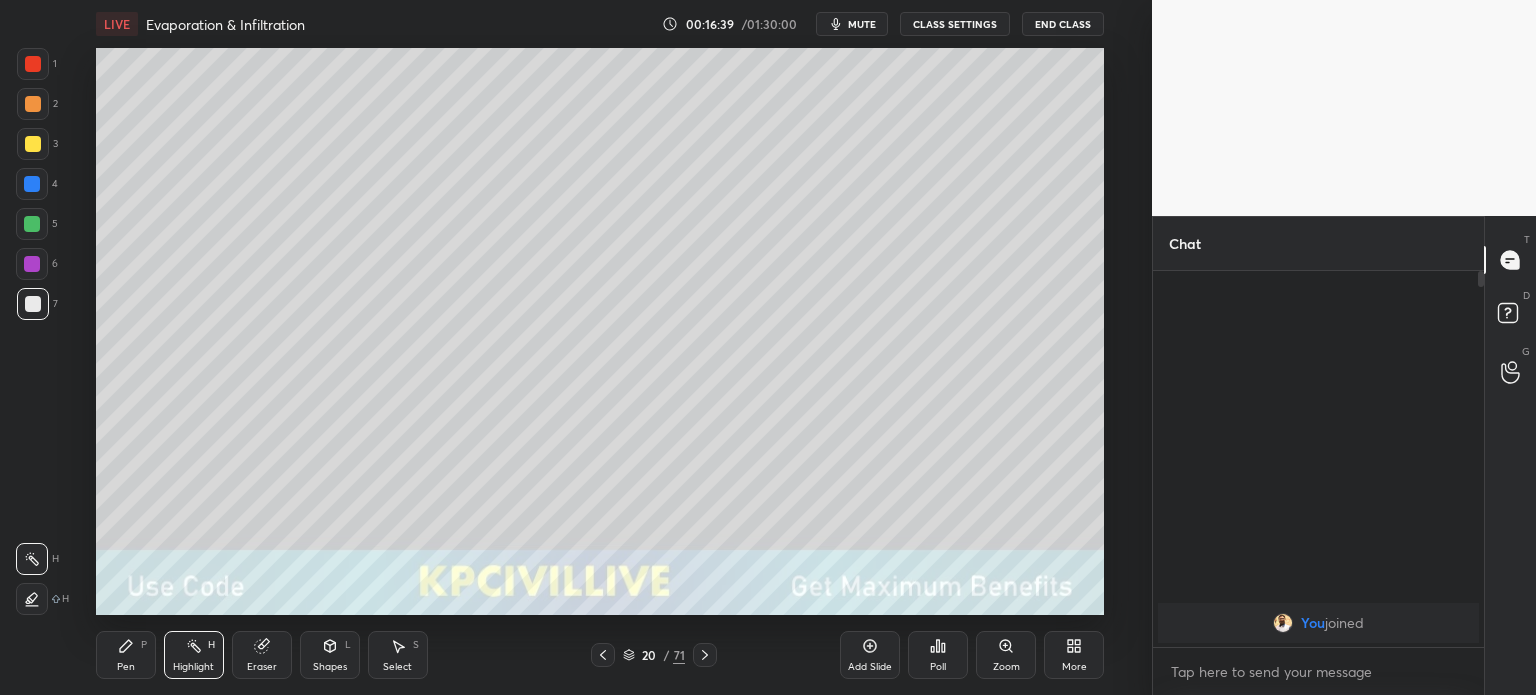 click 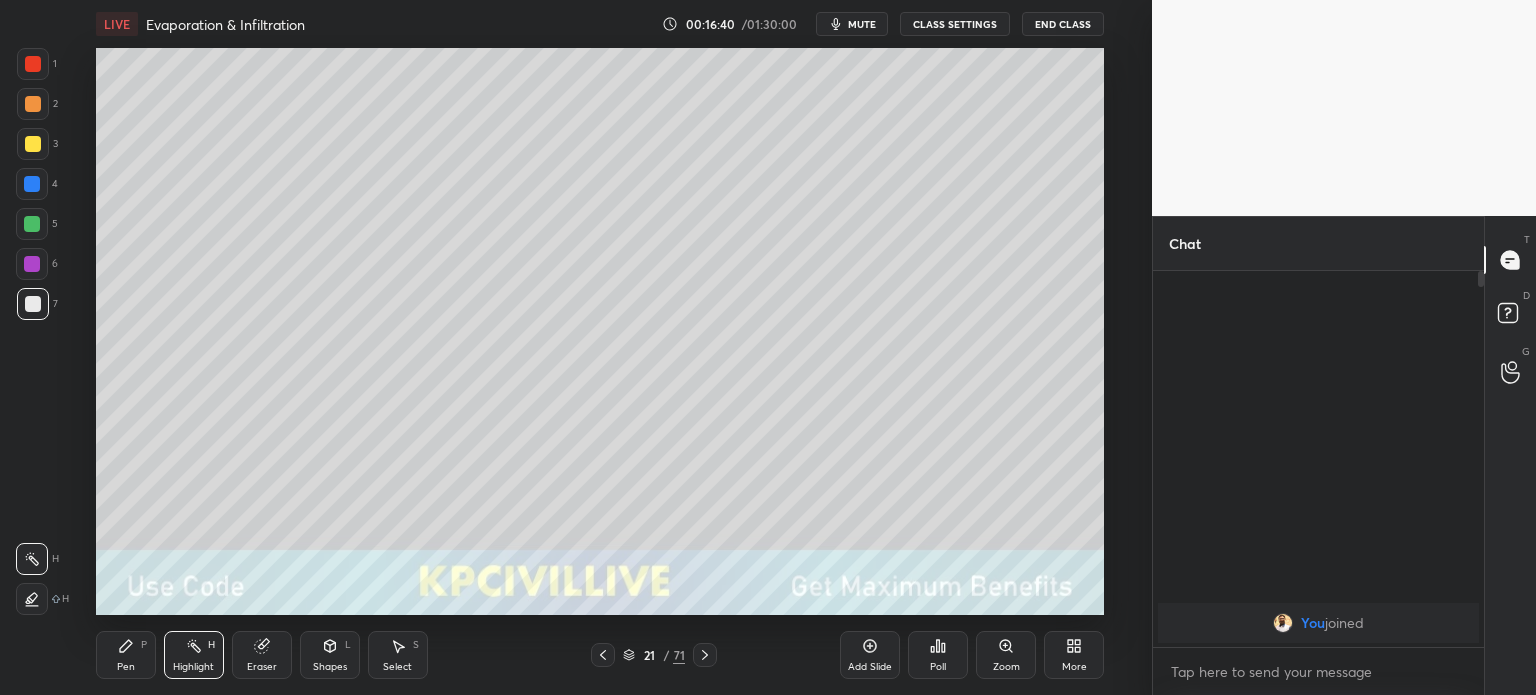 click 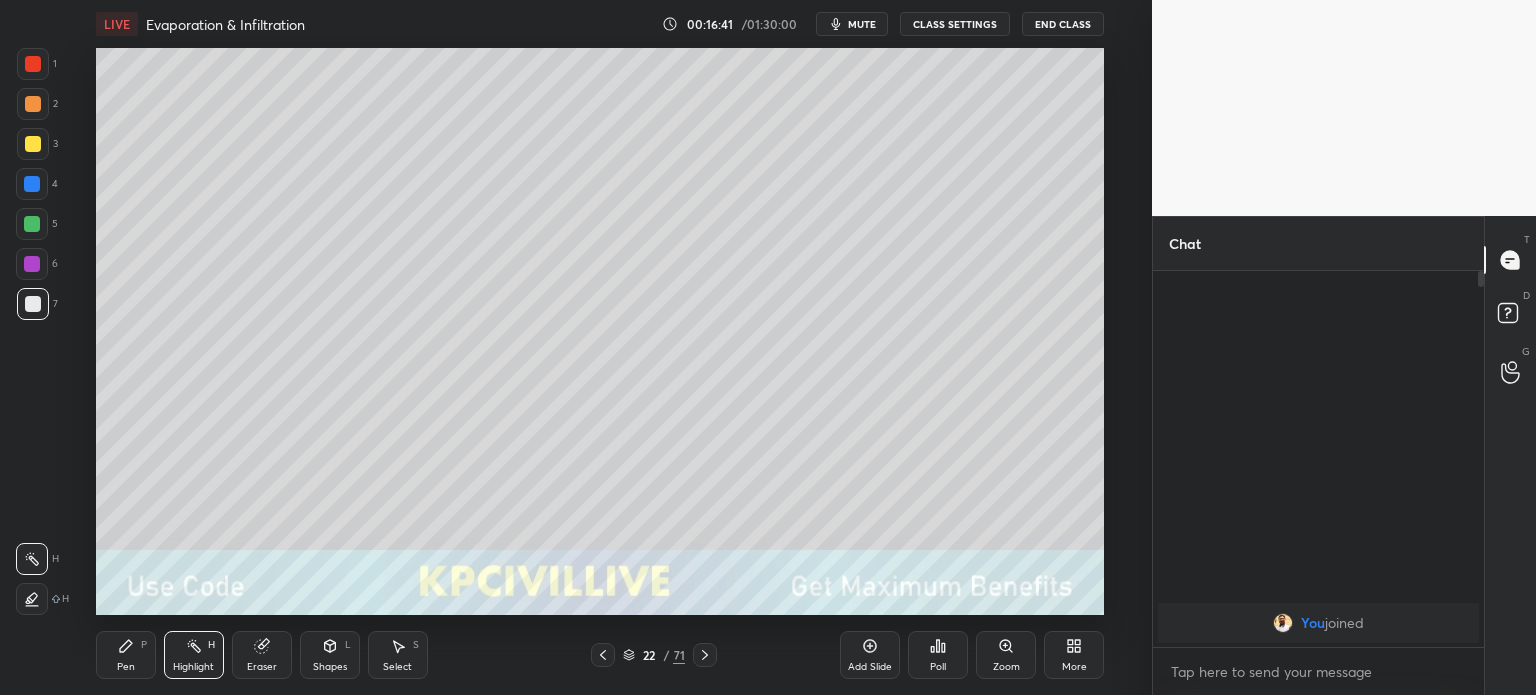 click 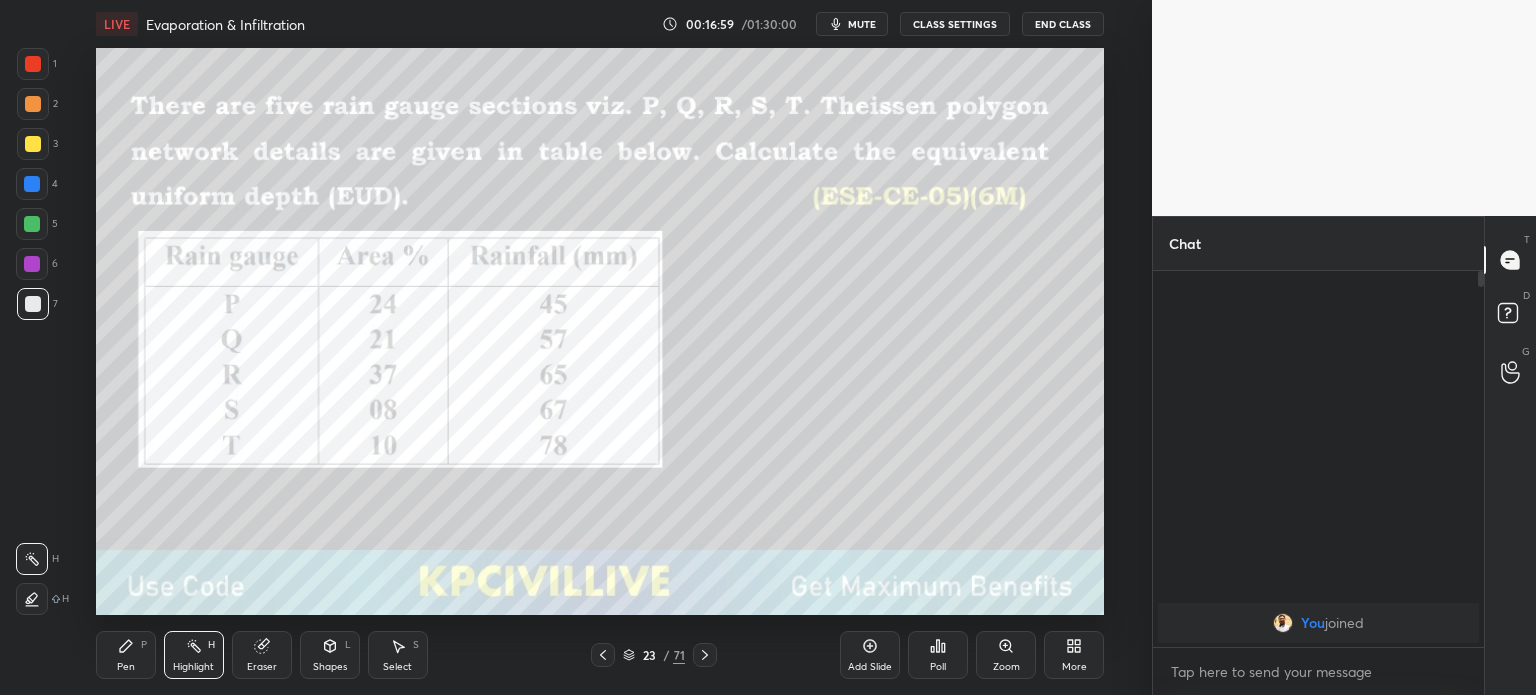 click on "Pen" at bounding box center (126, 667) 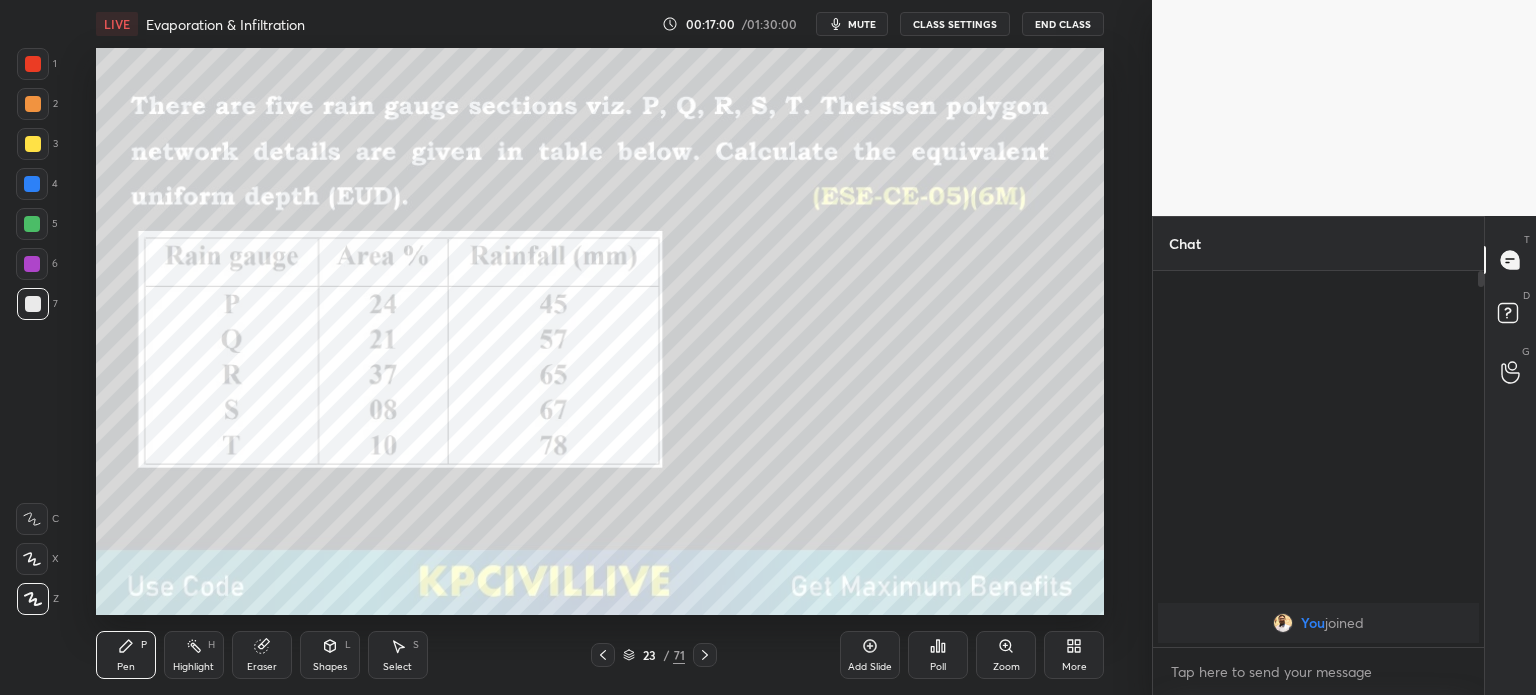 click at bounding box center [33, 64] 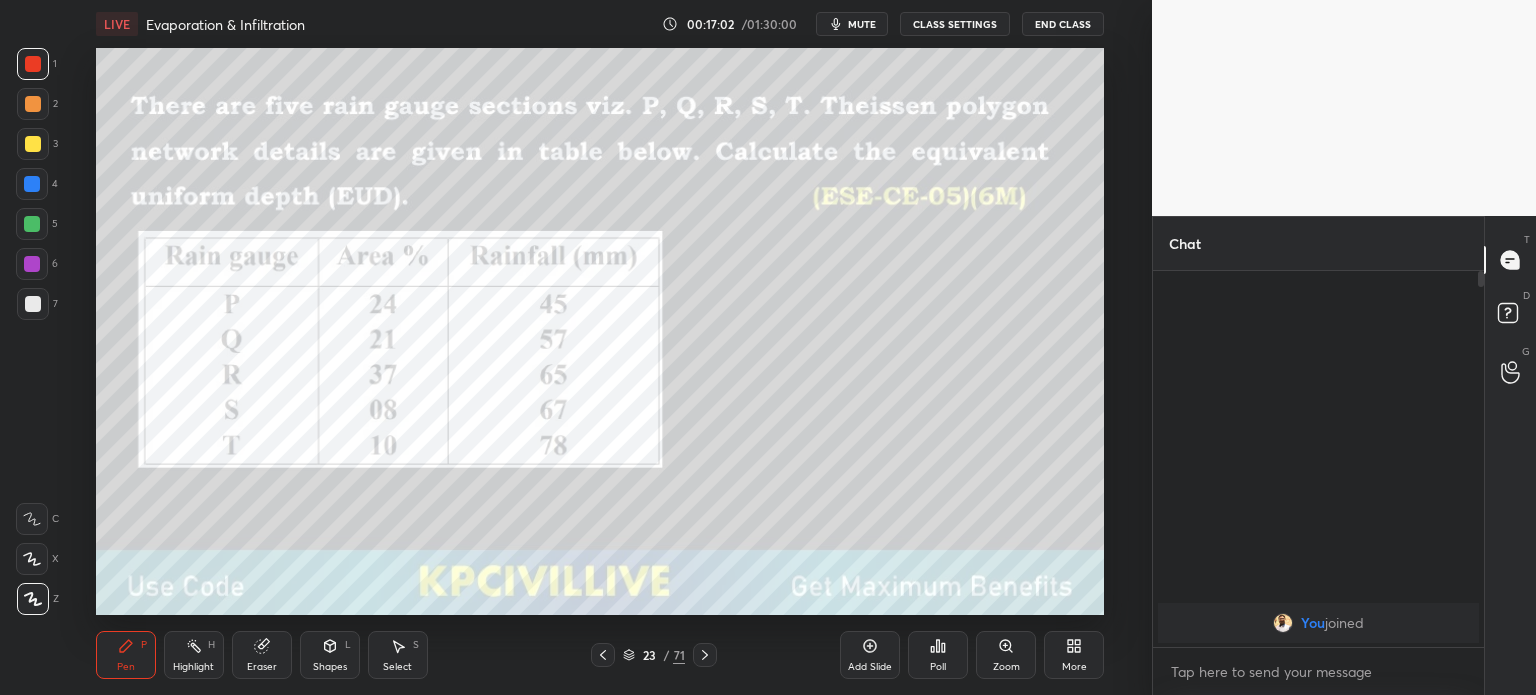click at bounding box center (33, 144) 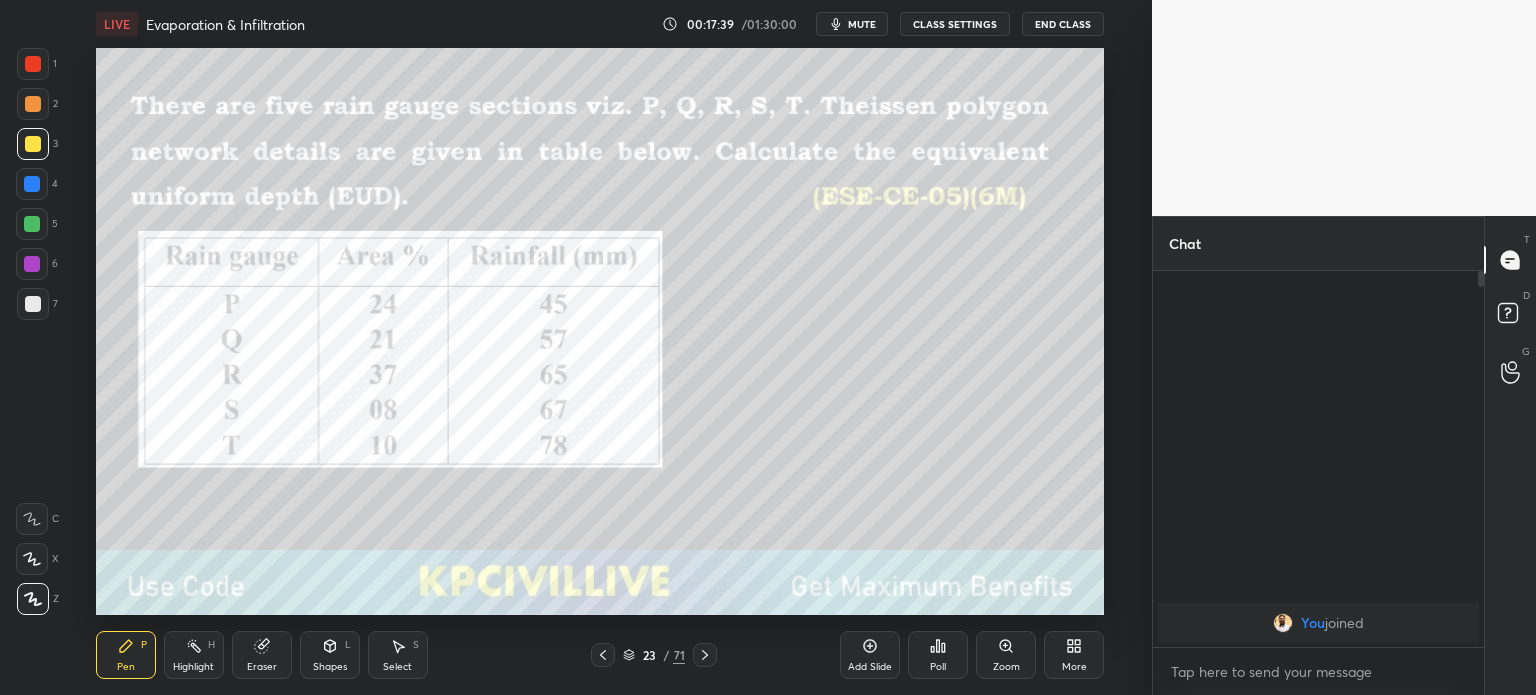 click 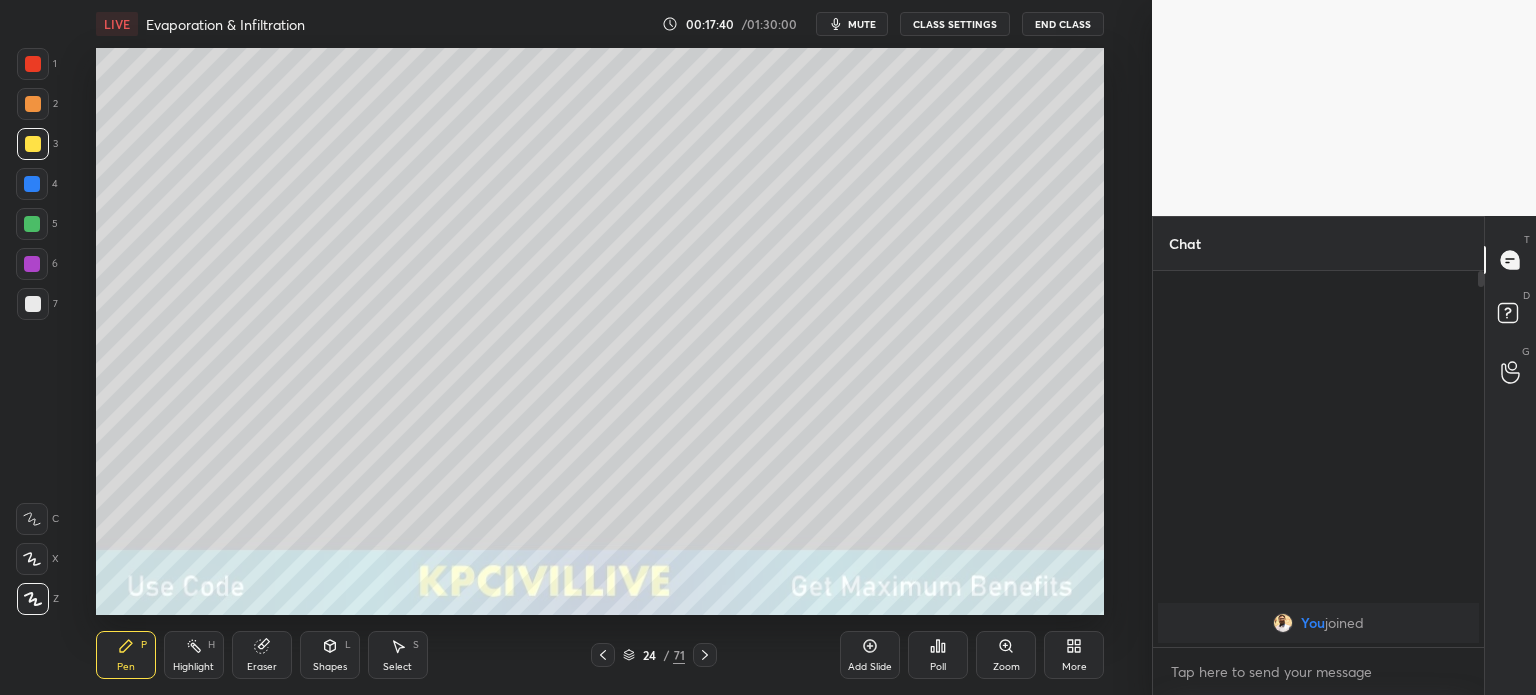 click 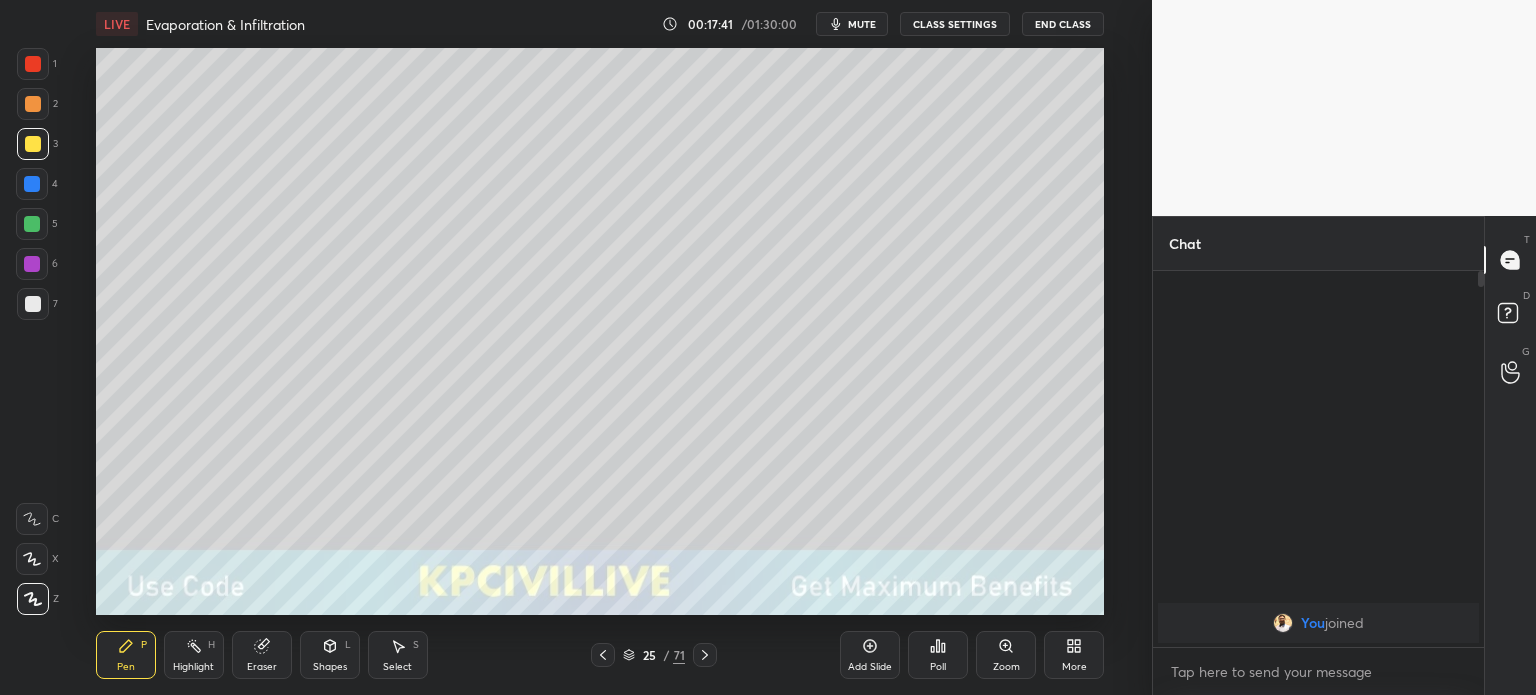 click 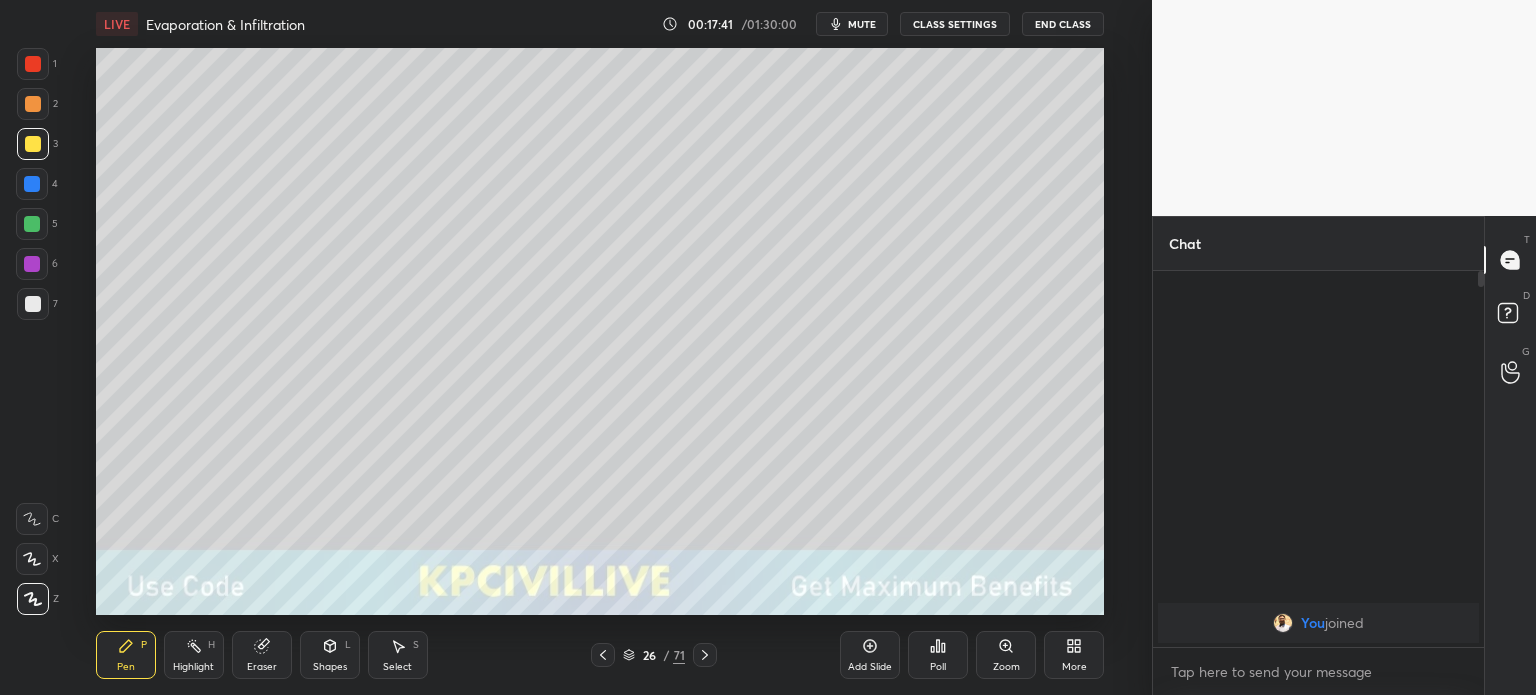 click 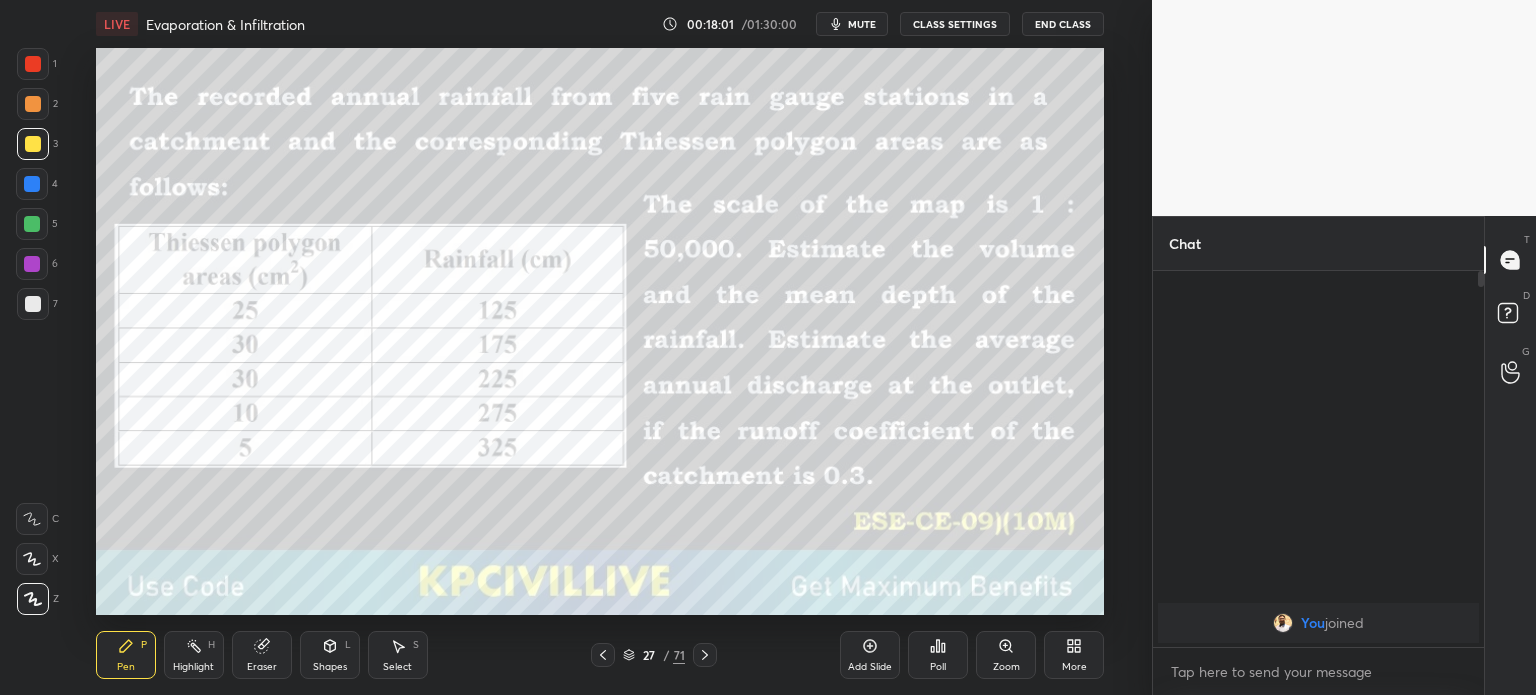 click at bounding box center [33, 64] 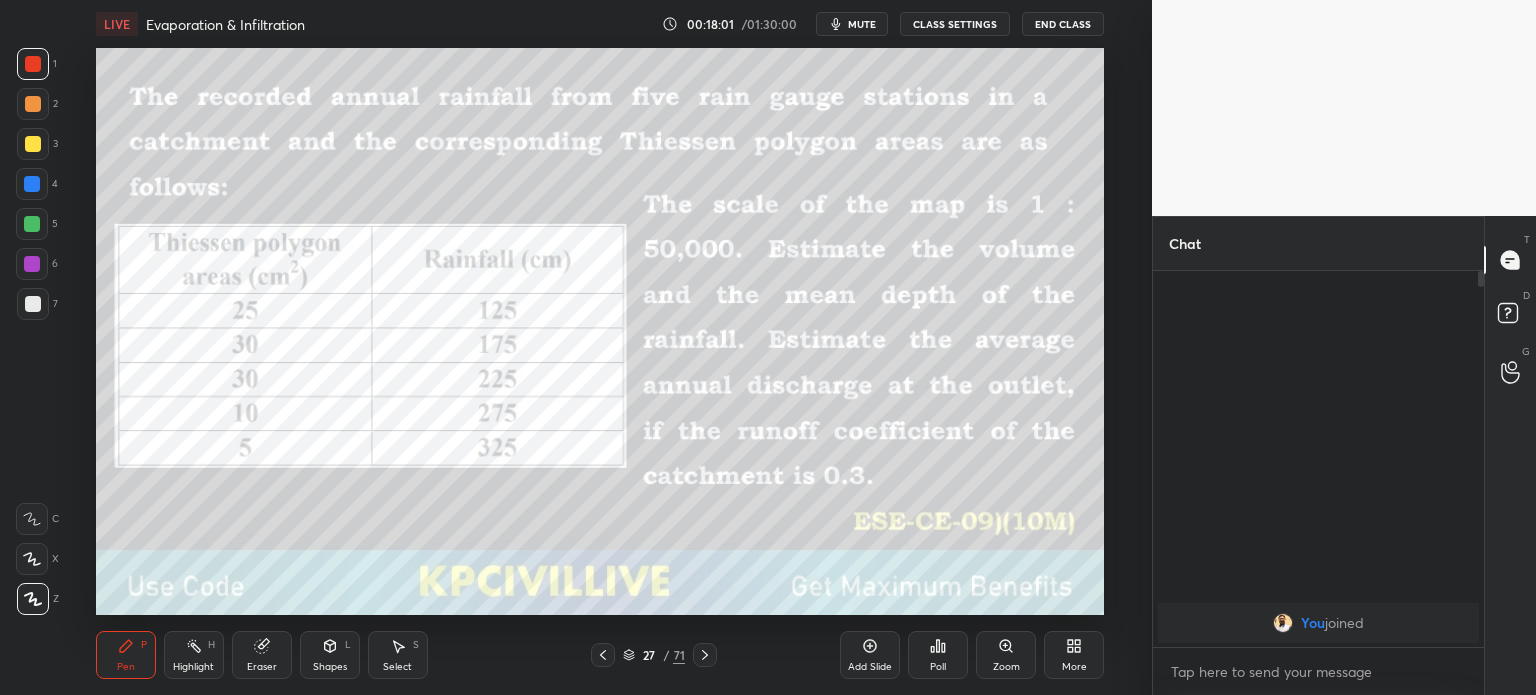 click at bounding box center [33, 144] 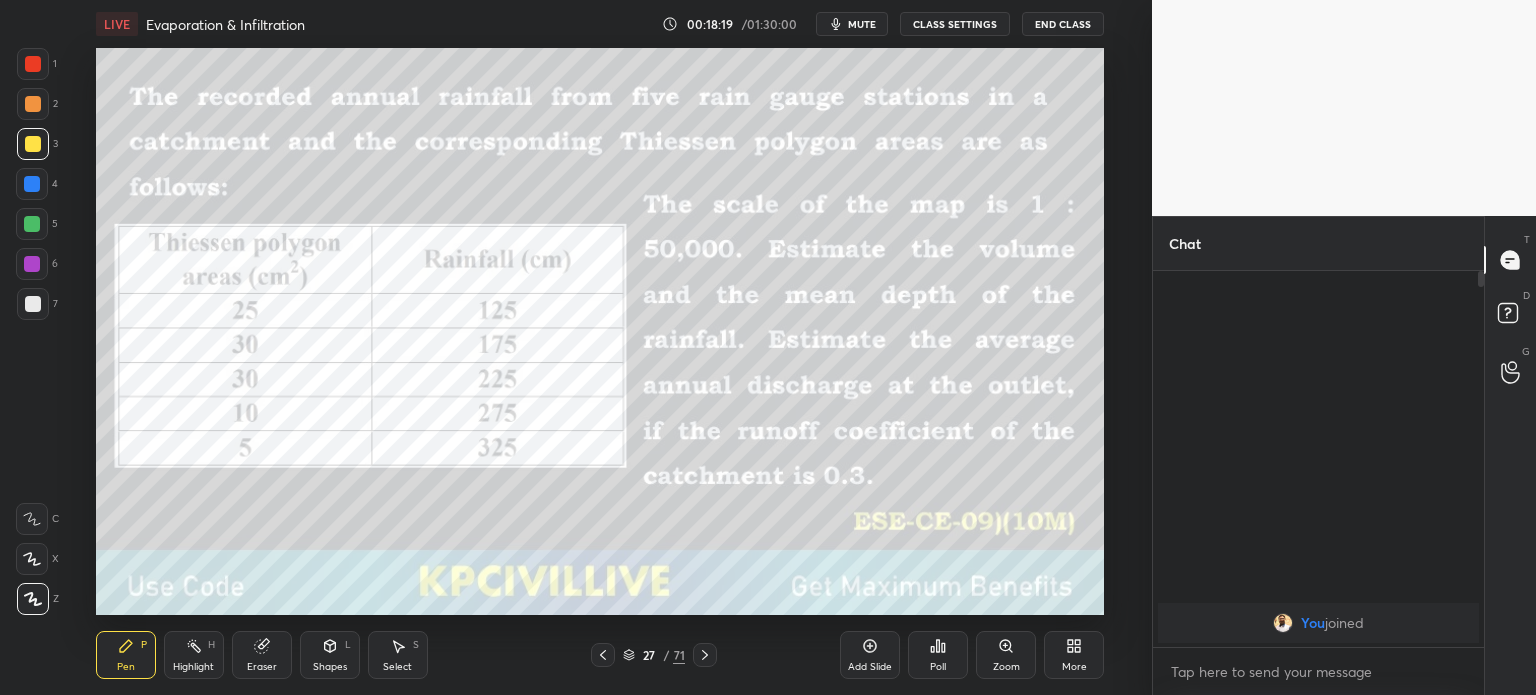 click 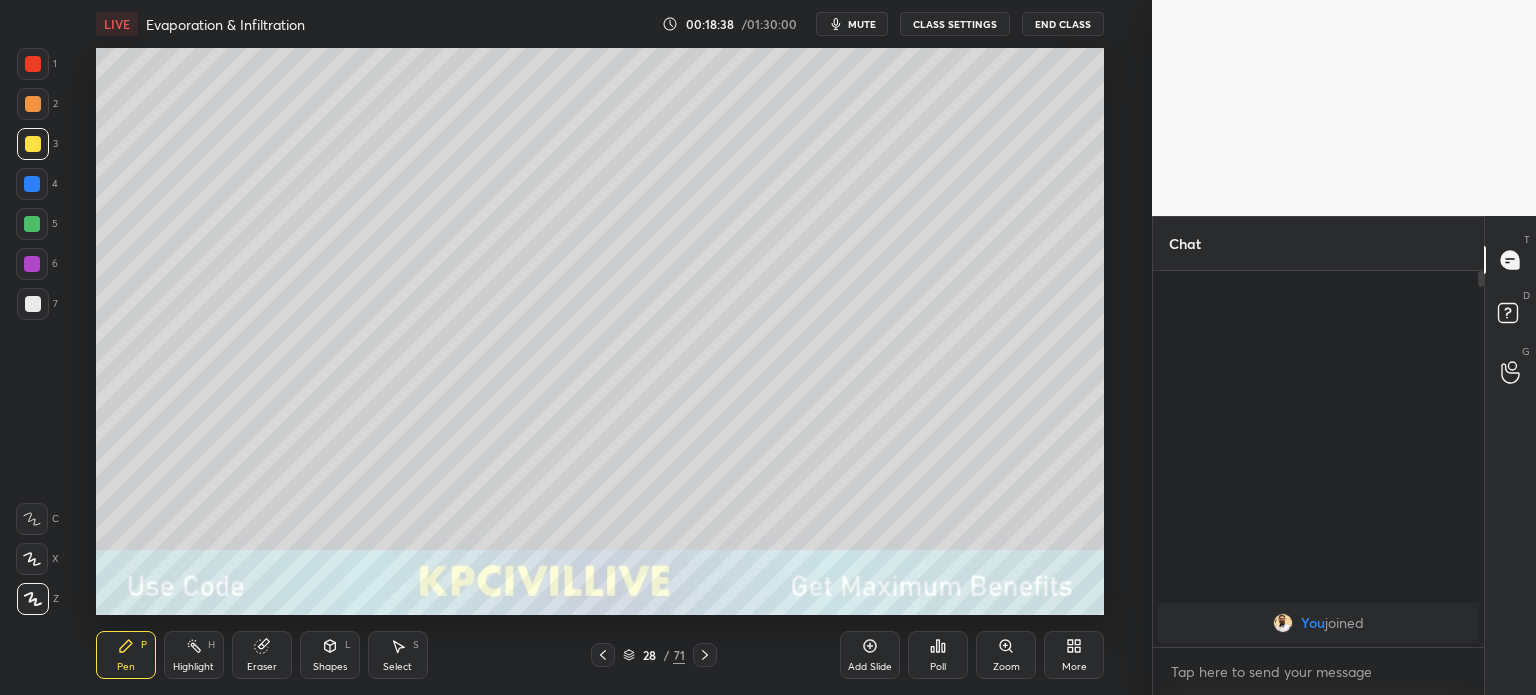 click 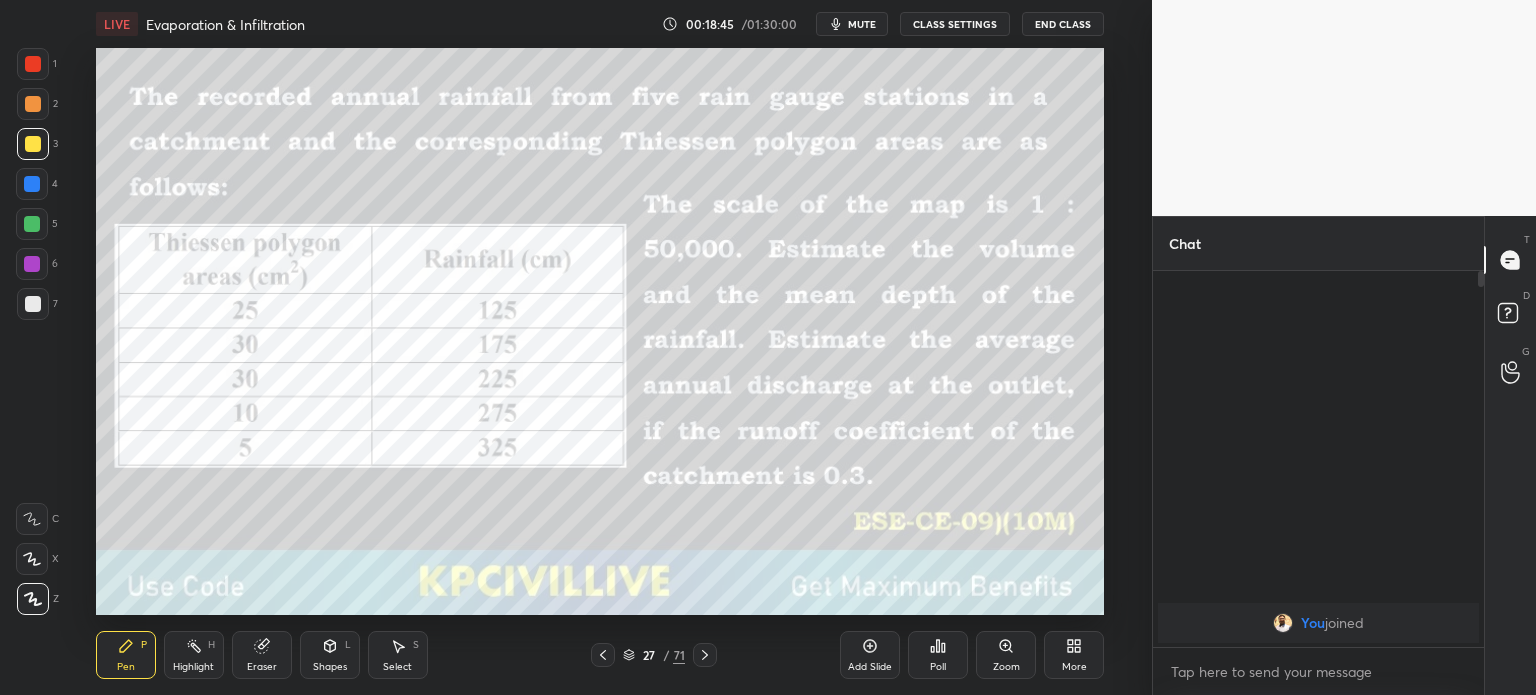 click 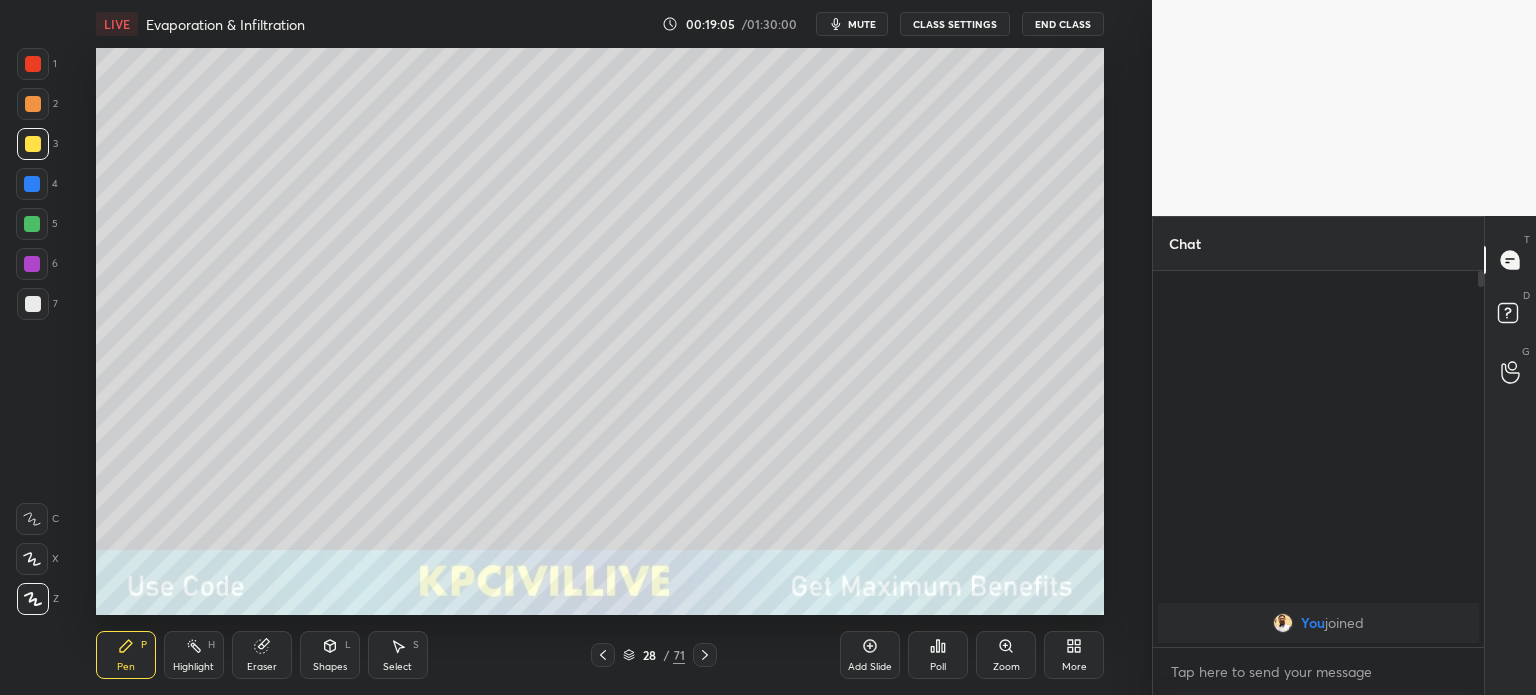 click 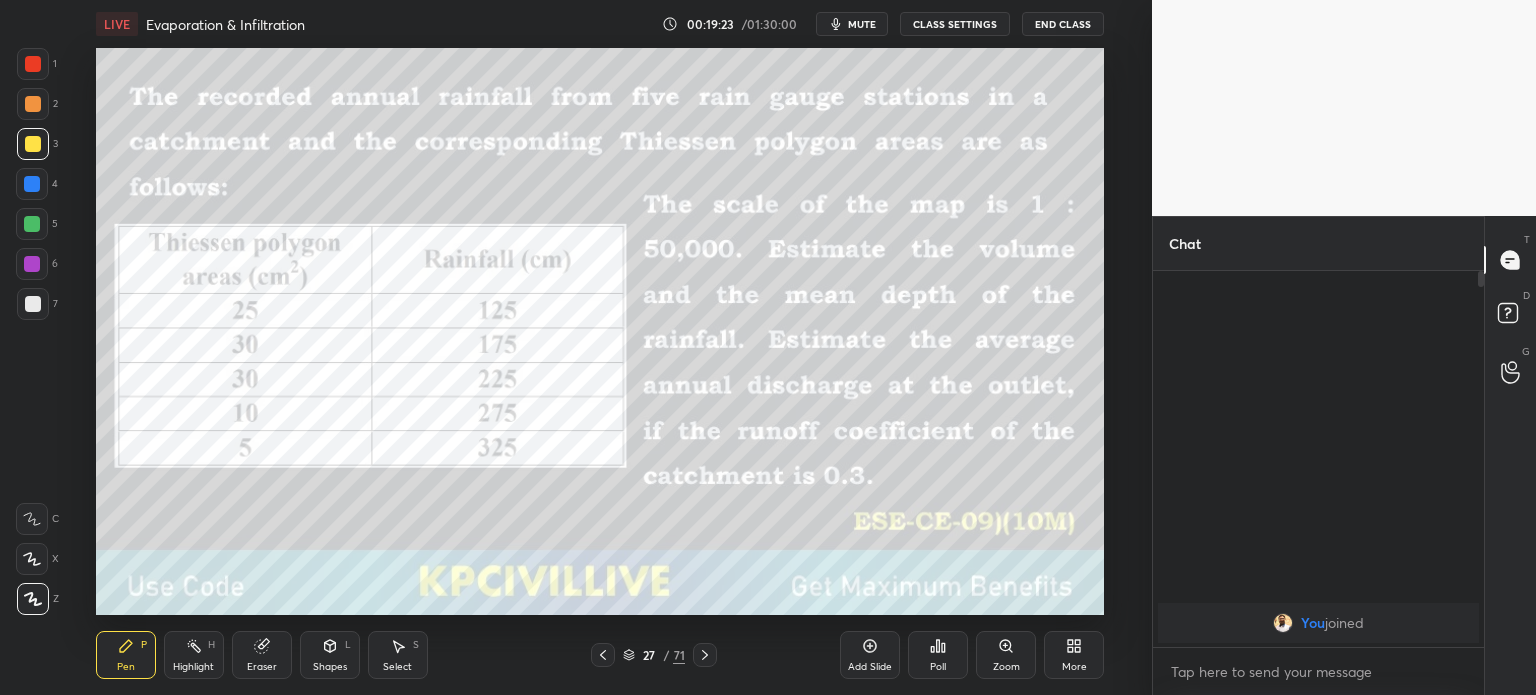 click 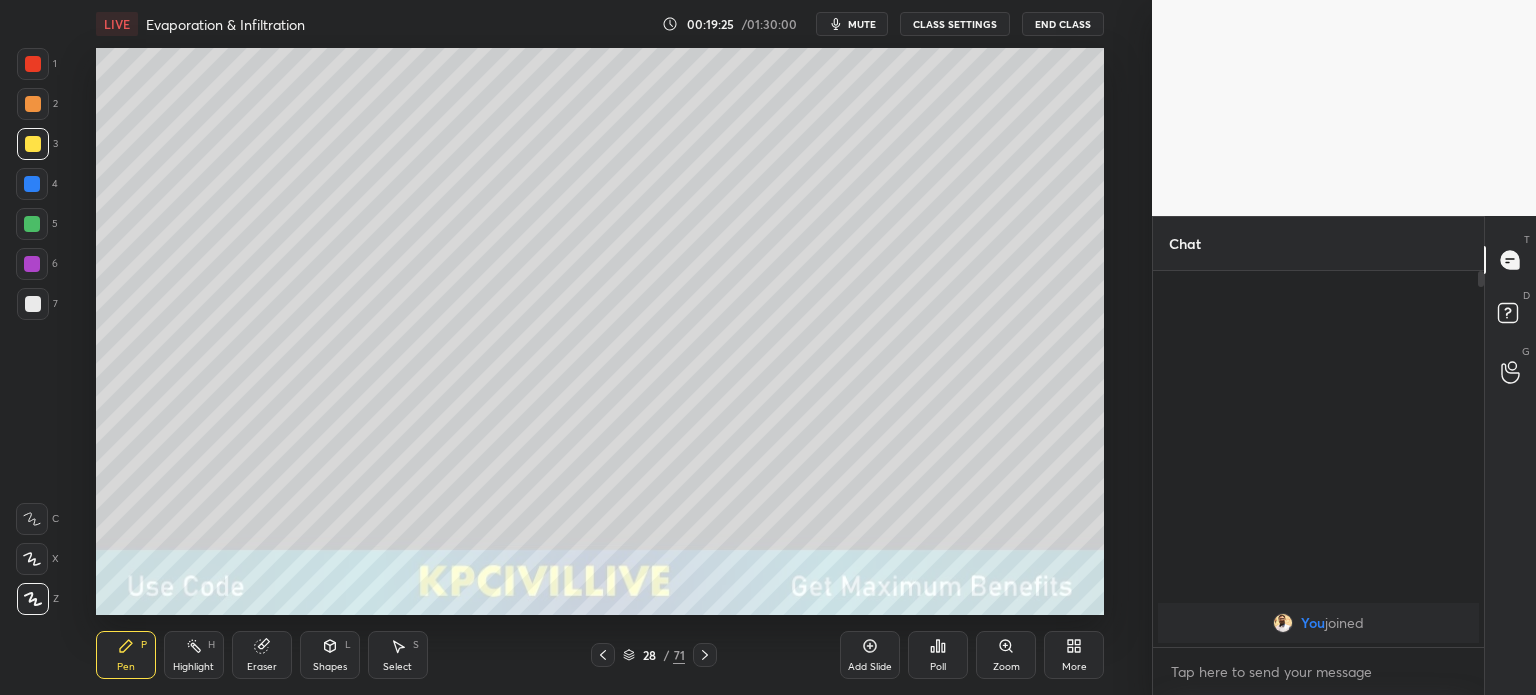 click at bounding box center (603, 655) 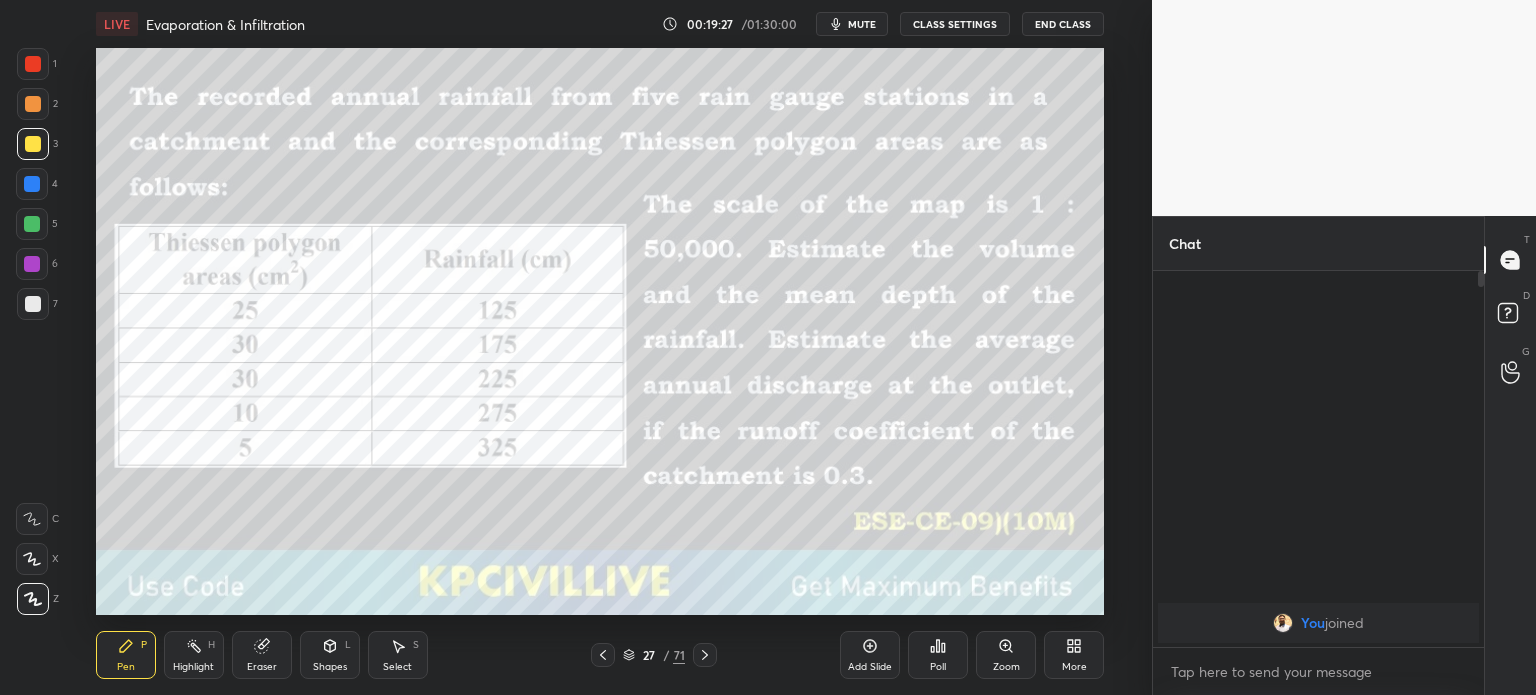 click 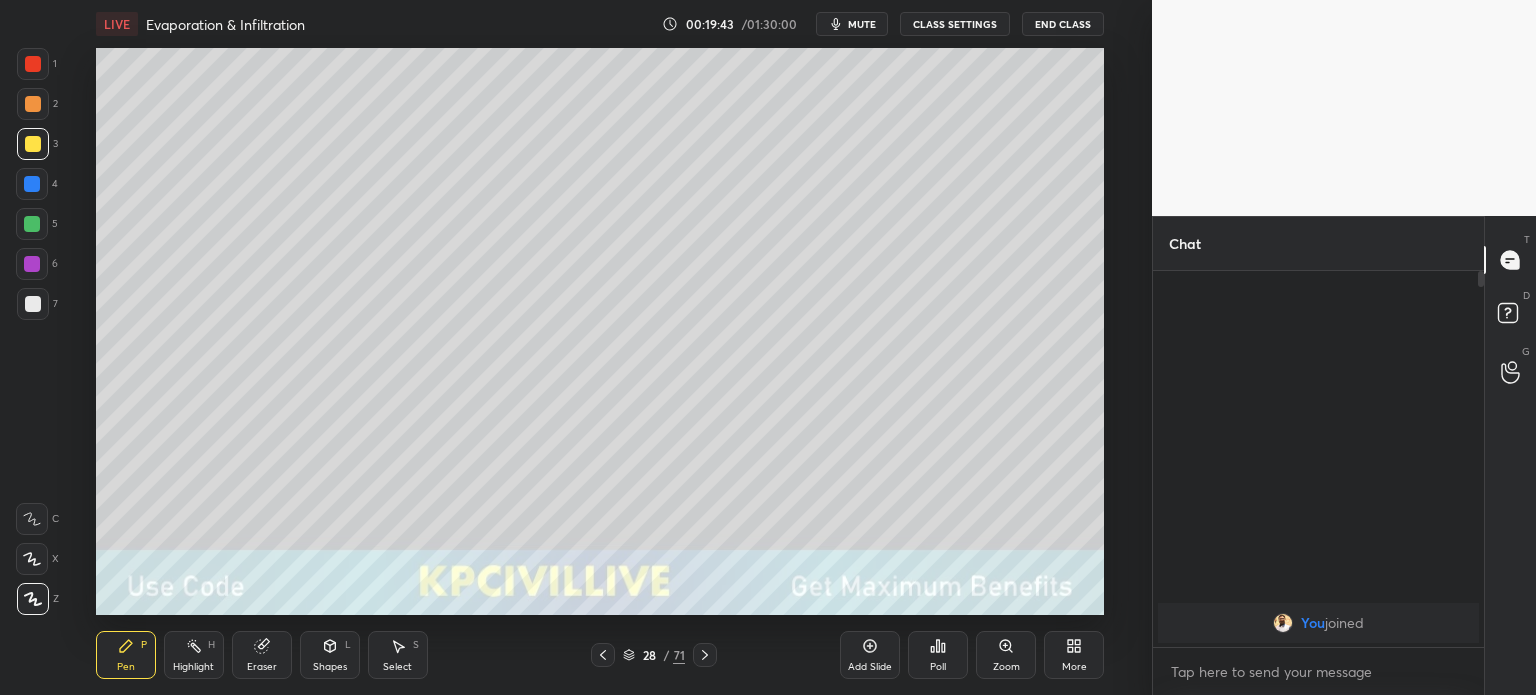 click 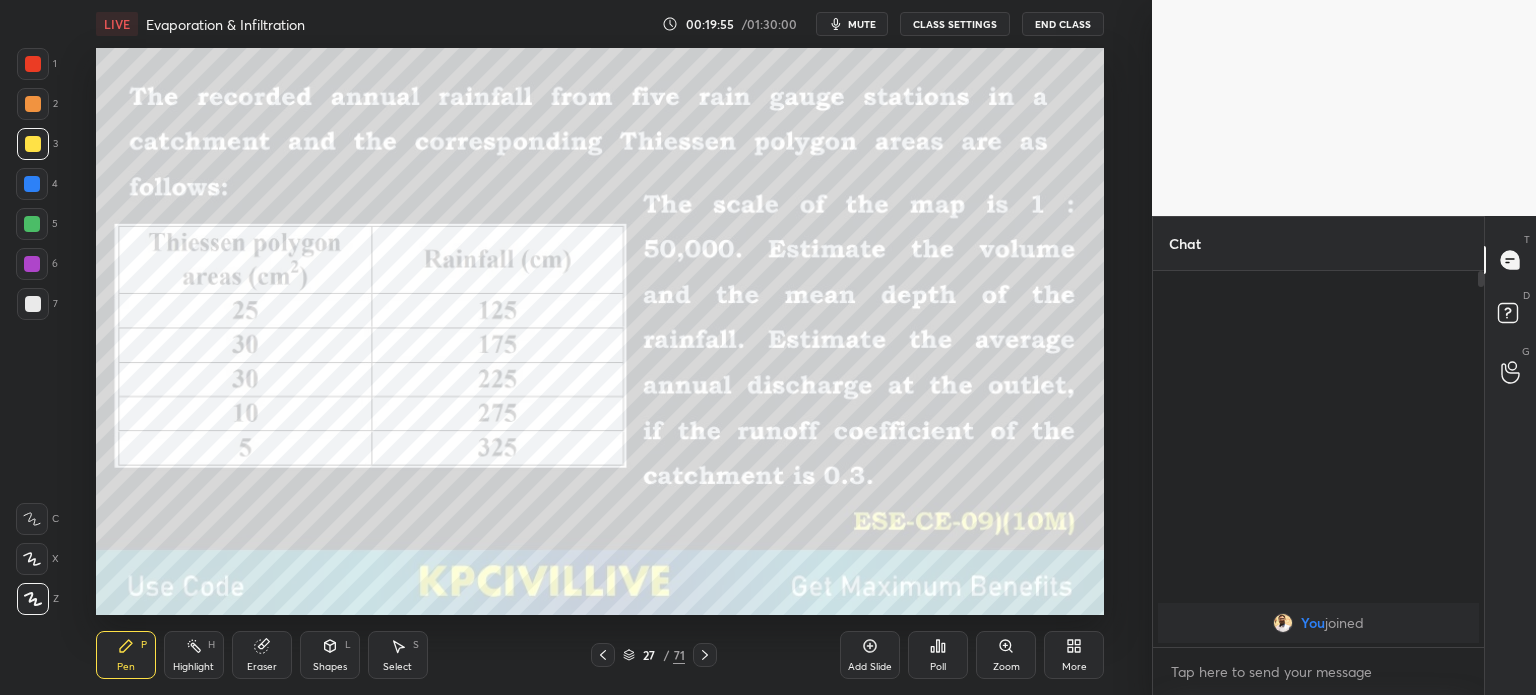 click 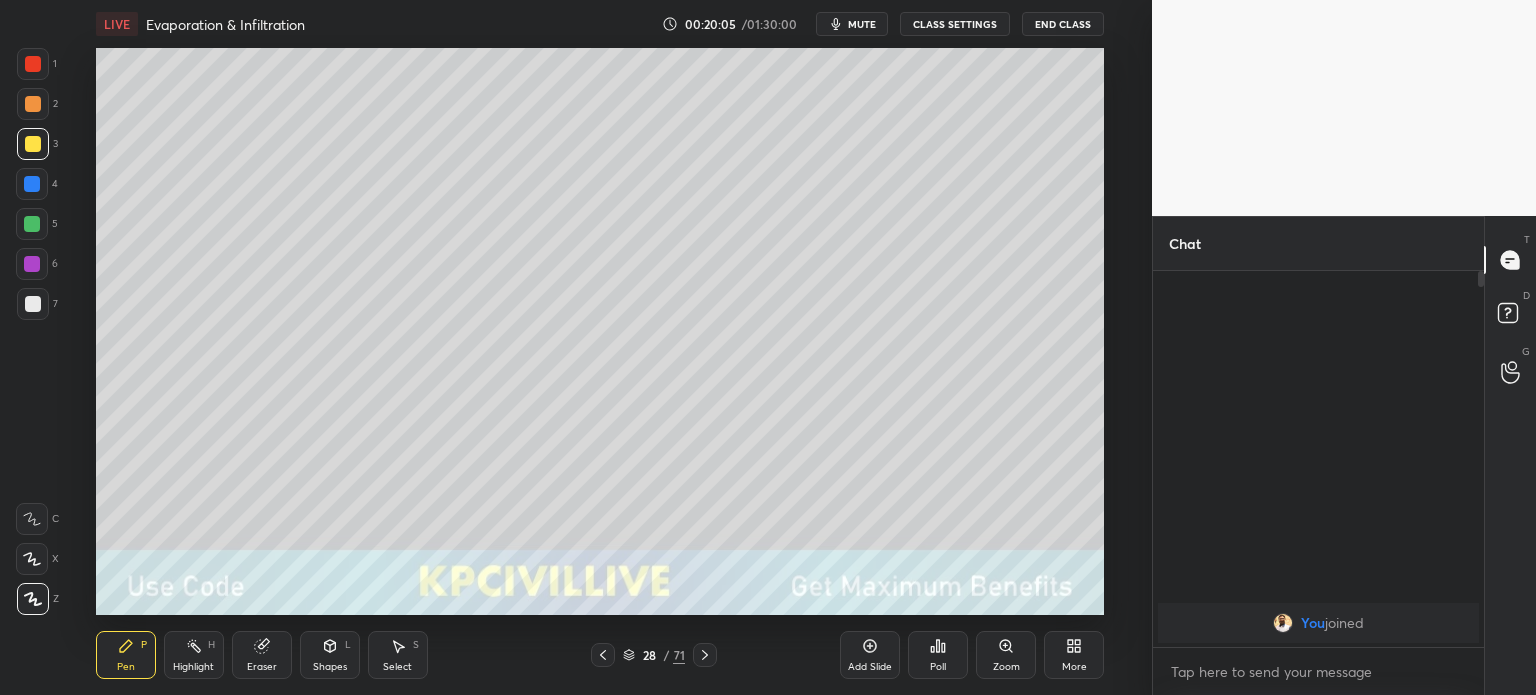 click 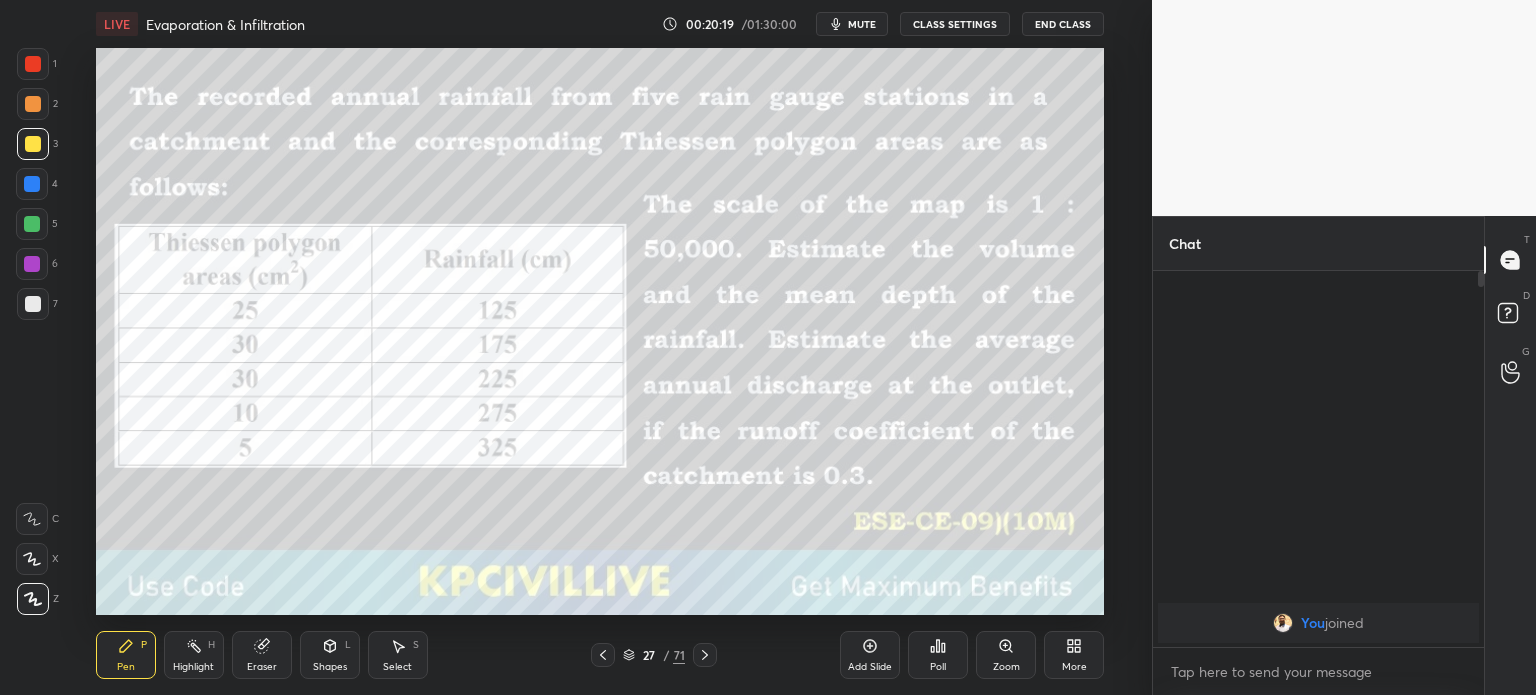 click 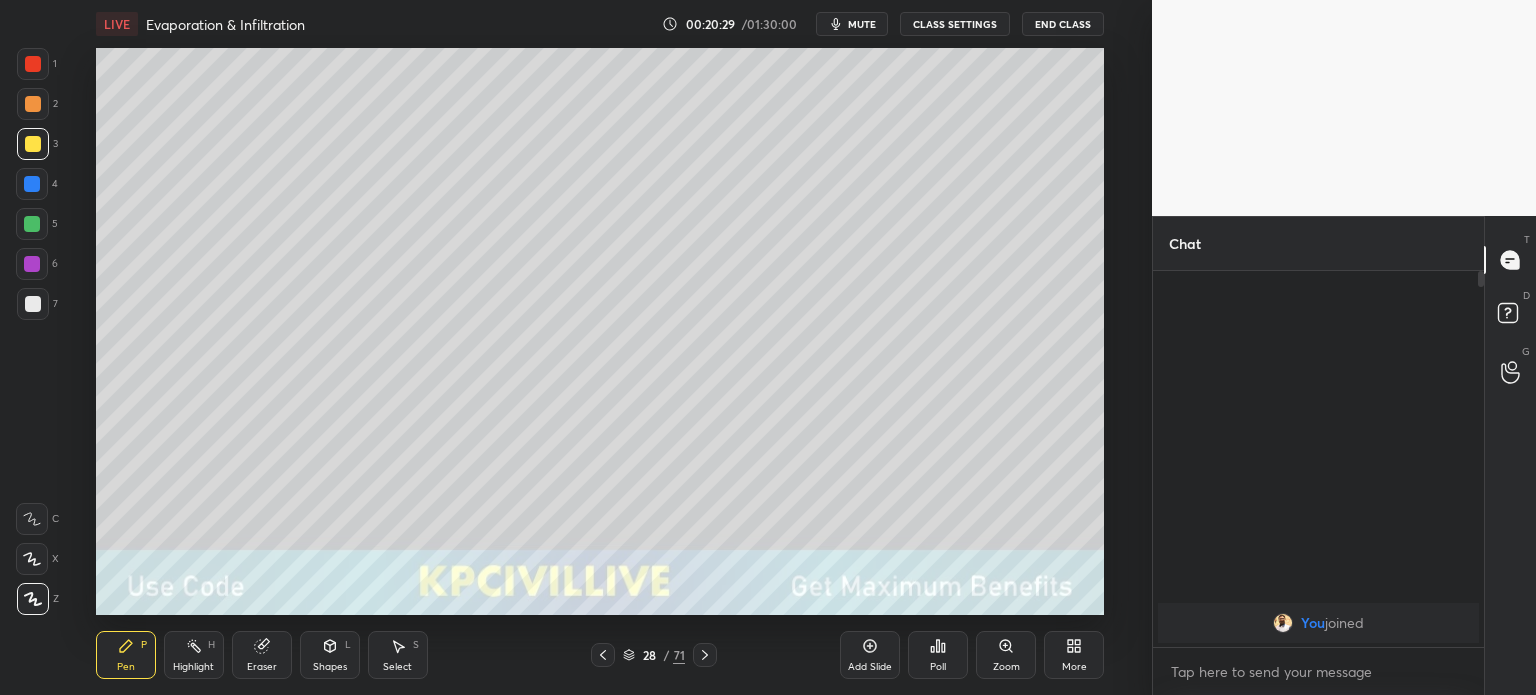 click on "End Class" at bounding box center (1063, 24) 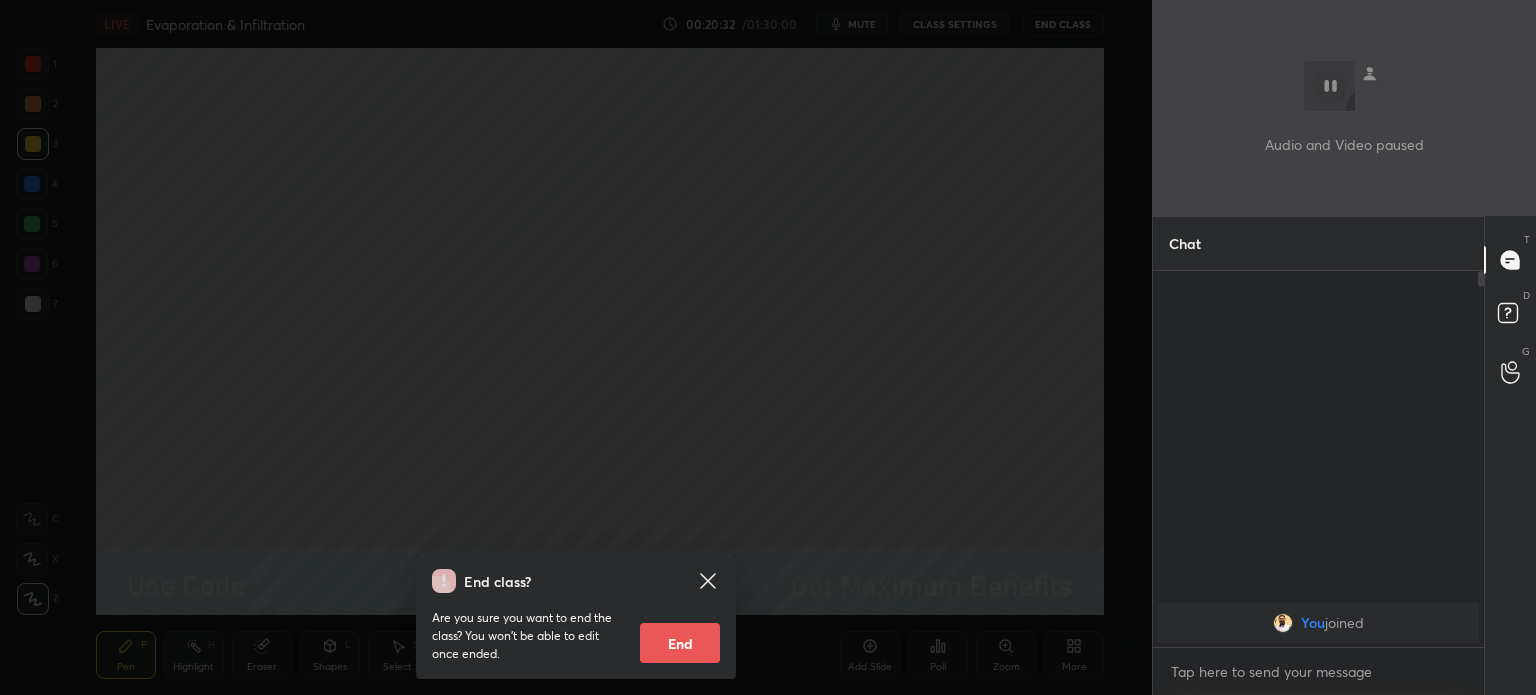 click on "End class? Are you sure you want to end the class? You won’t be able to edit once ended. End" at bounding box center [576, 347] 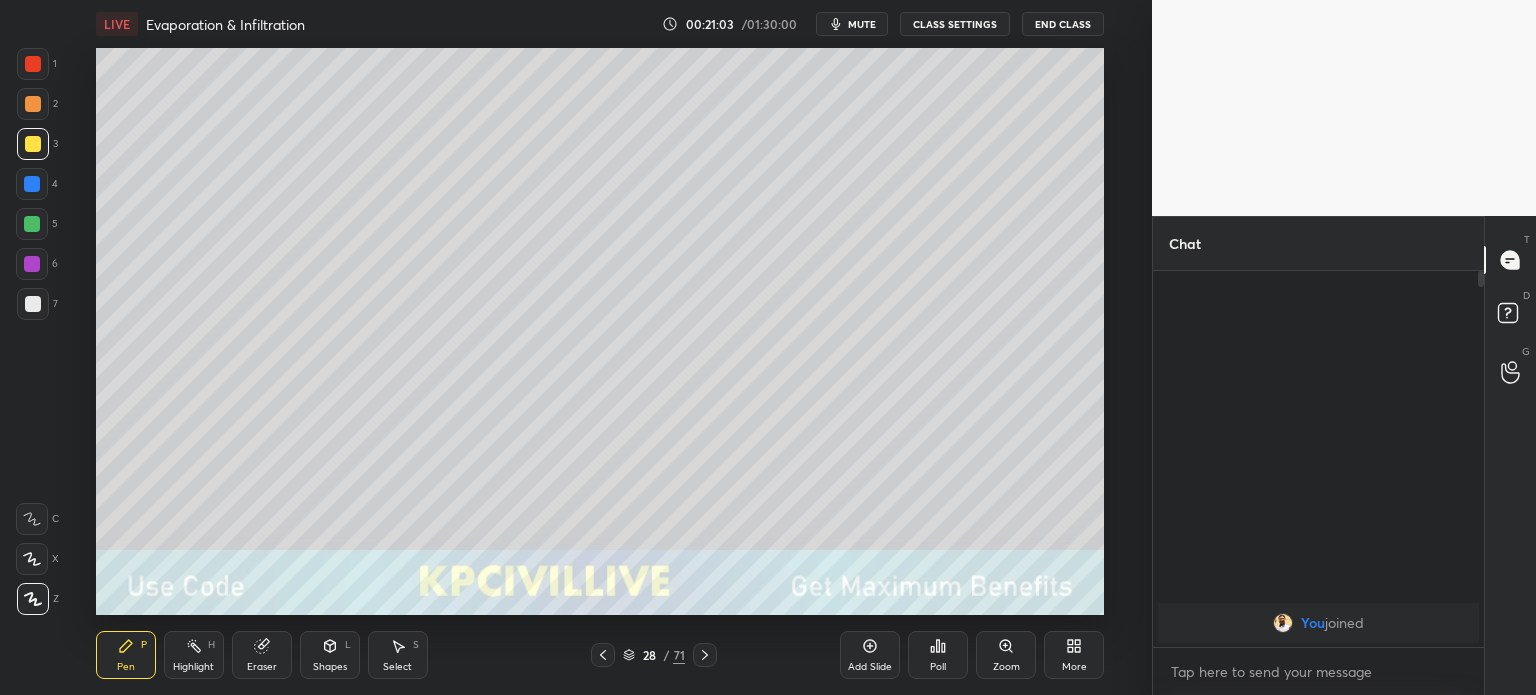 click on "Eraser" at bounding box center (262, 667) 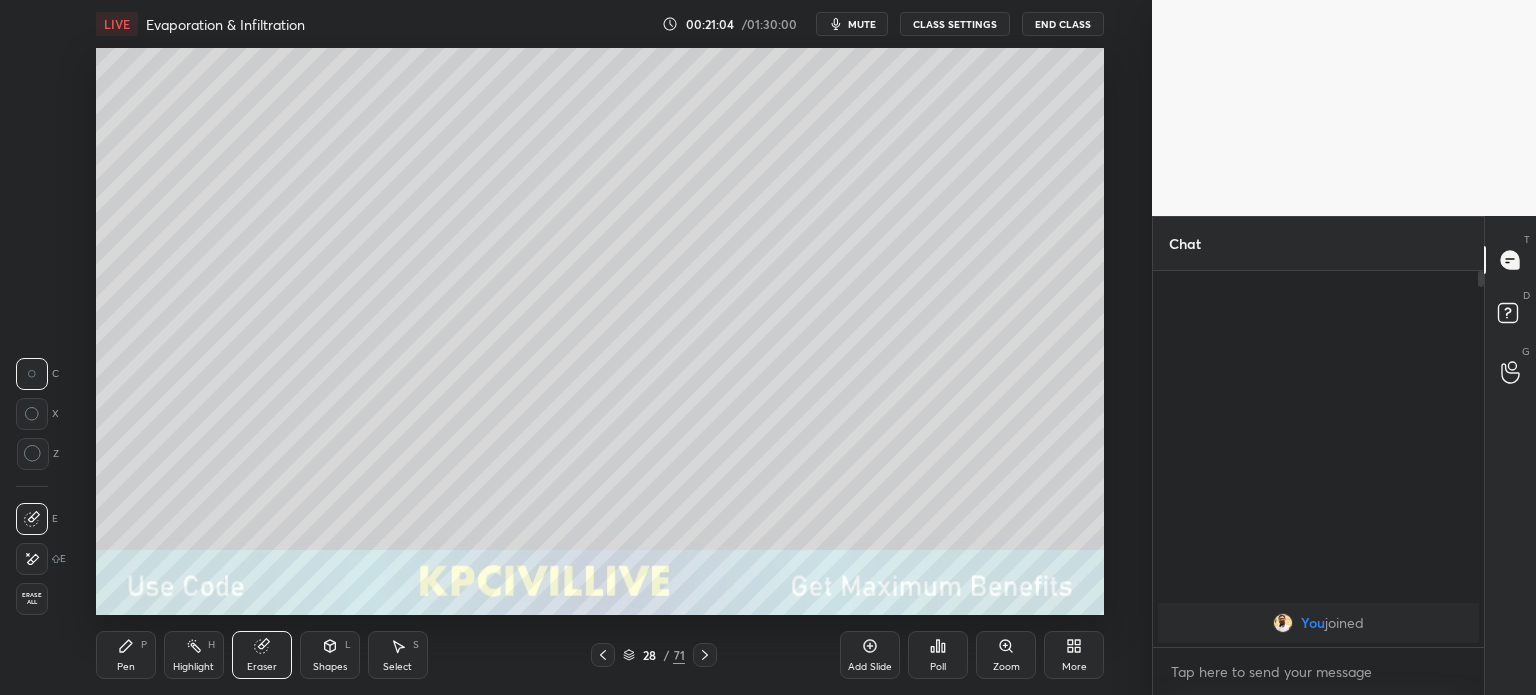 click on "Erase all" at bounding box center (32, 599) 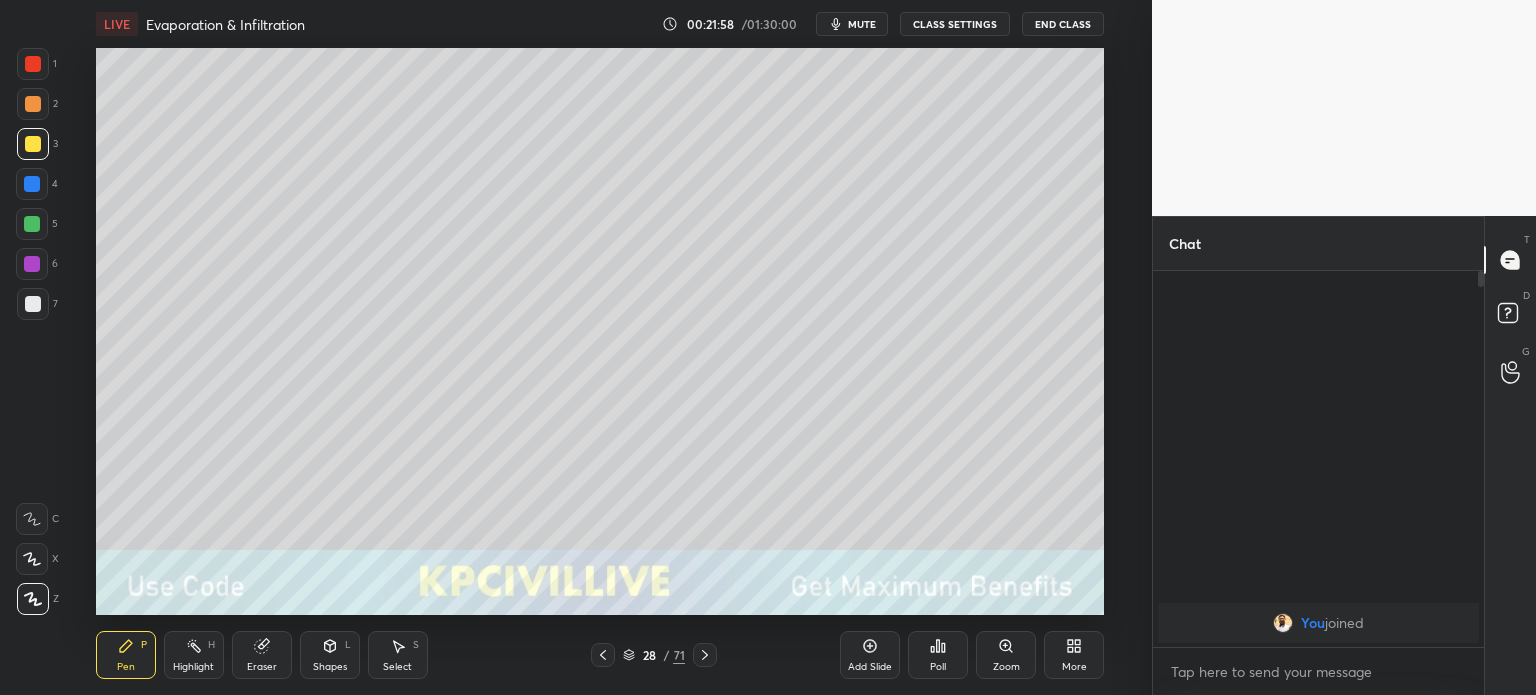 click at bounding box center (32, 184) 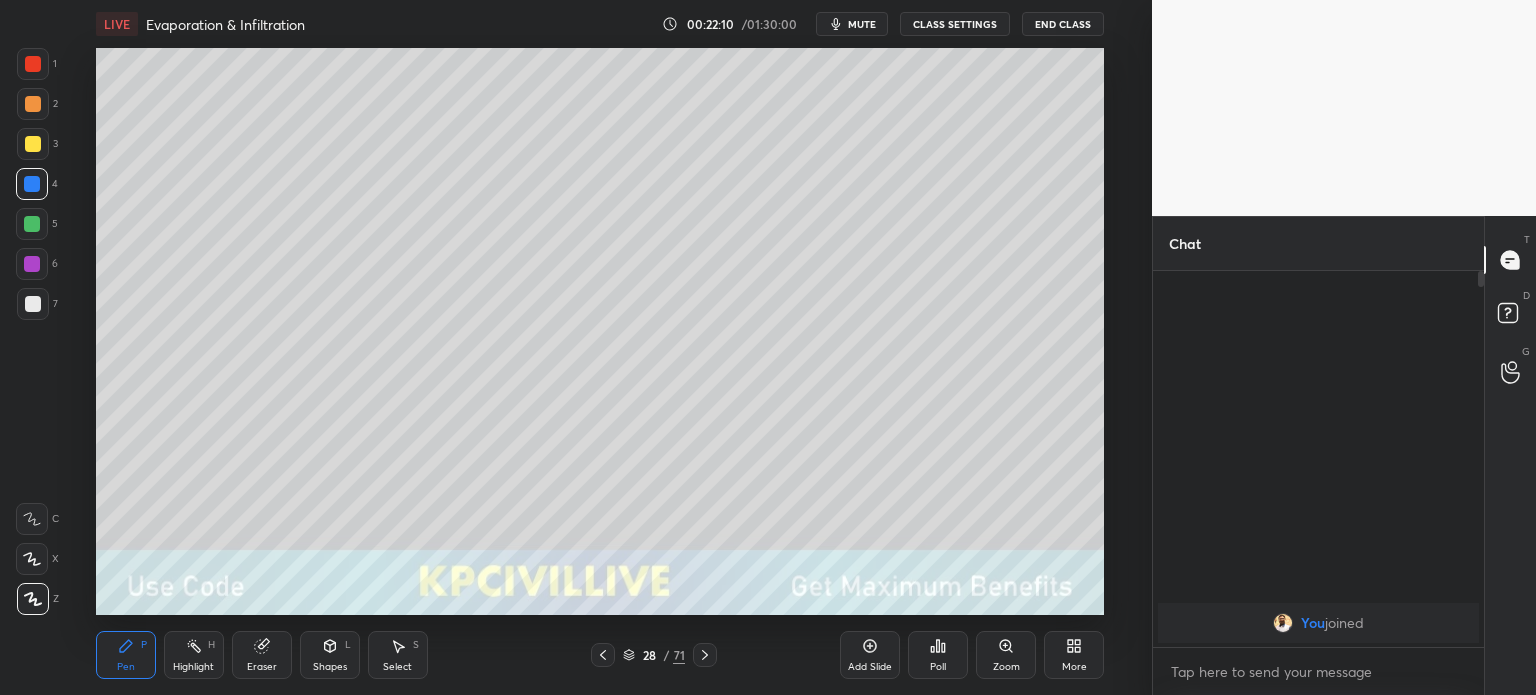 click 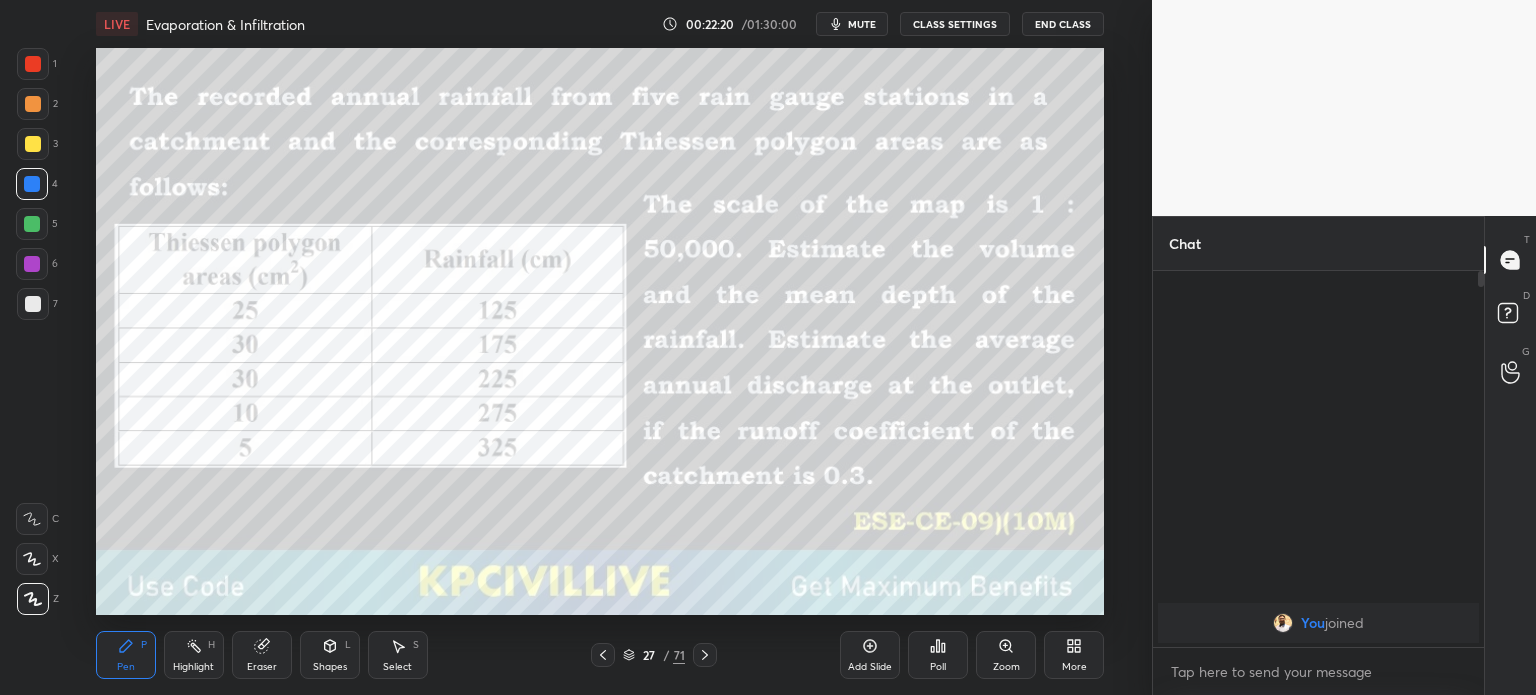 click on "Eraser" at bounding box center [262, 667] 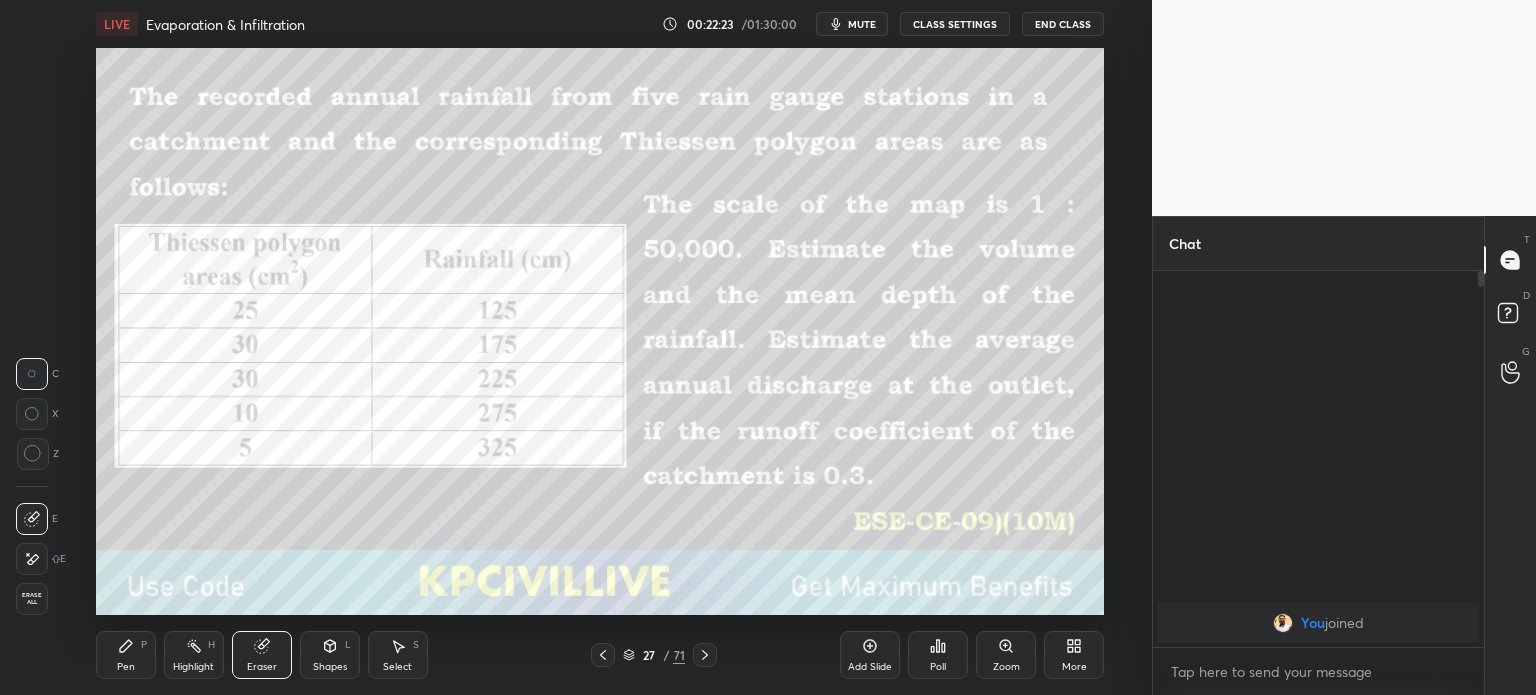 click on "Pen P" at bounding box center [126, 655] 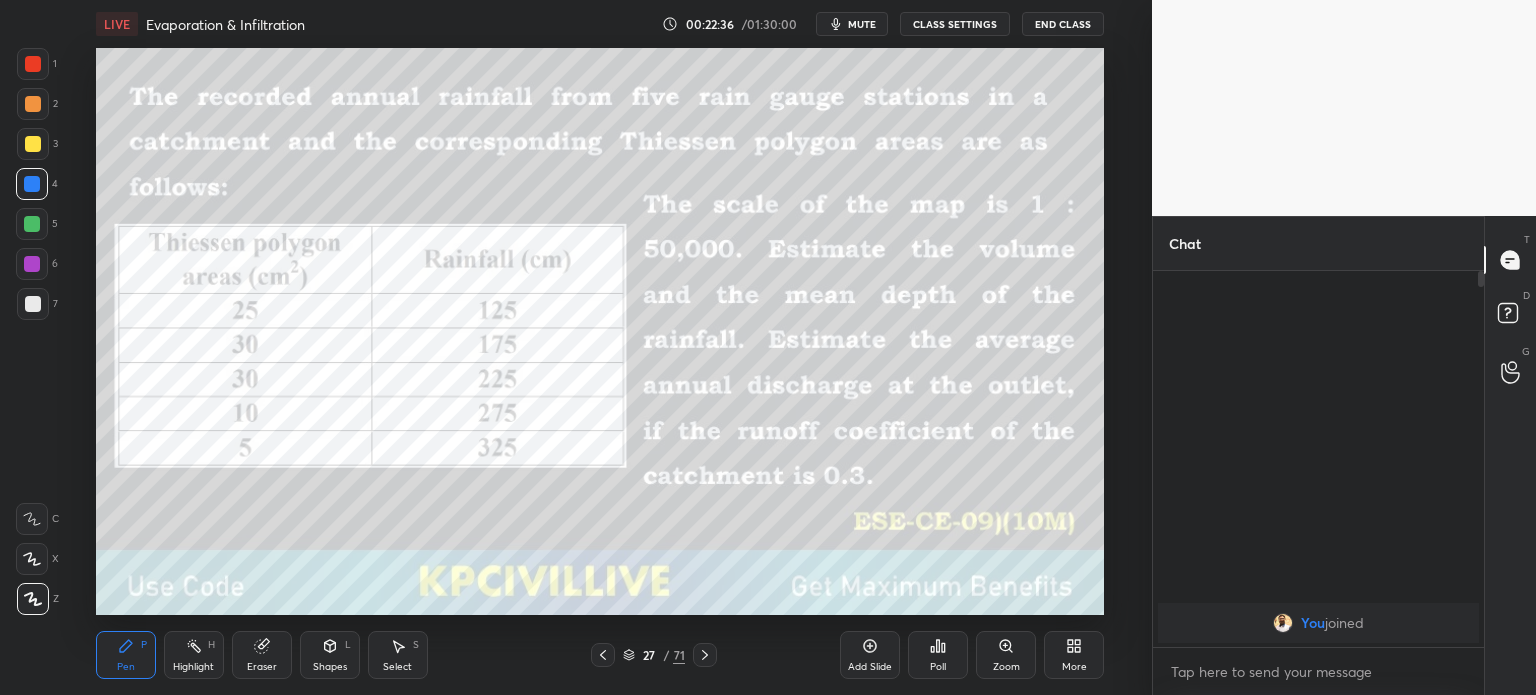 click 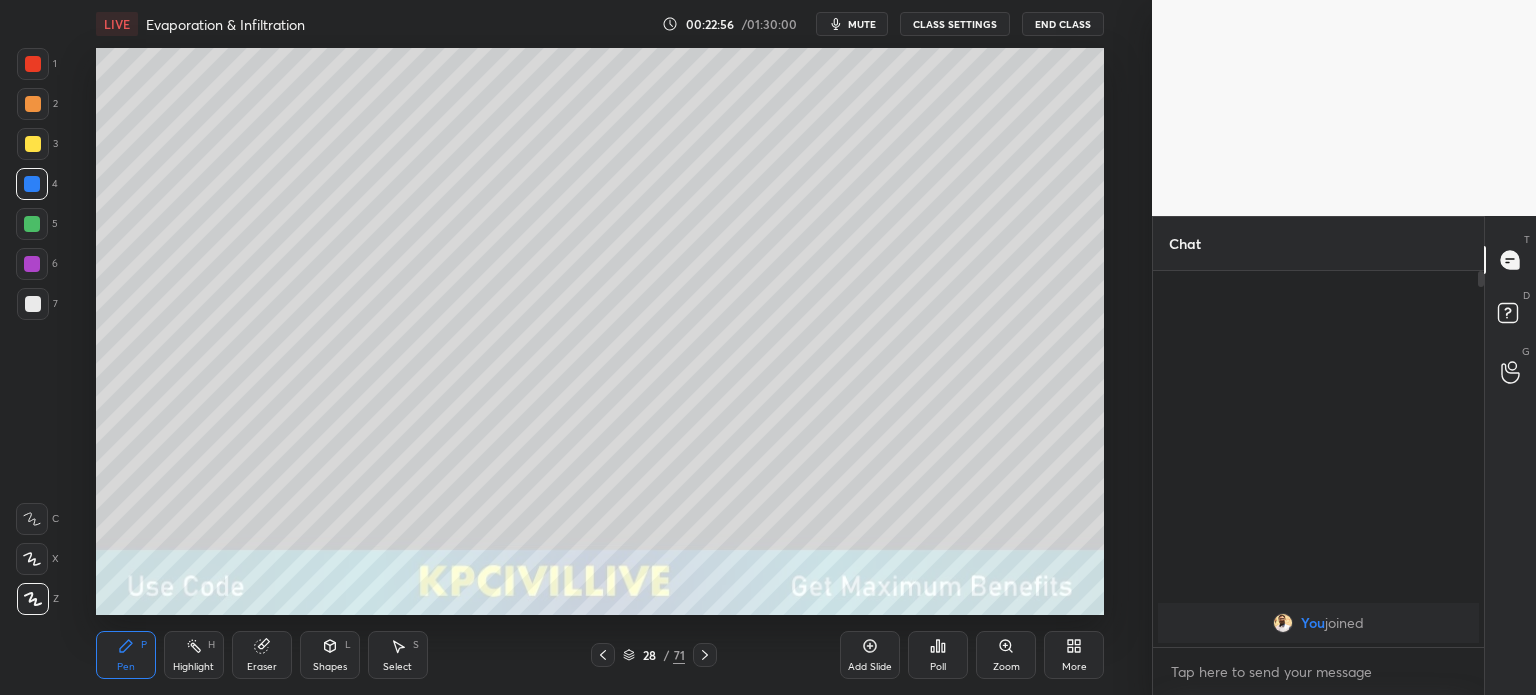 click on "Eraser" at bounding box center [262, 667] 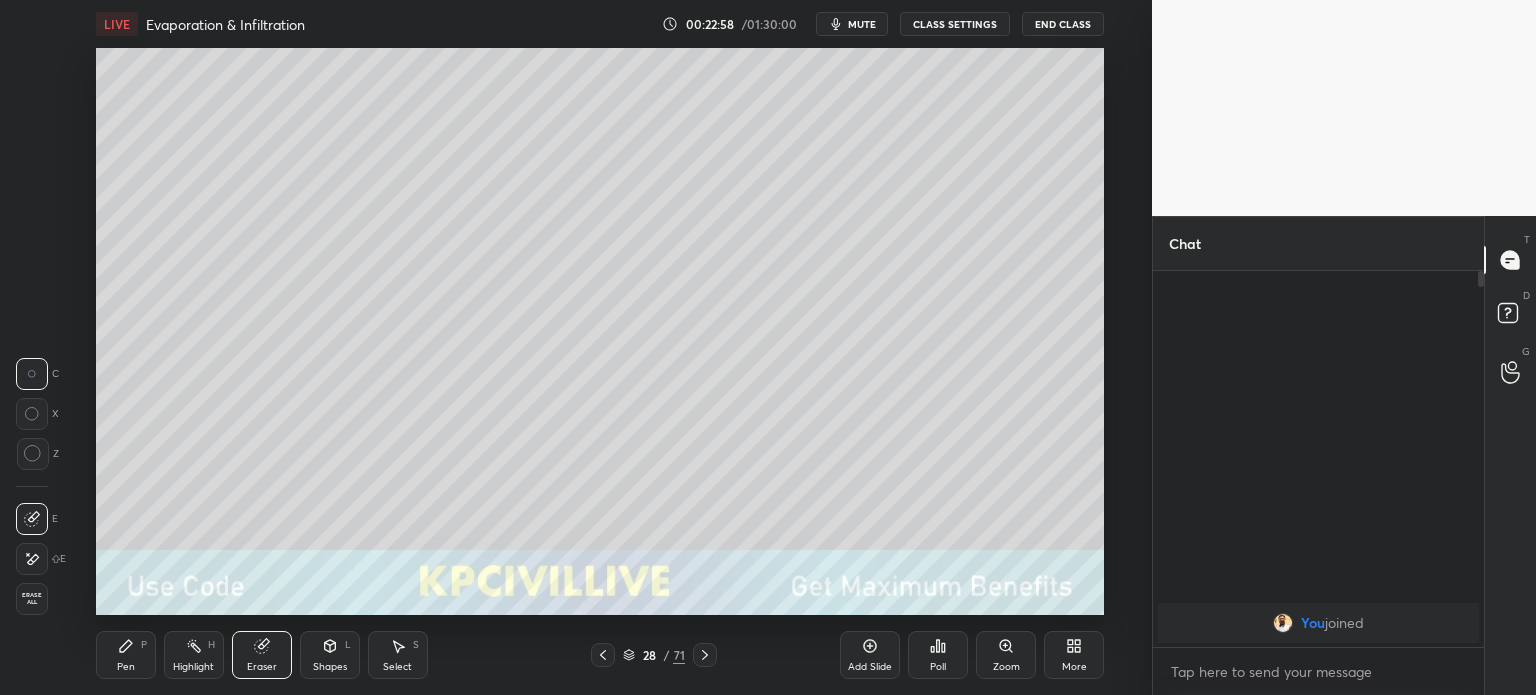 click on "Pen" at bounding box center [126, 667] 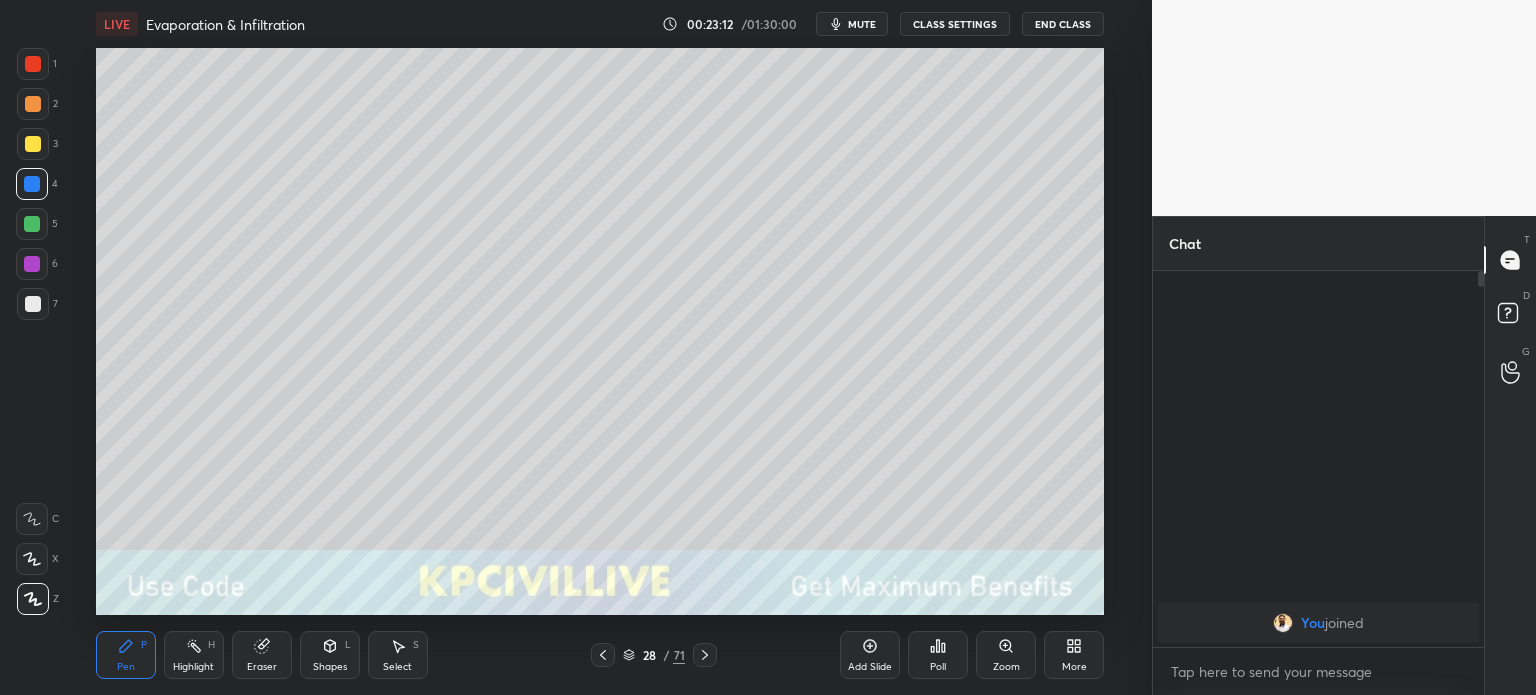 click at bounding box center (33, 304) 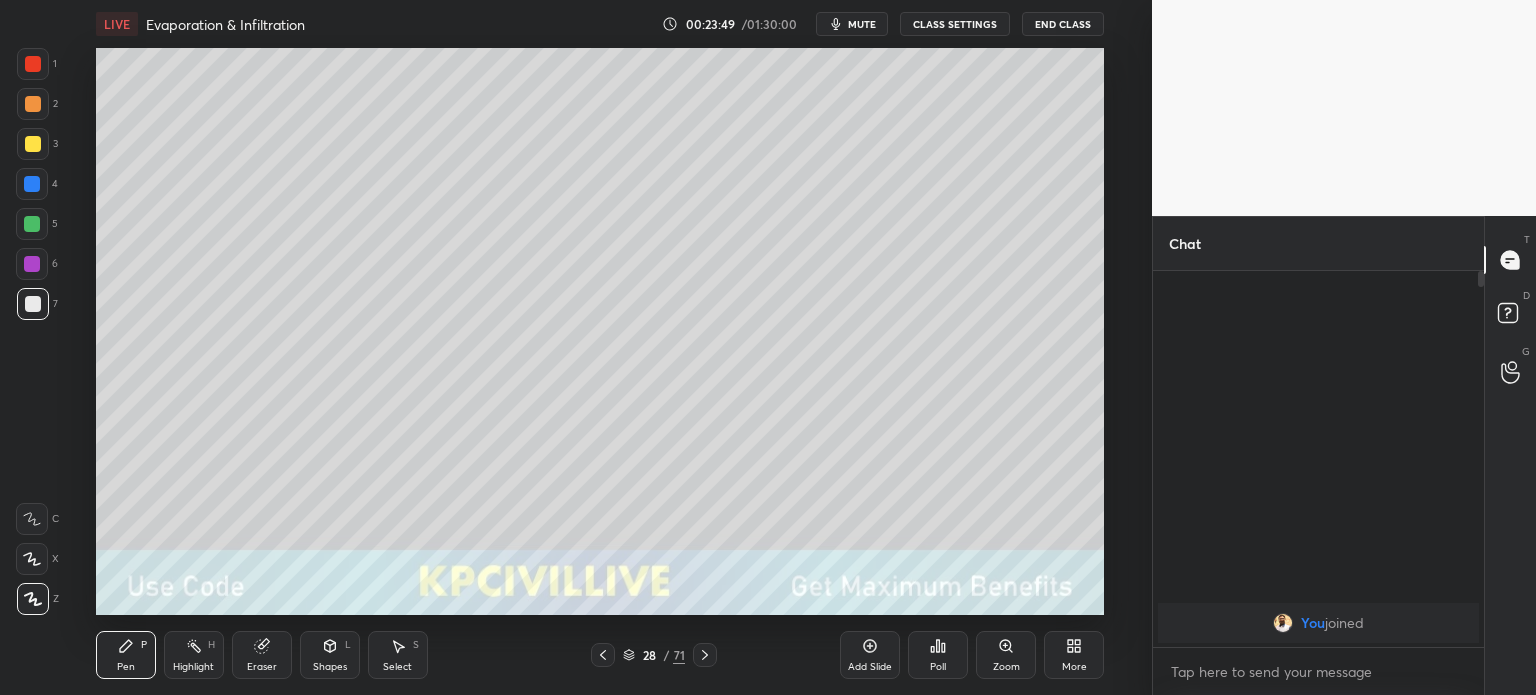 click at bounding box center (705, 655) 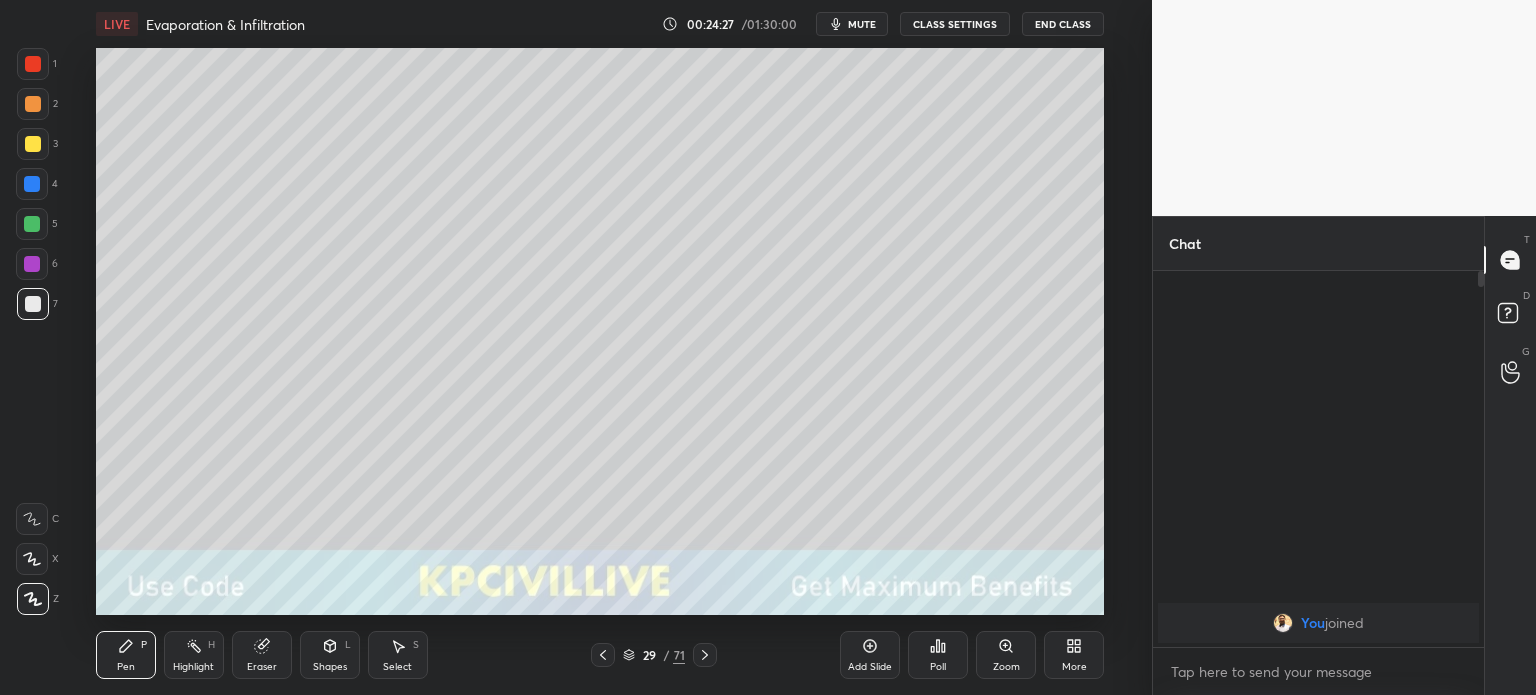 click at bounding box center [33, 144] 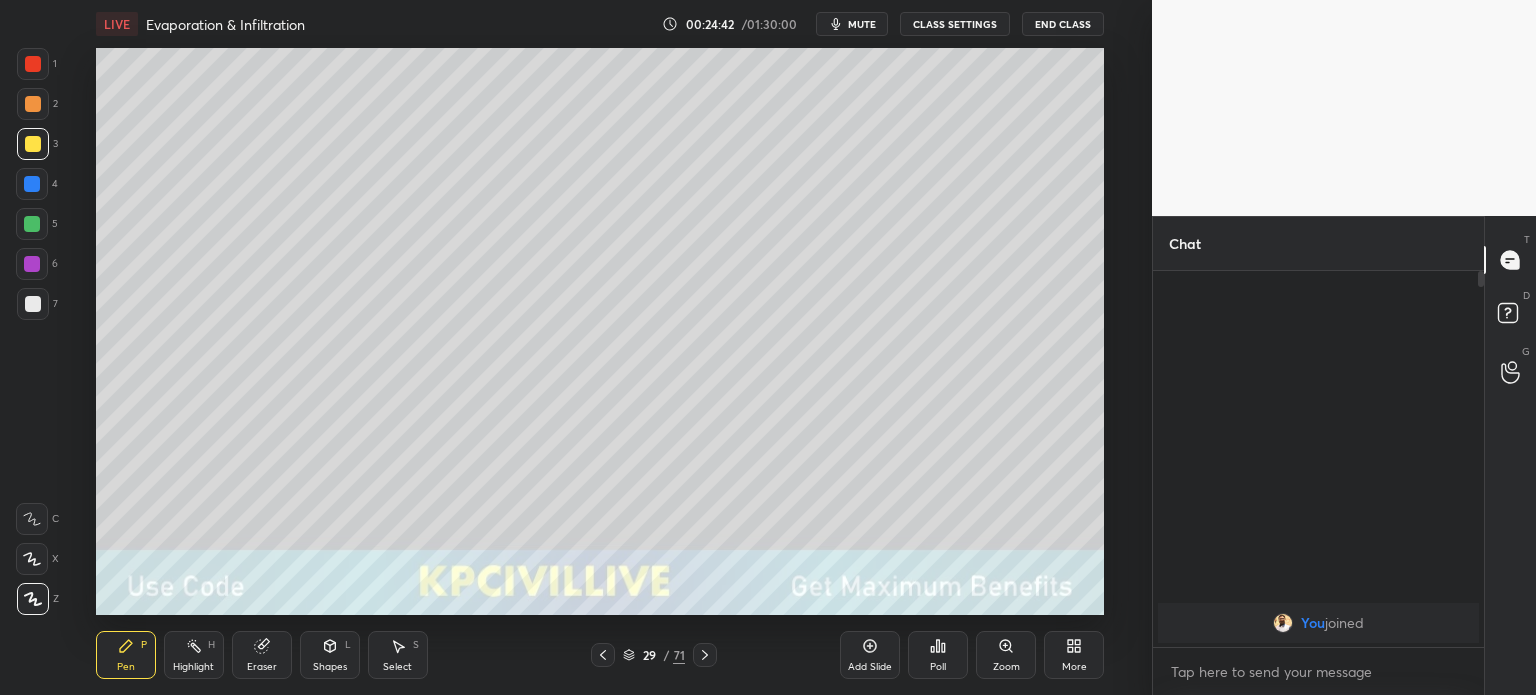 click 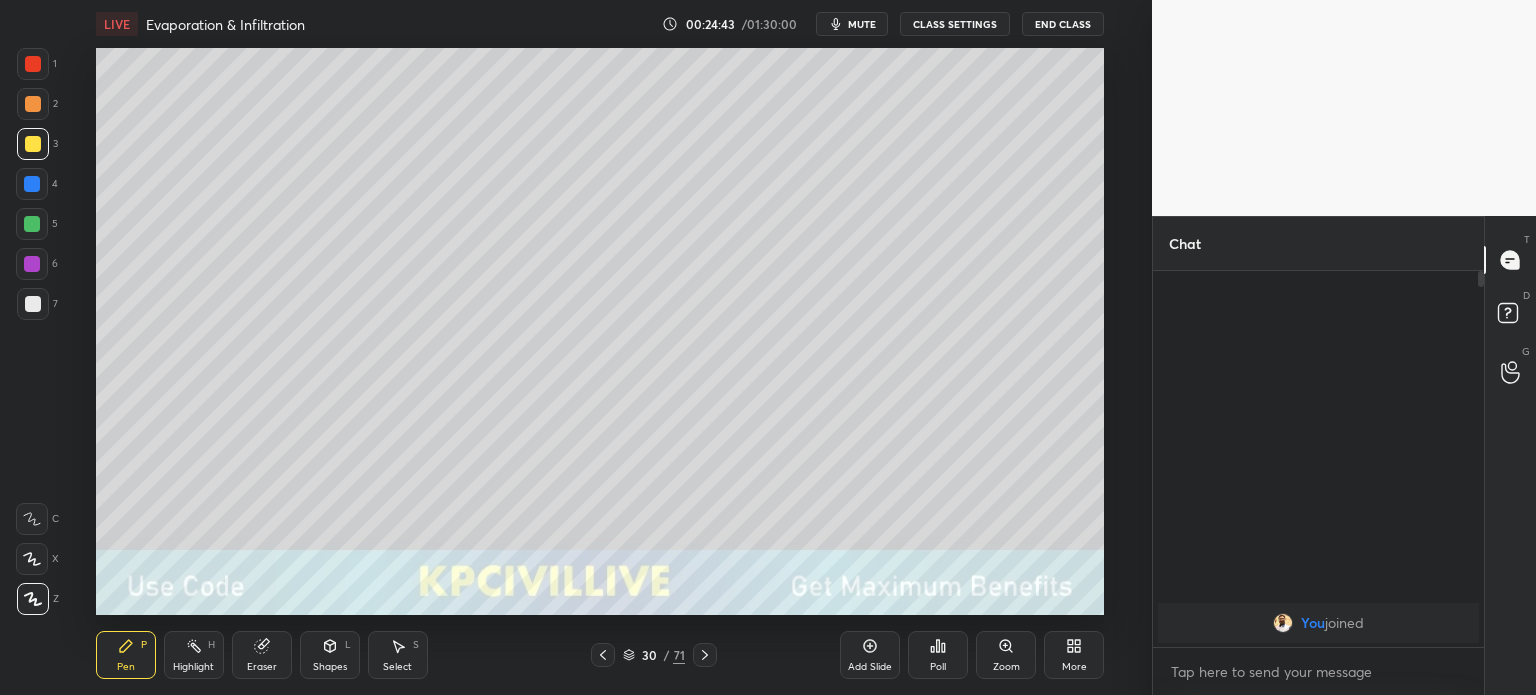 click 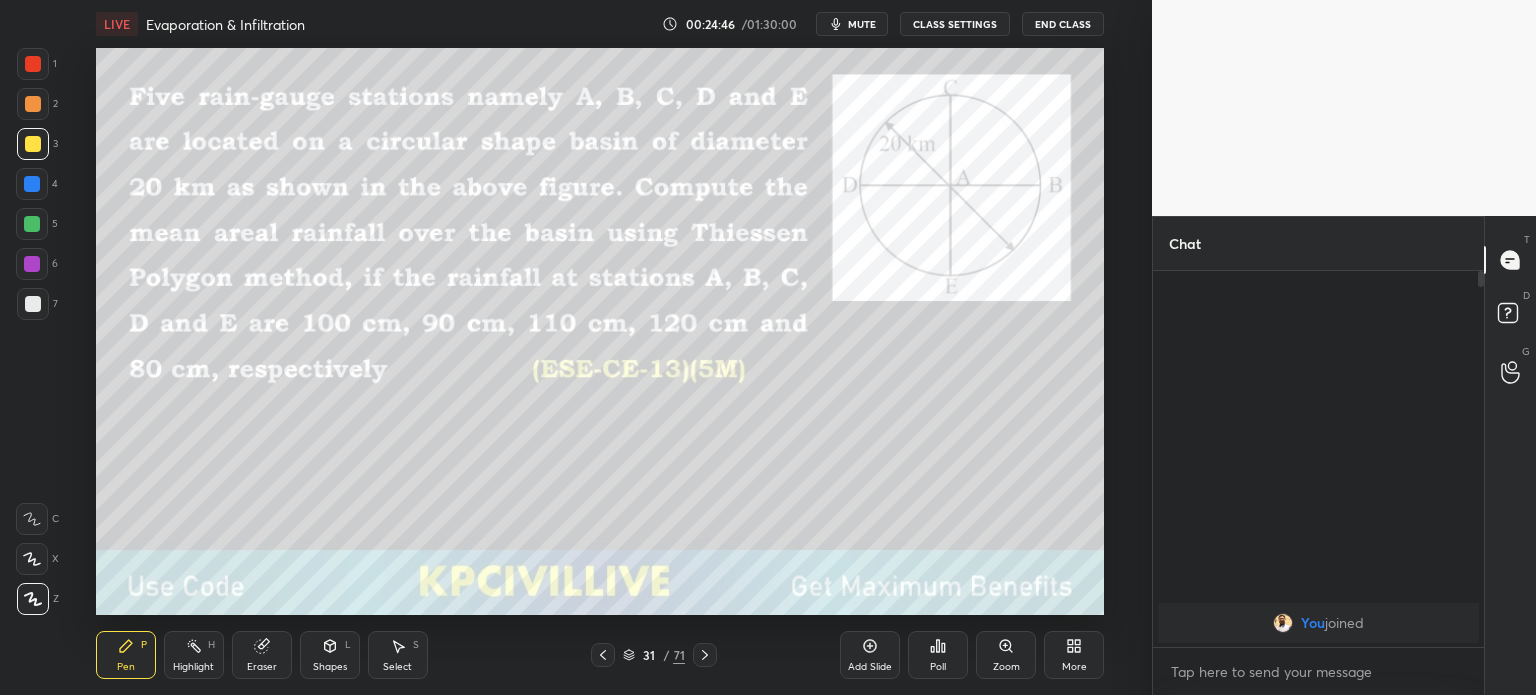 click on "End Class" at bounding box center [1063, 24] 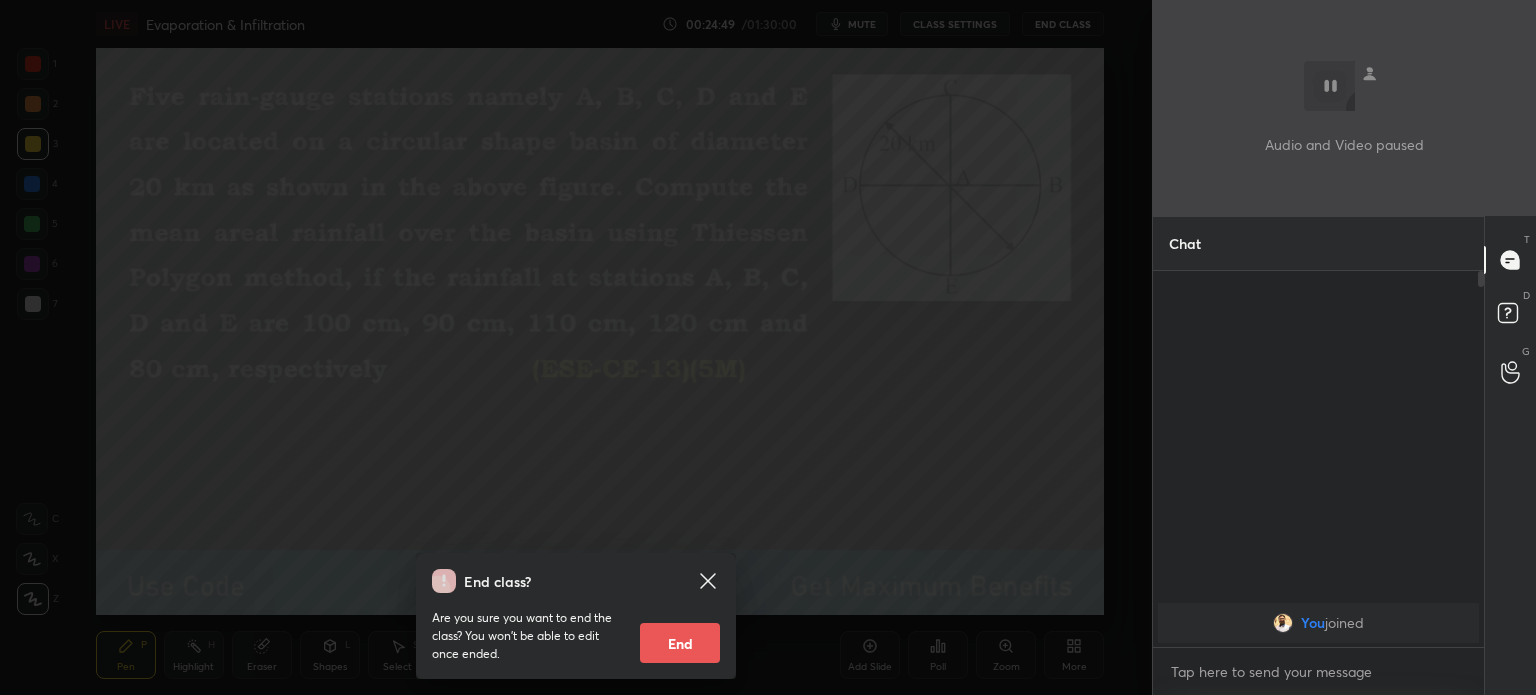 click on "End class? Are you sure you want to end the class? You won’t be able to edit once ended. End" at bounding box center (576, 347) 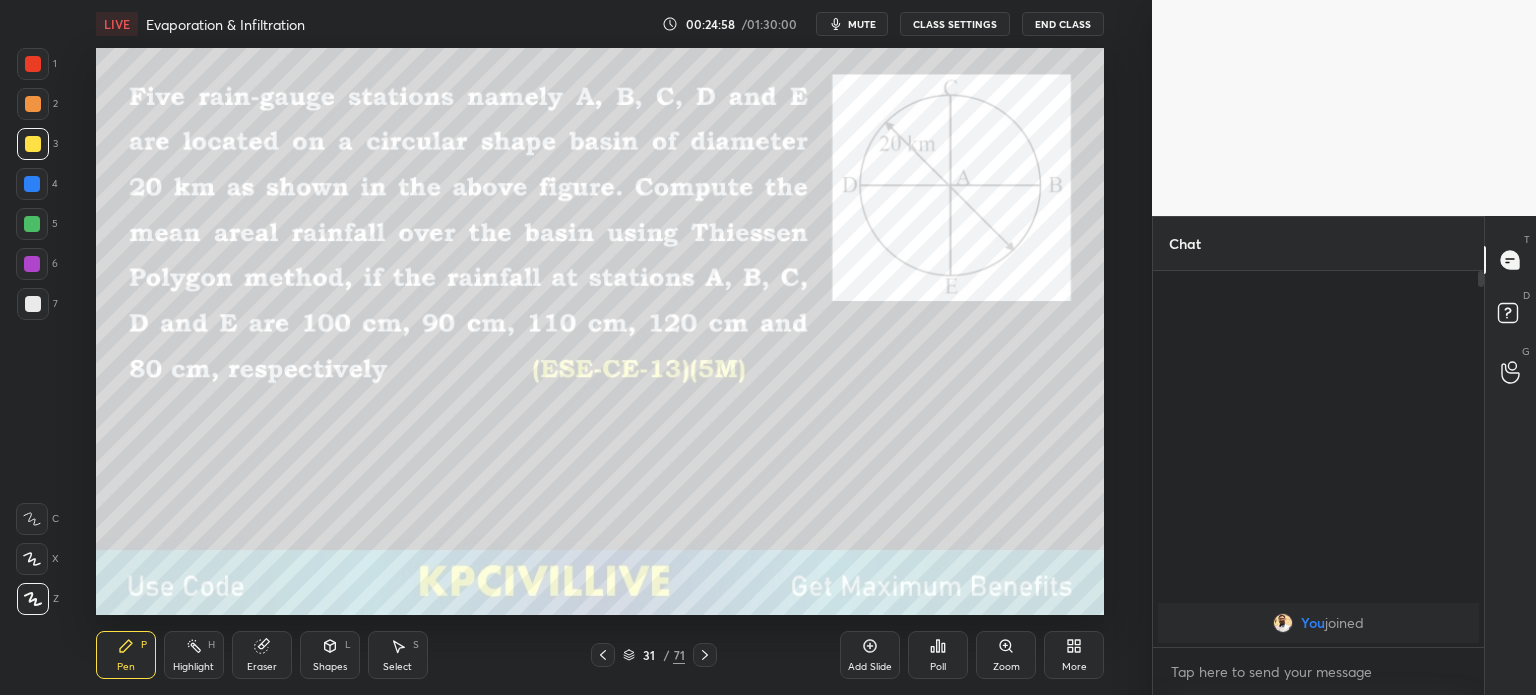 click on "Shapes" at bounding box center (330, 667) 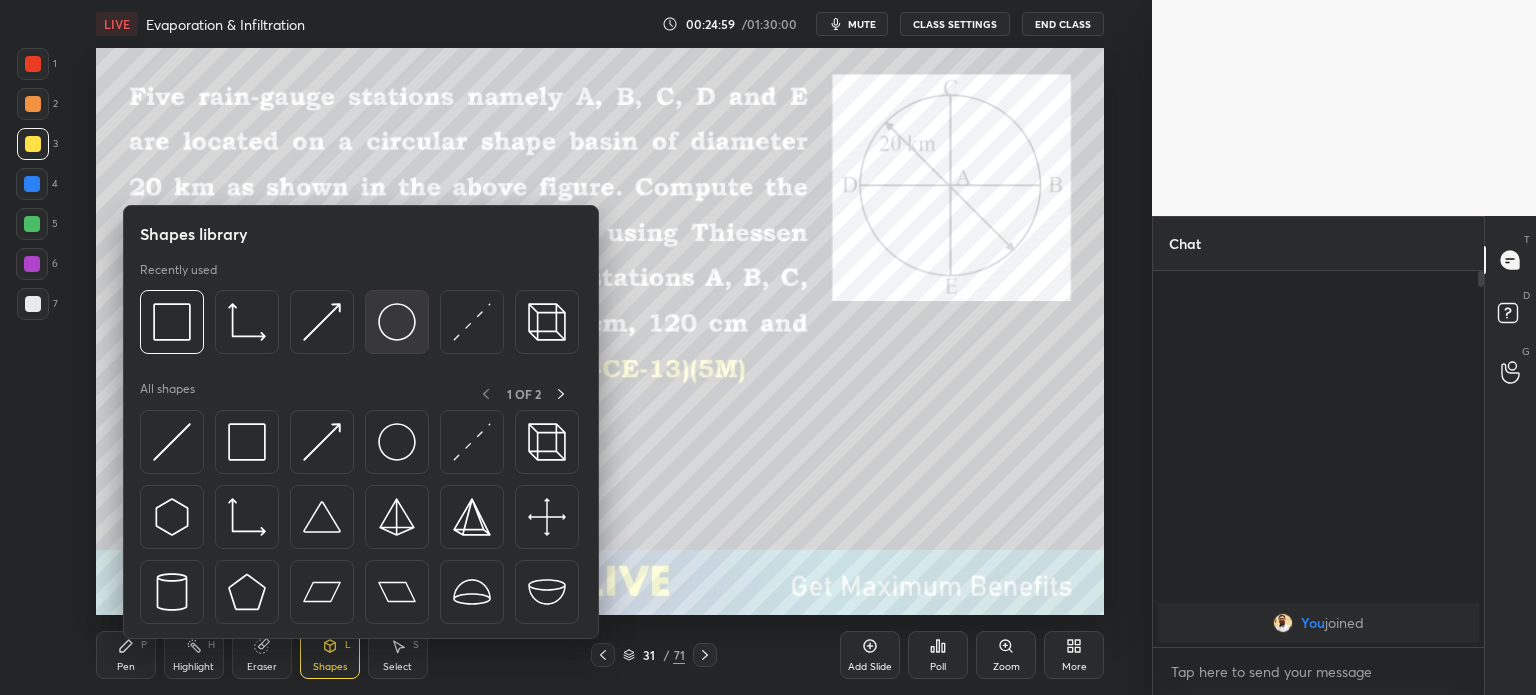 click at bounding box center (397, 322) 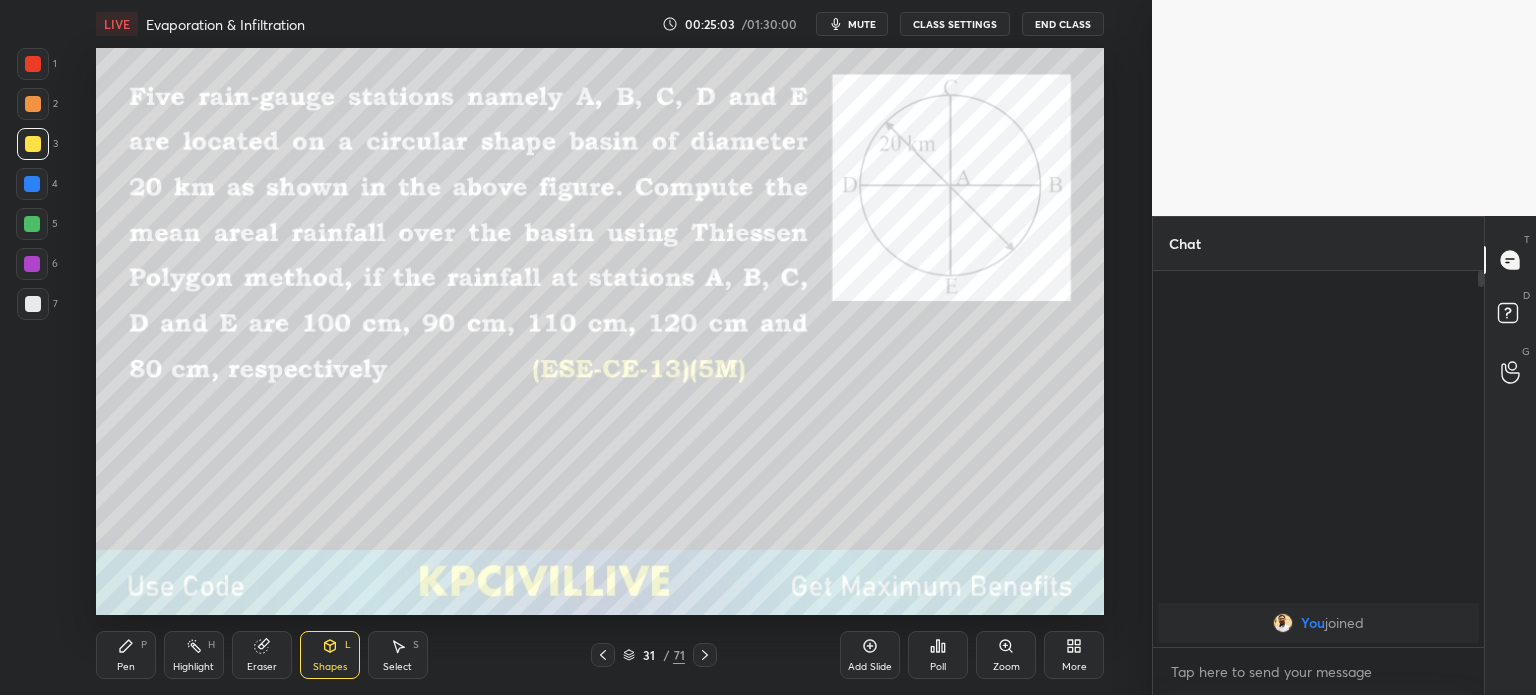 click on "Pen" at bounding box center [126, 667] 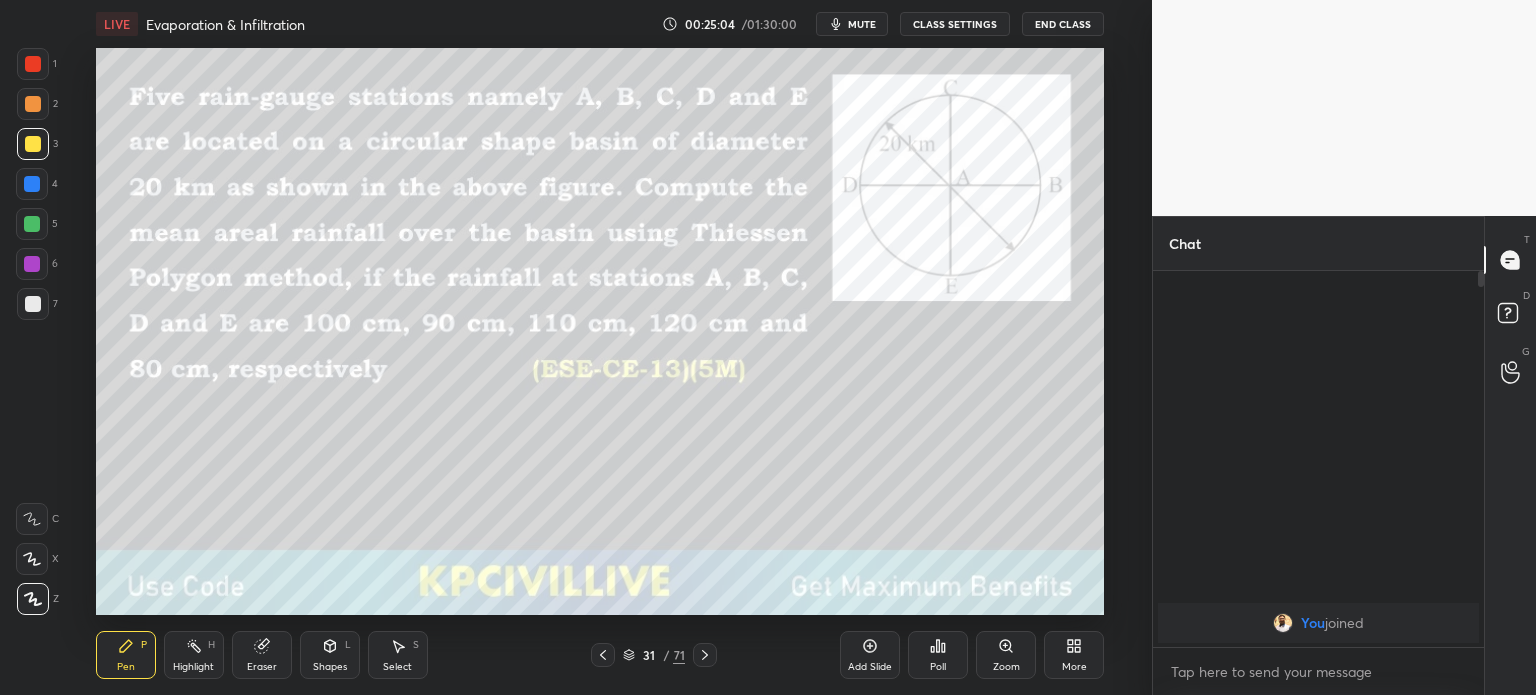 click at bounding box center [33, 104] 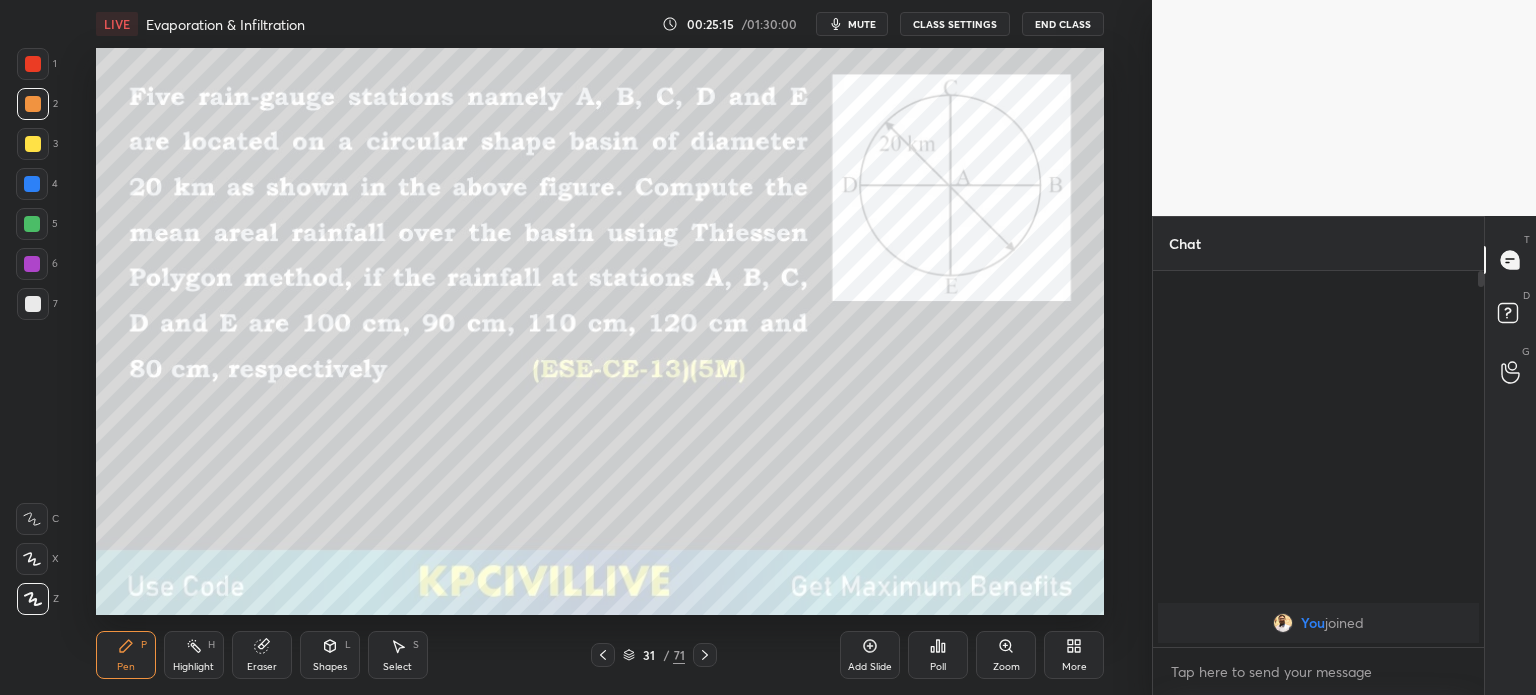 click at bounding box center [33, 304] 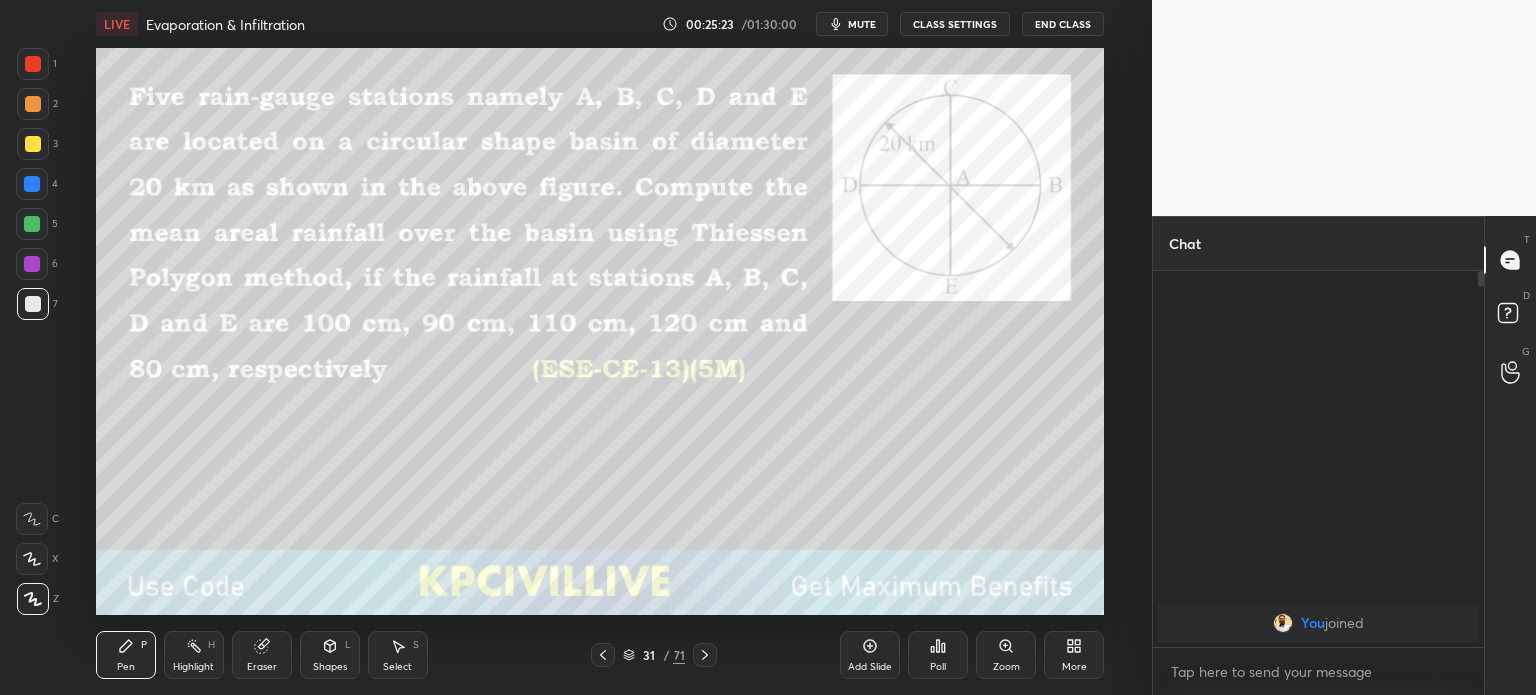 click on "Eraser" at bounding box center [262, 667] 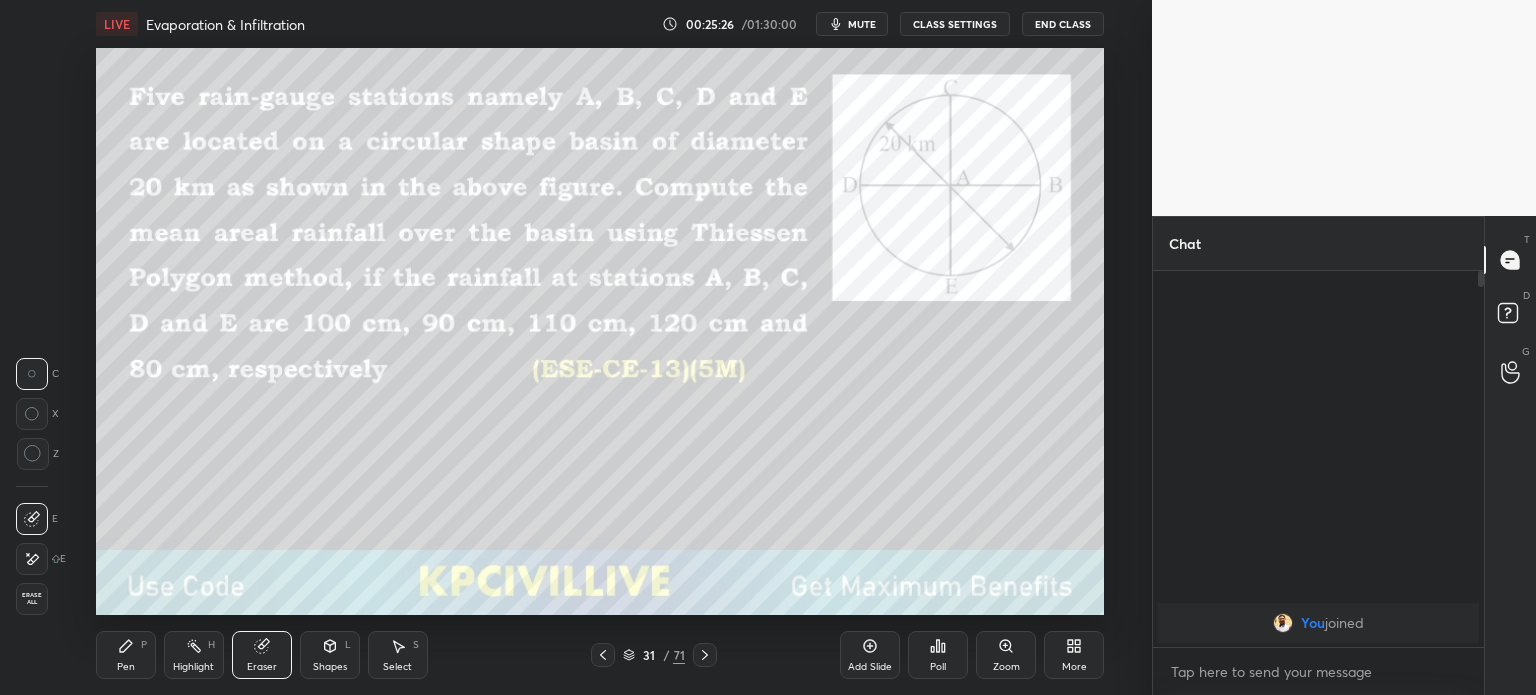 click on "Pen P" at bounding box center (126, 655) 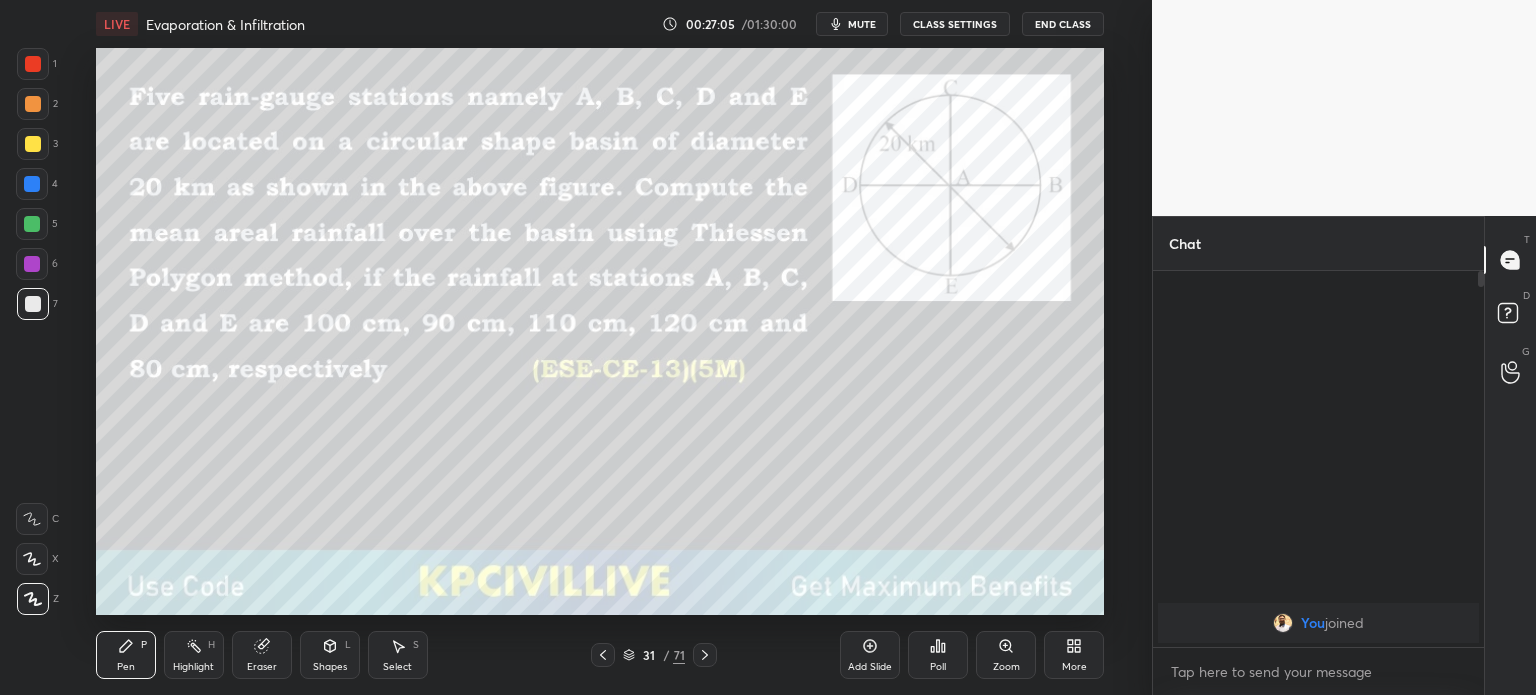 click on "Pen P Highlight H Eraser Shapes L Select S 31 / 71 Add Slide Poll Zoom More" at bounding box center (600, 655) 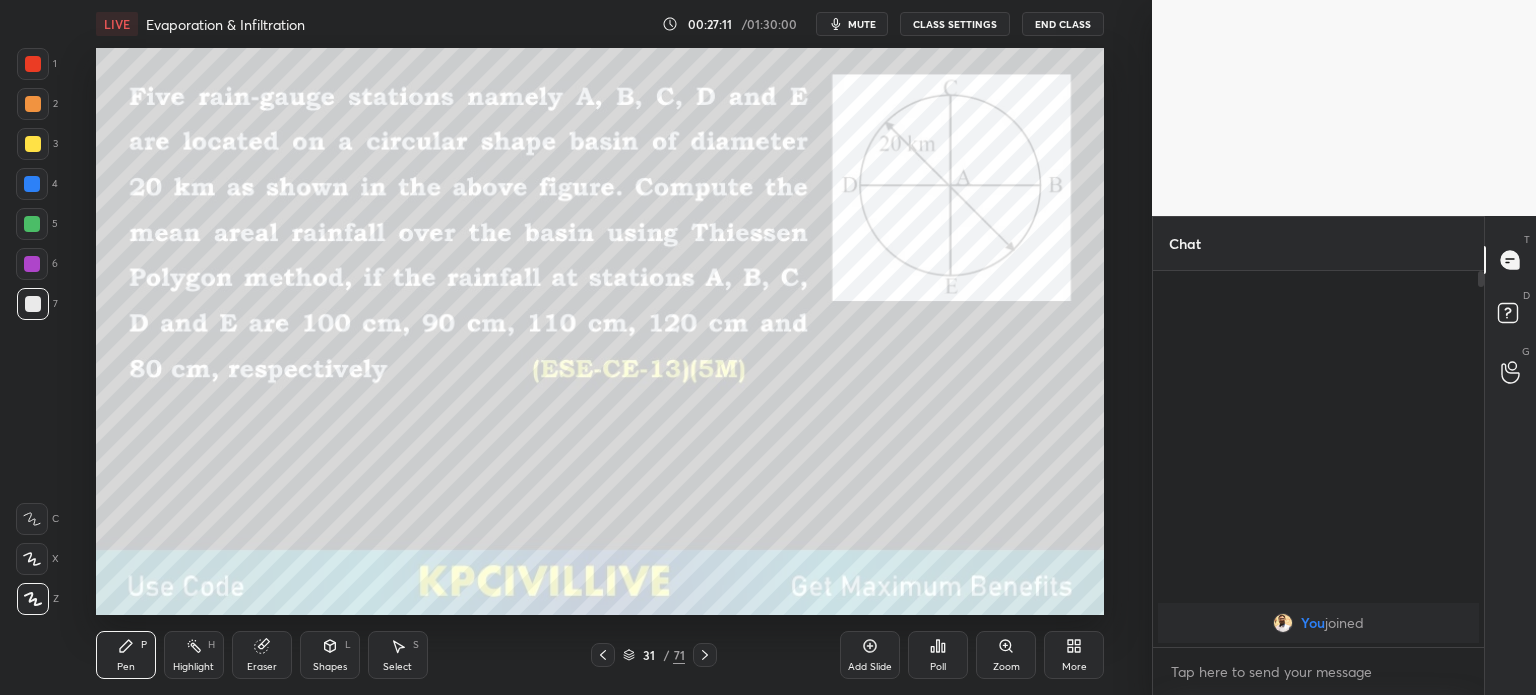 click 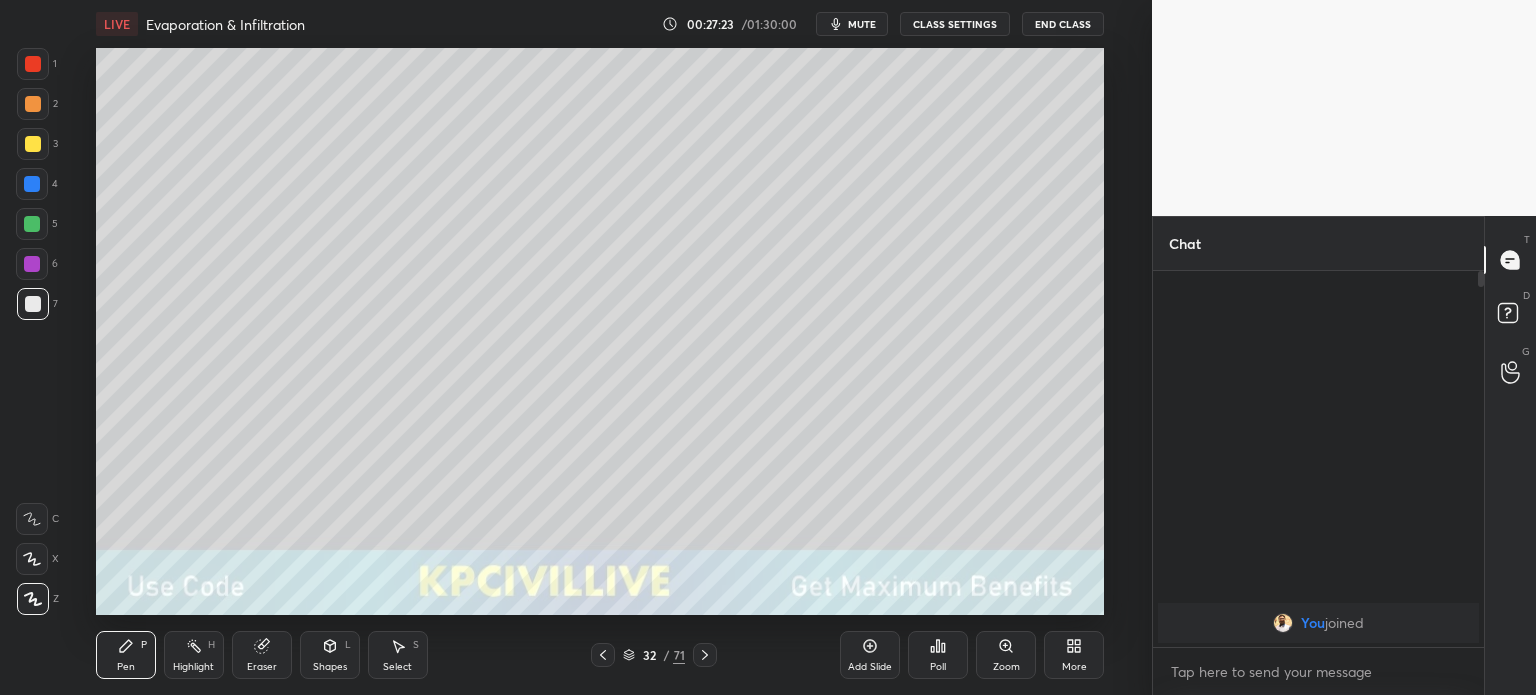 click 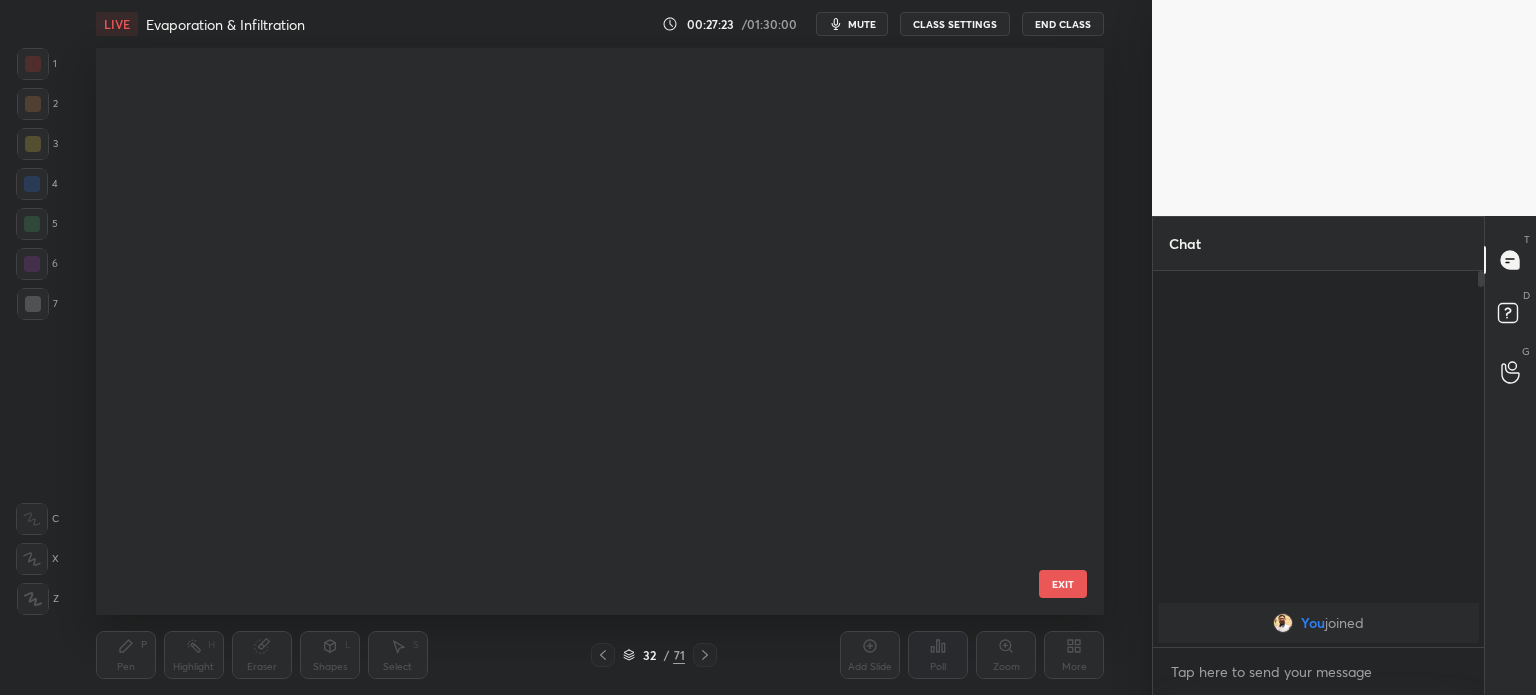 scroll, scrollTop: 1347, scrollLeft: 0, axis: vertical 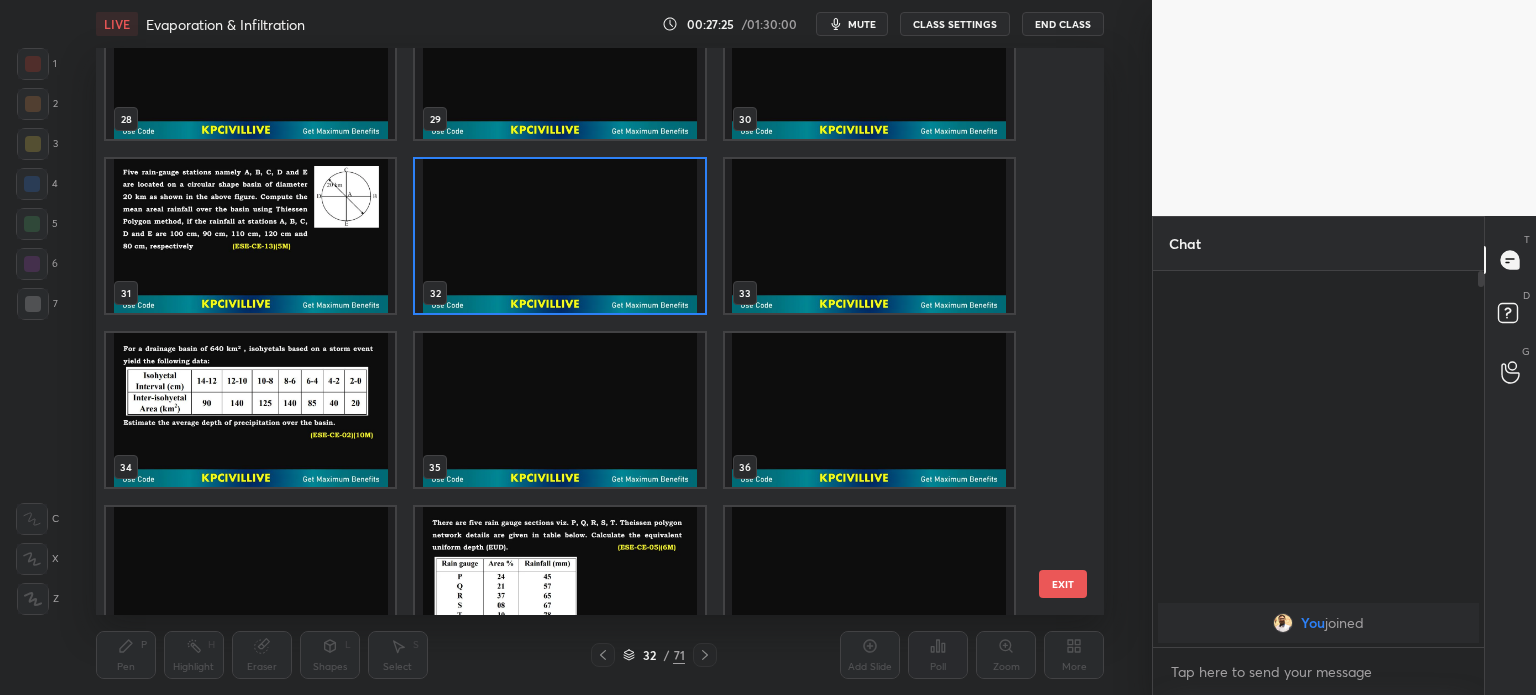 click at bounding box center (250, 410) 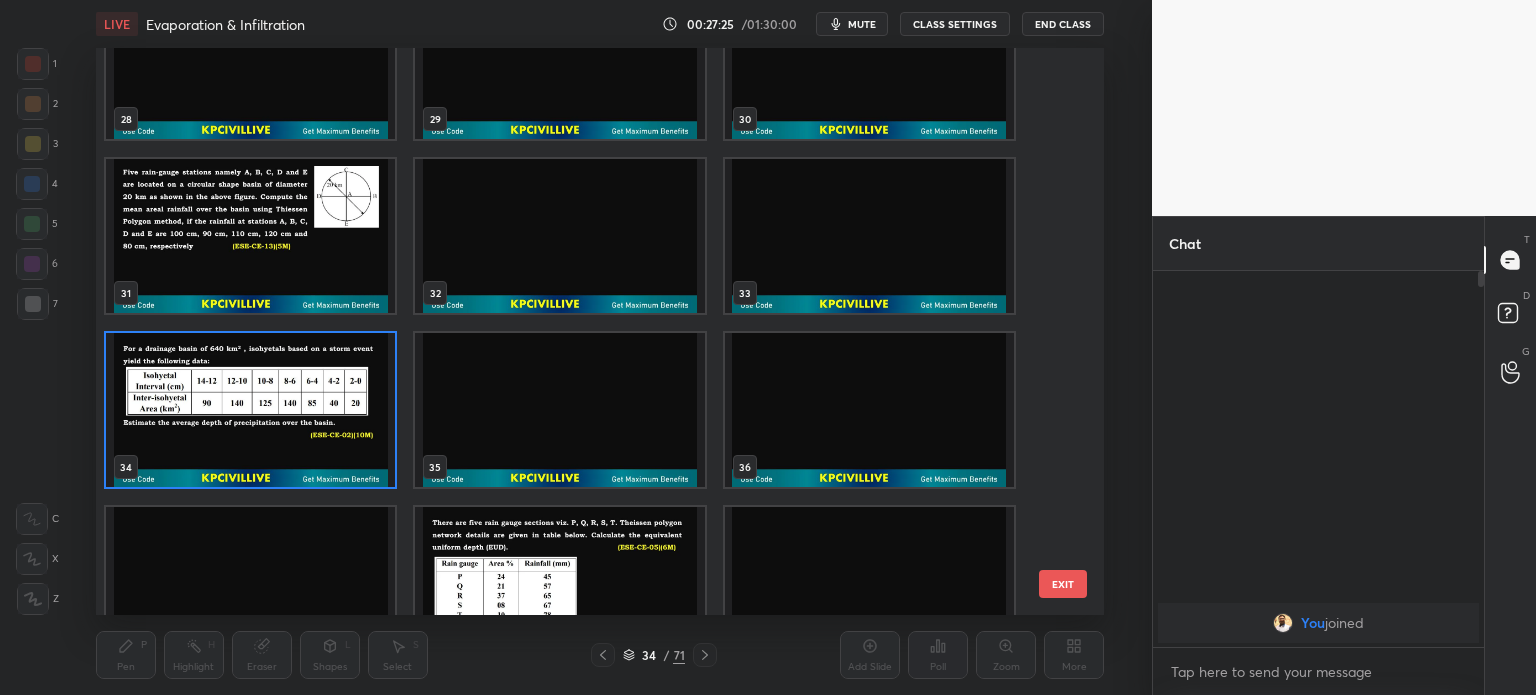 click at bounding box center [250, 410] 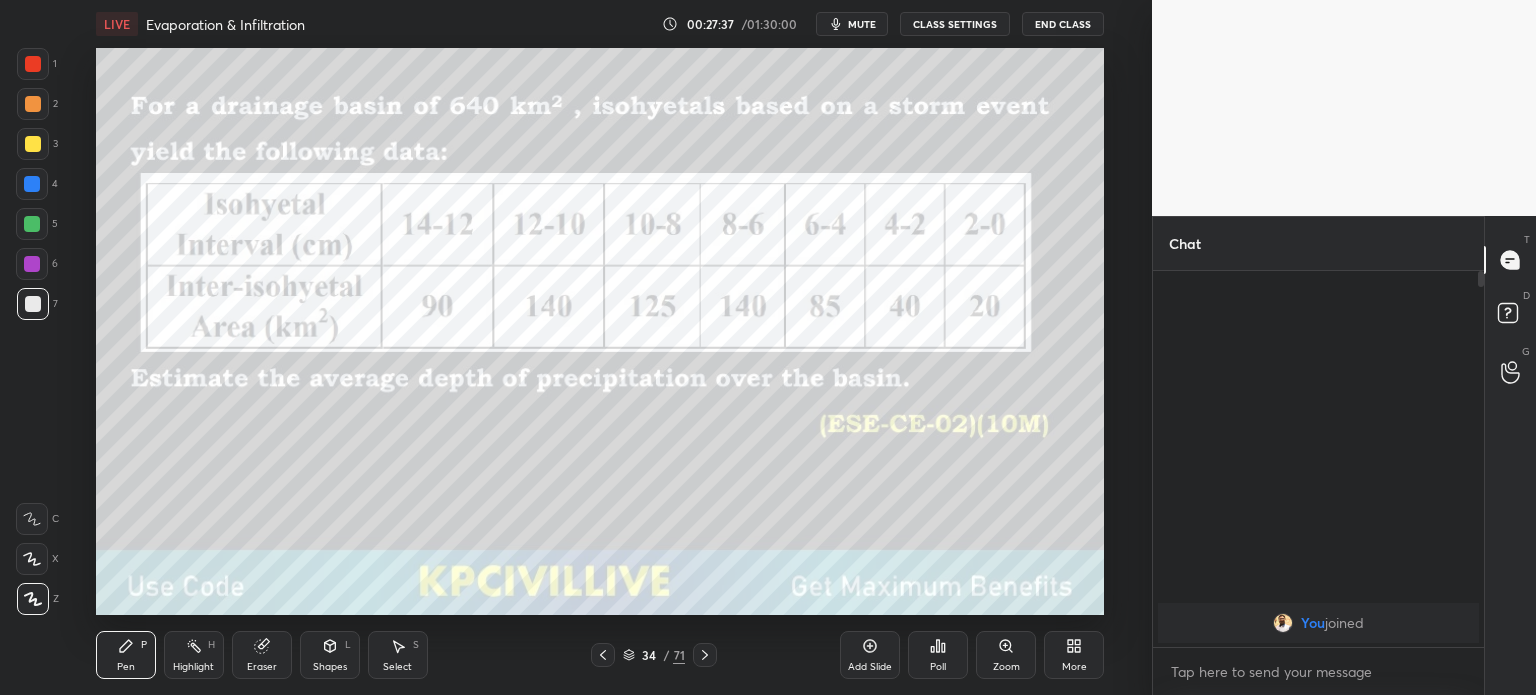 click 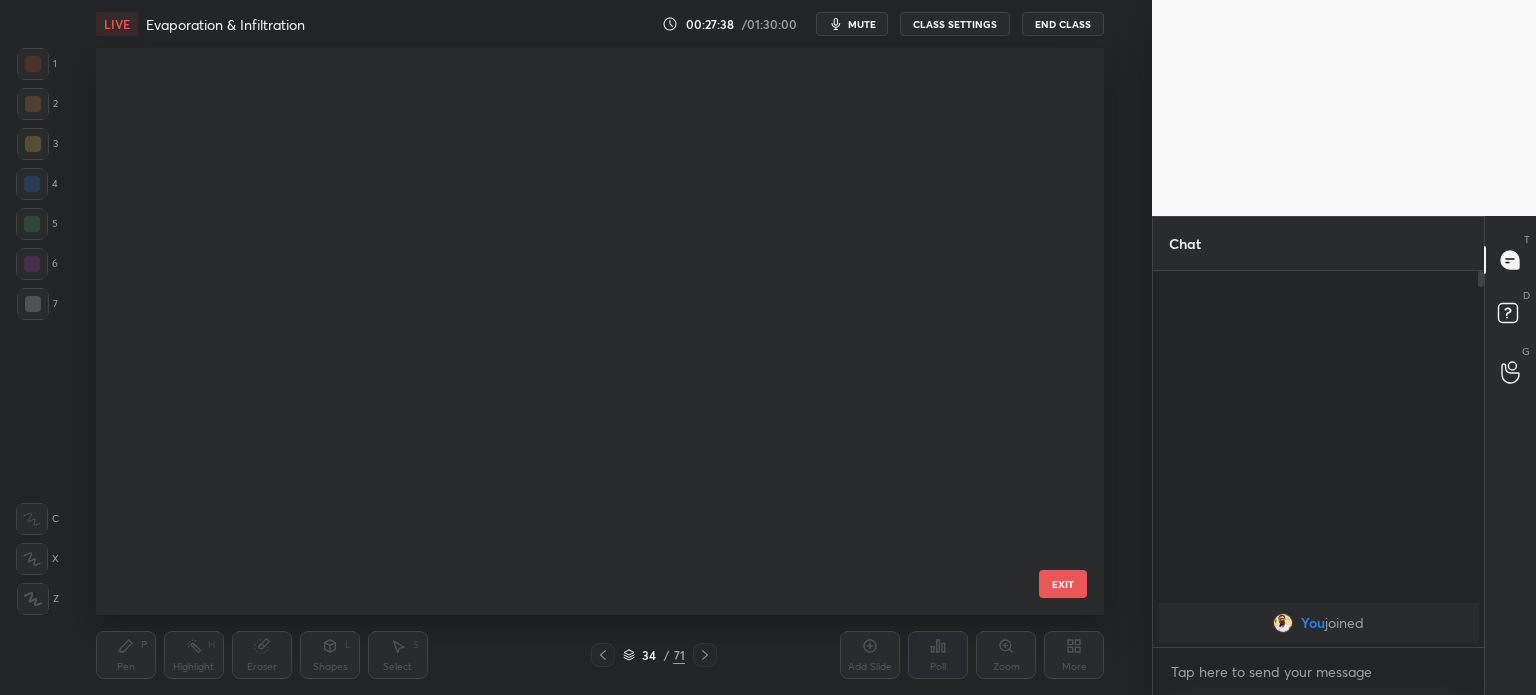 scroll, scrollTop: 1520, scrollLeft: 0, axis: vertical 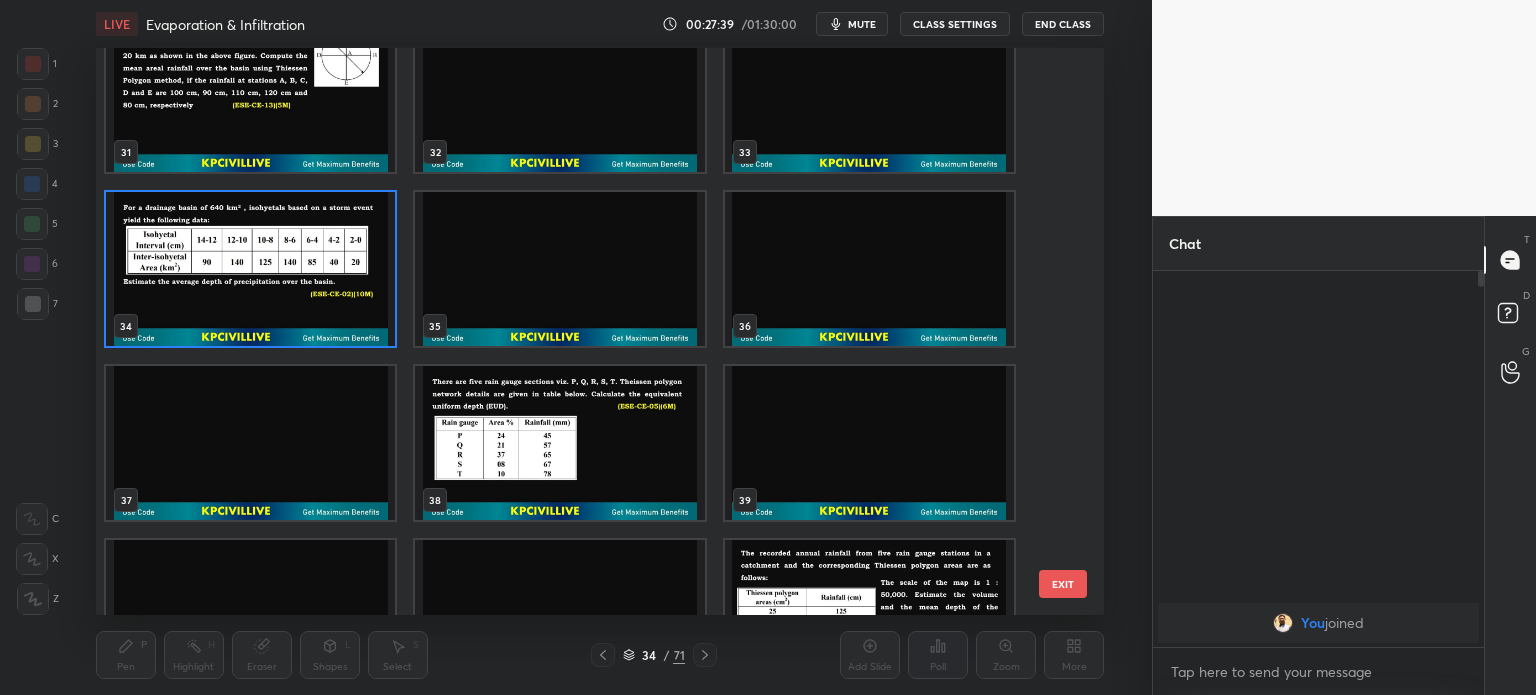 click at bounding box center [559, 443] 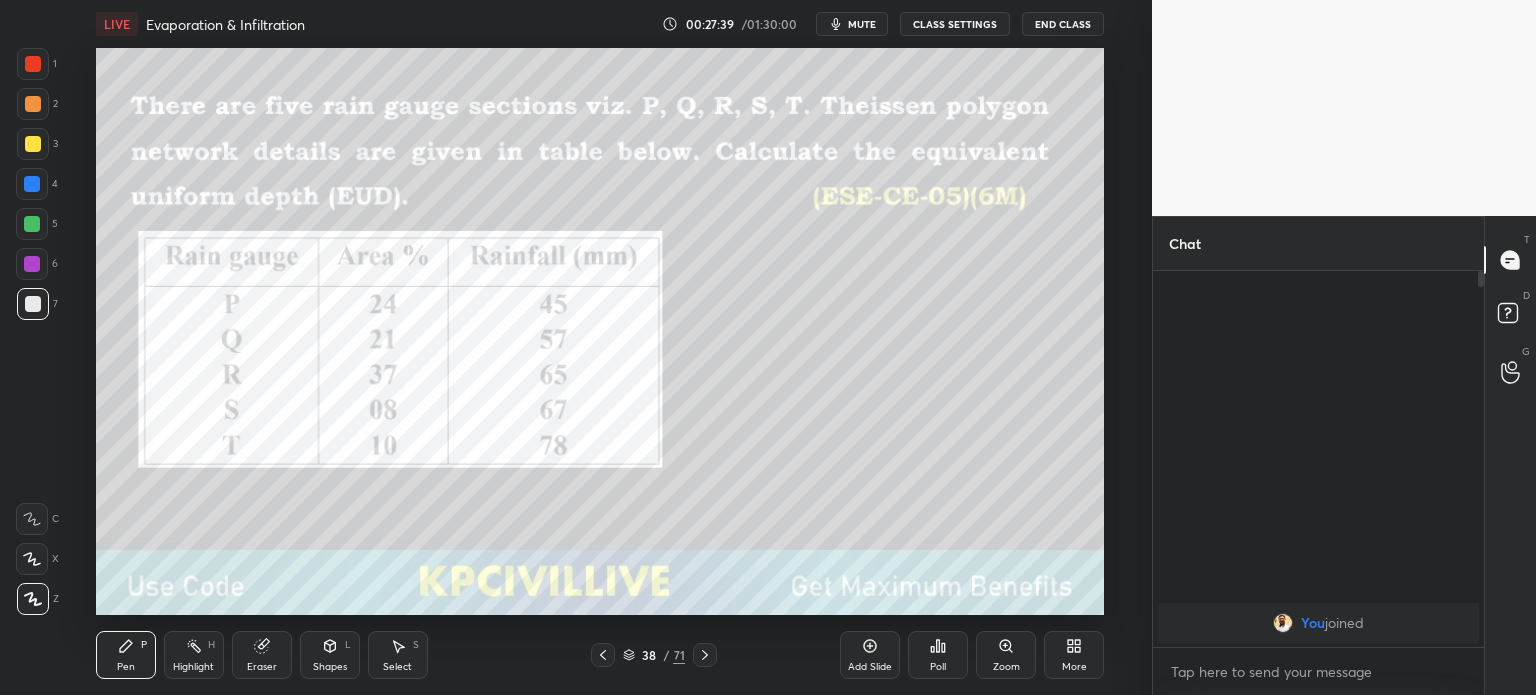 click at bounding box center (559, 443) 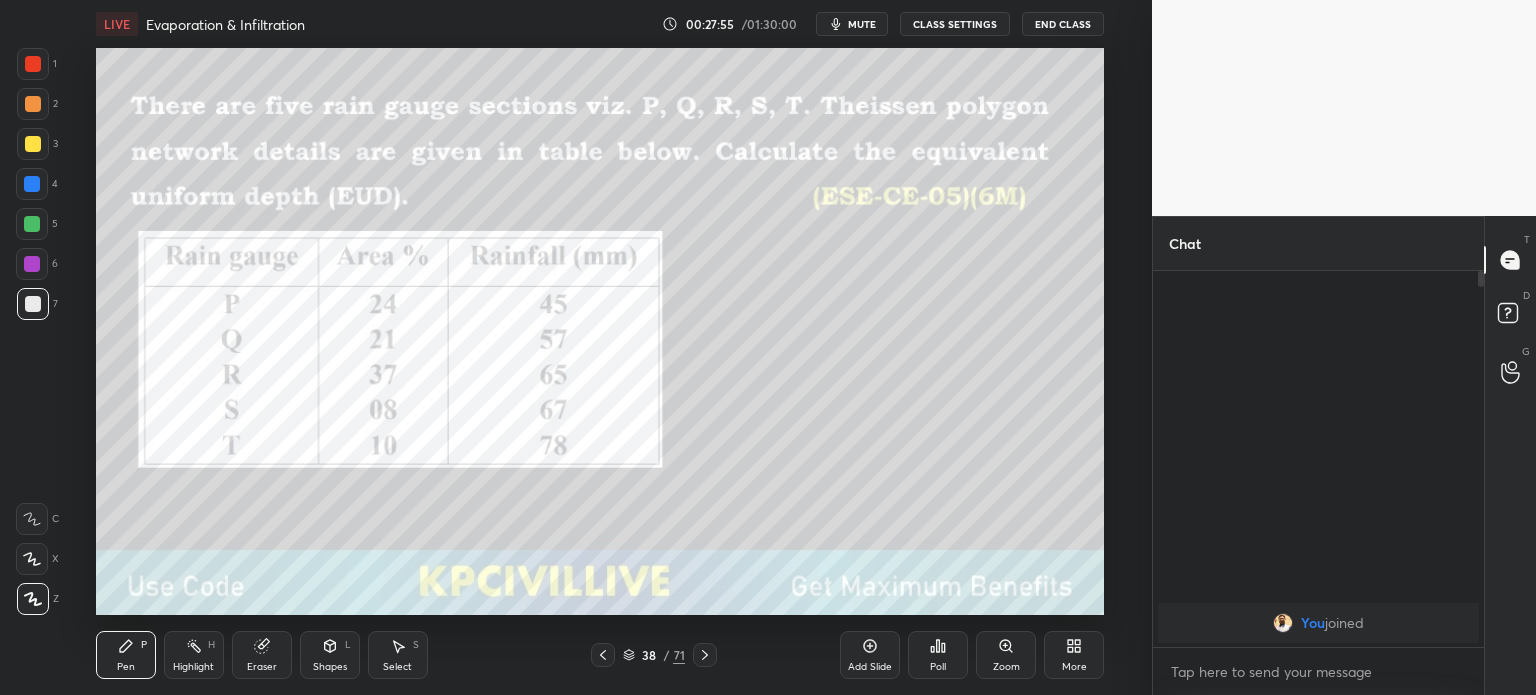 click on "38 / 71" at bounding box center [654, 655] 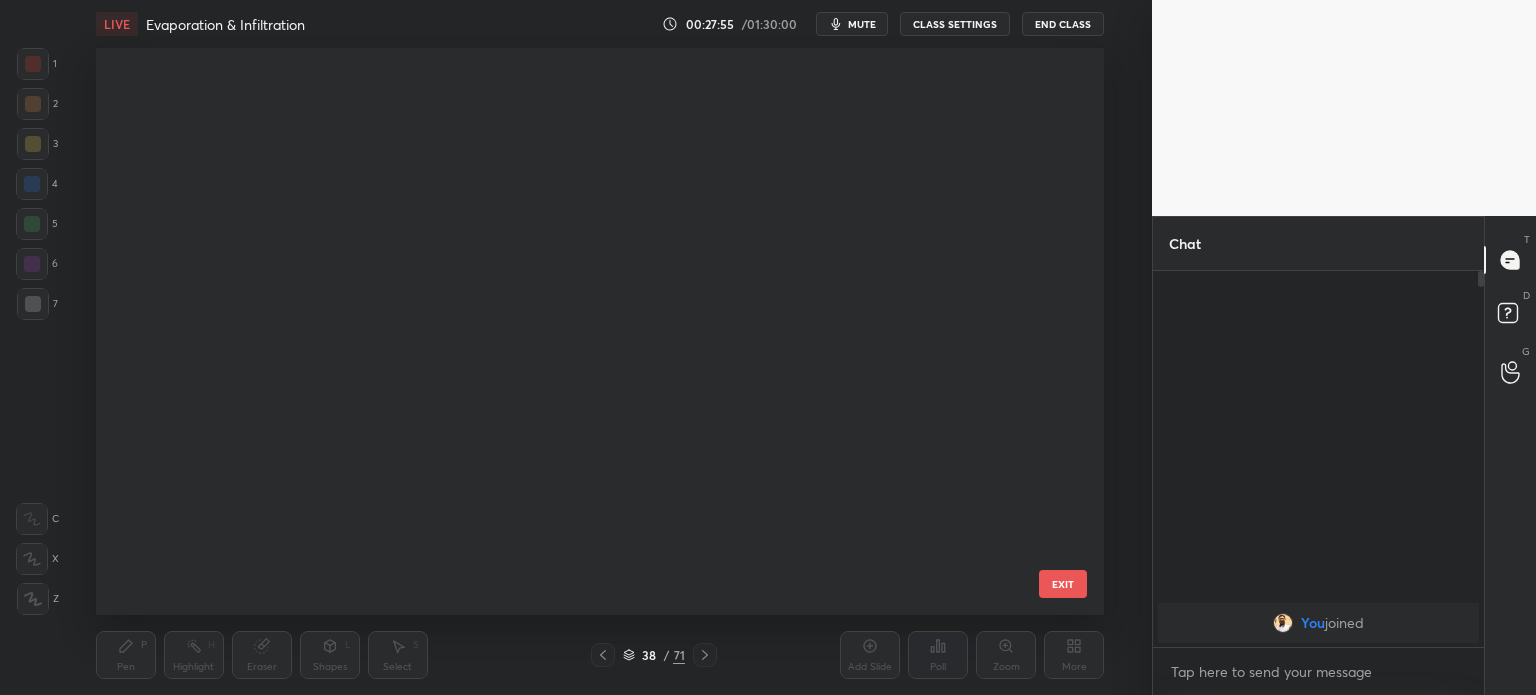 scroll, scrollTop: 1695, scrollLeft: 0, axis: vertical 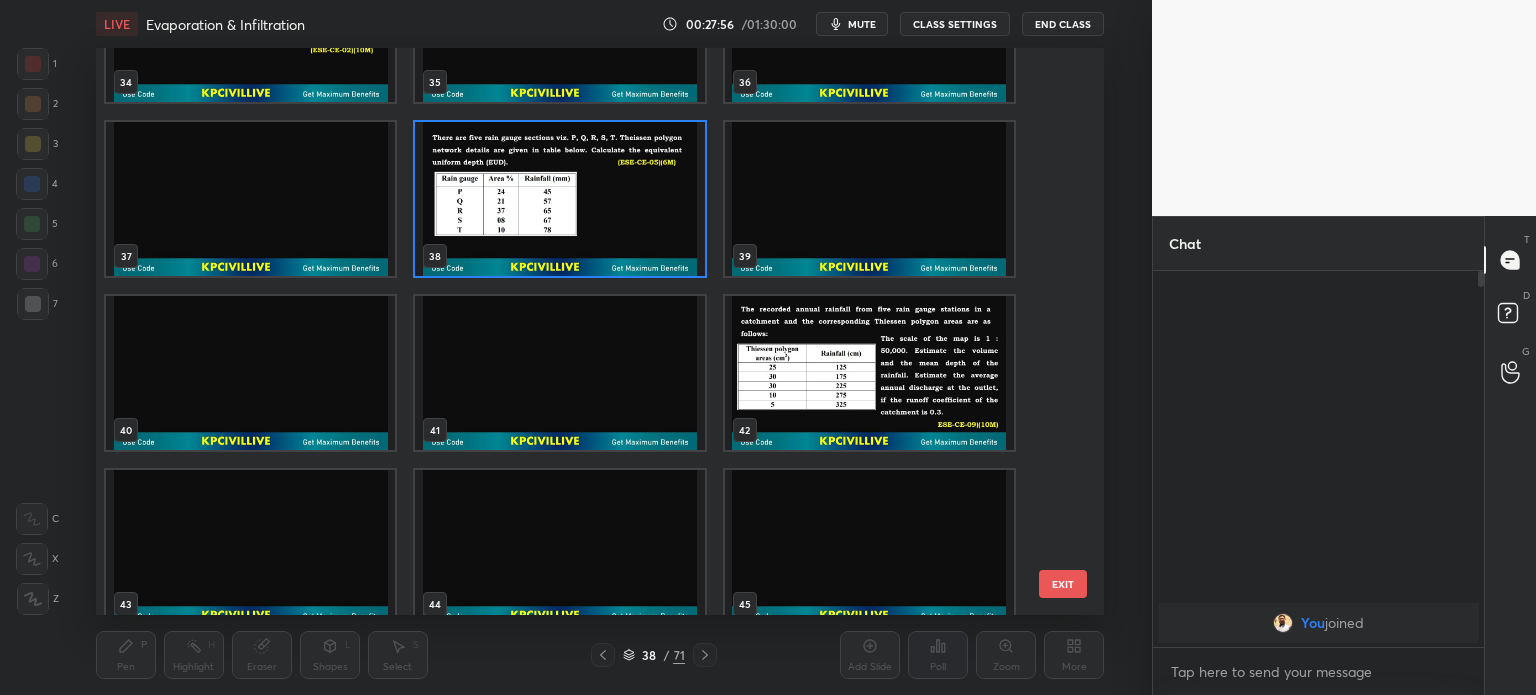click at bounding box center [868, 373] 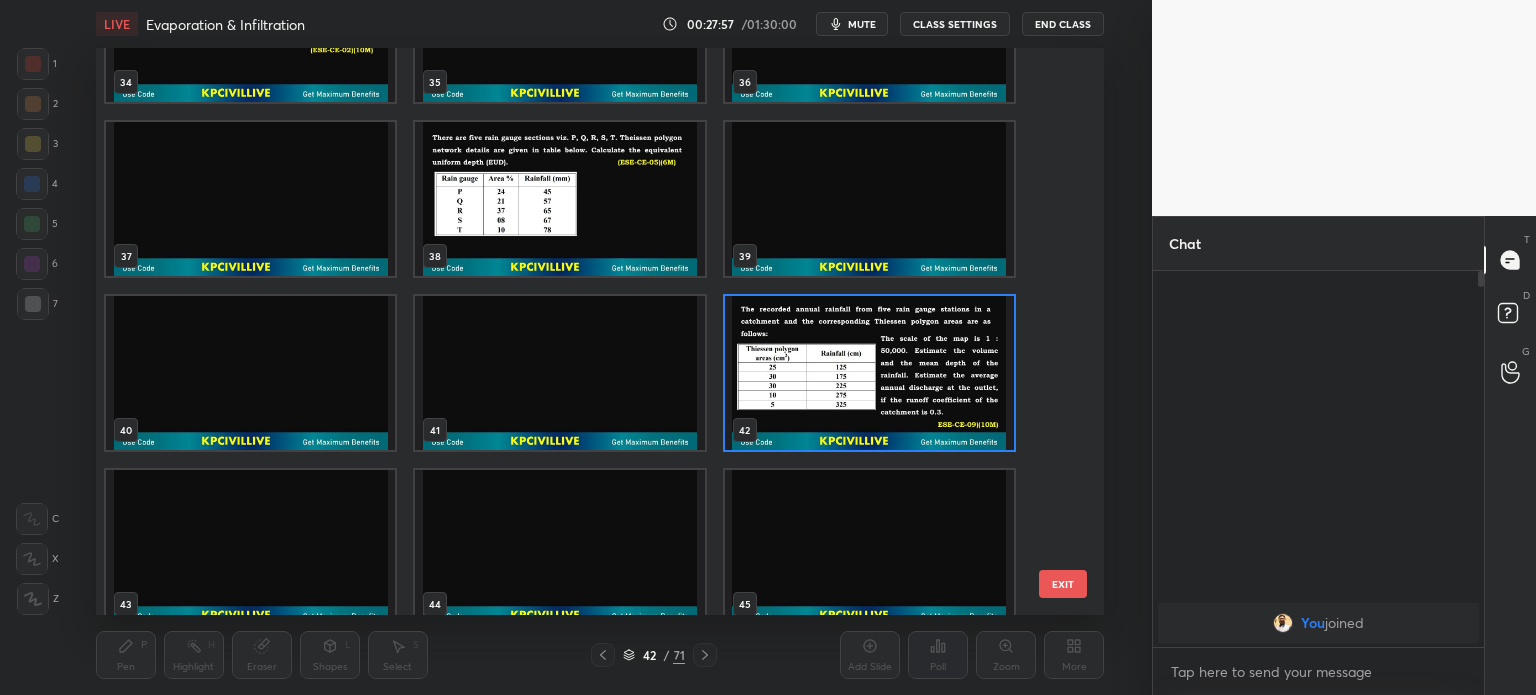 click at bounding box center (868, 373) 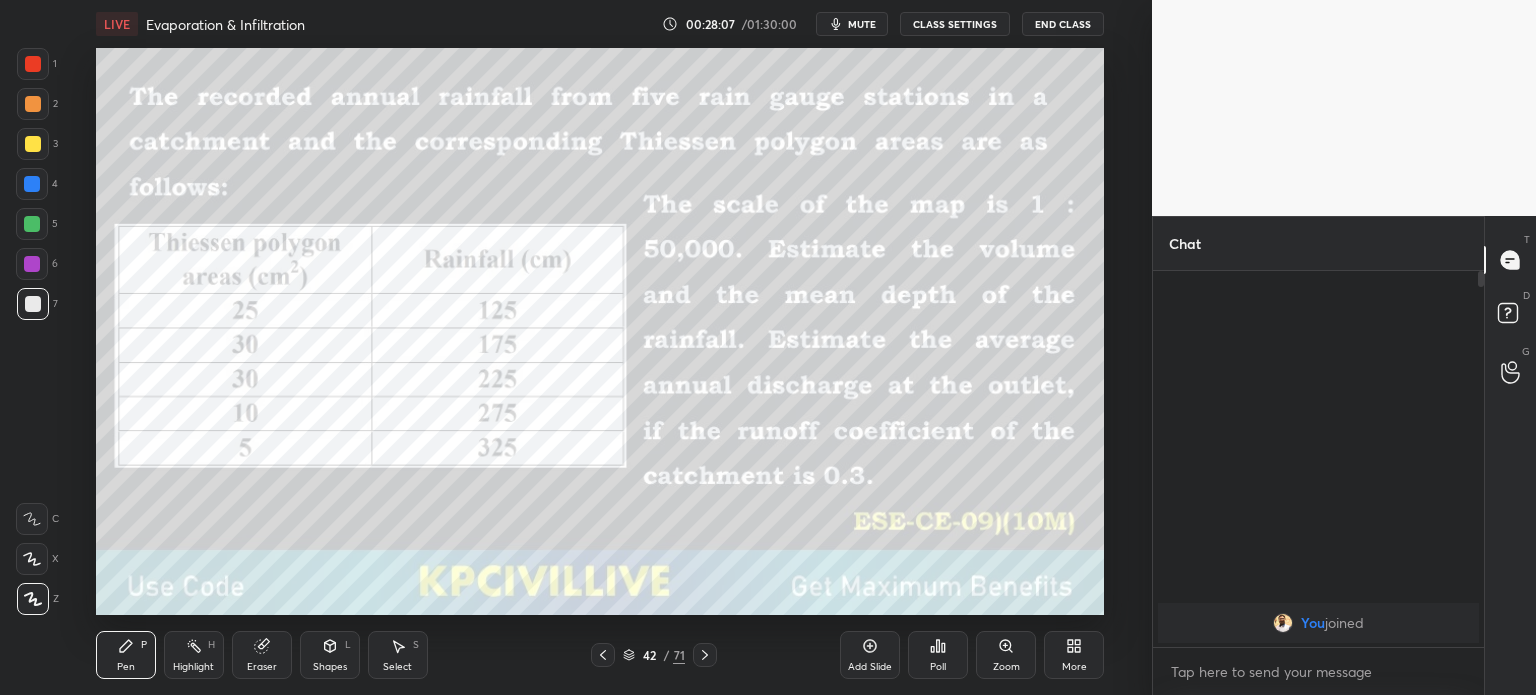 click 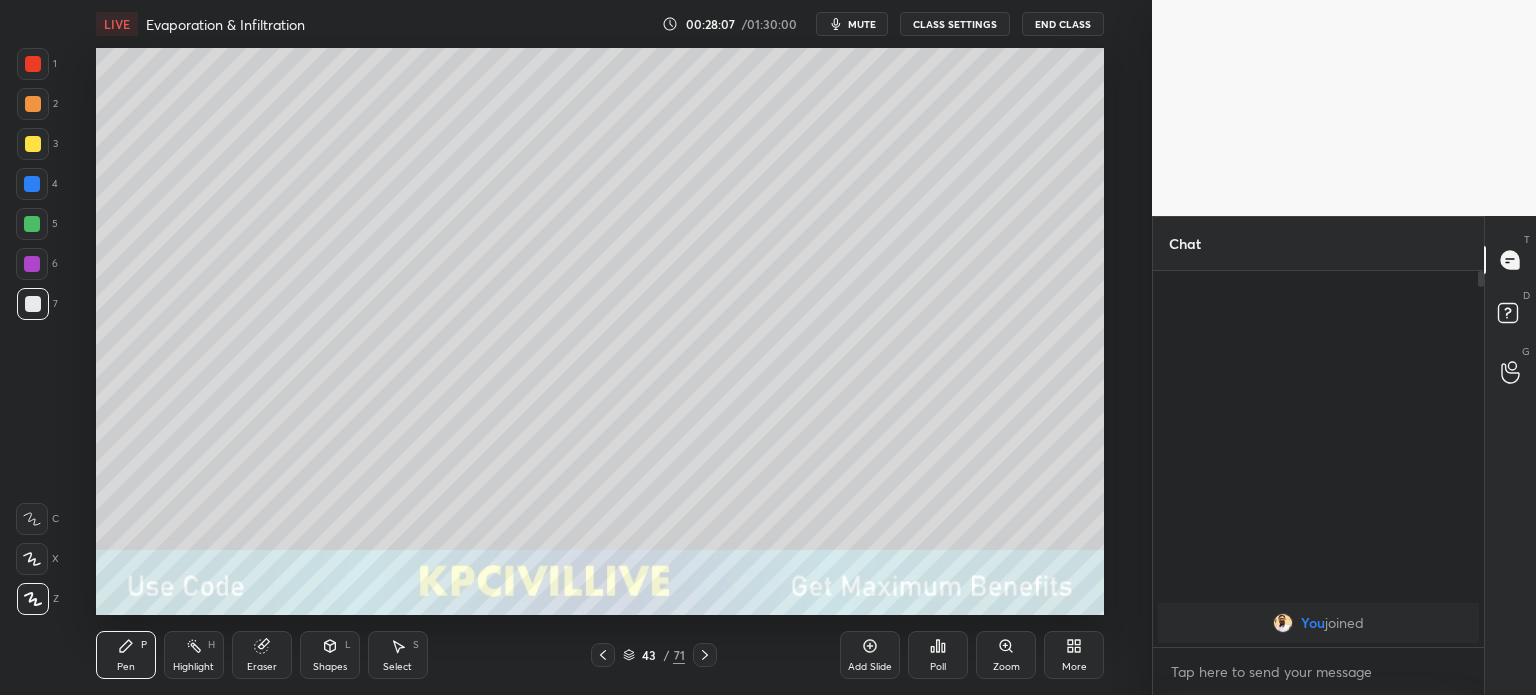 click 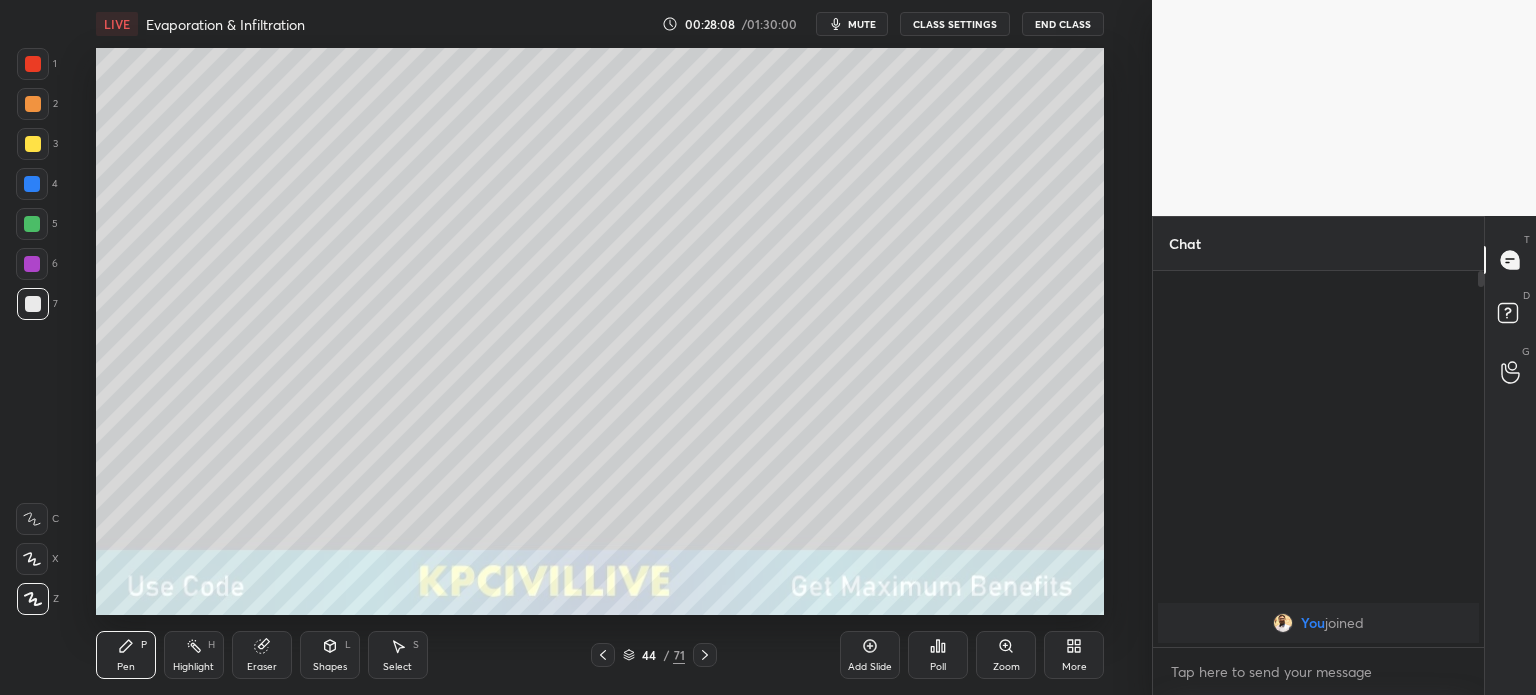 click 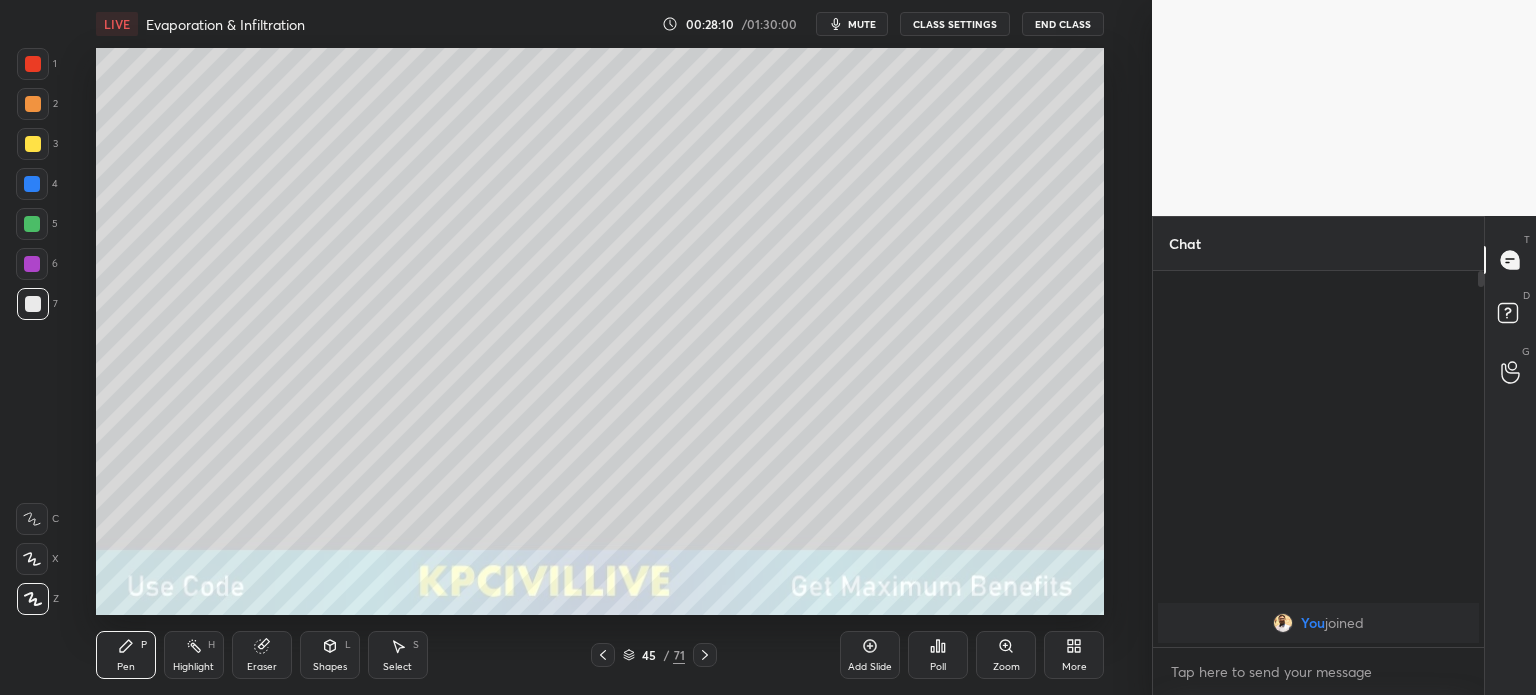 click on "45" at bounding box center (649, 655) 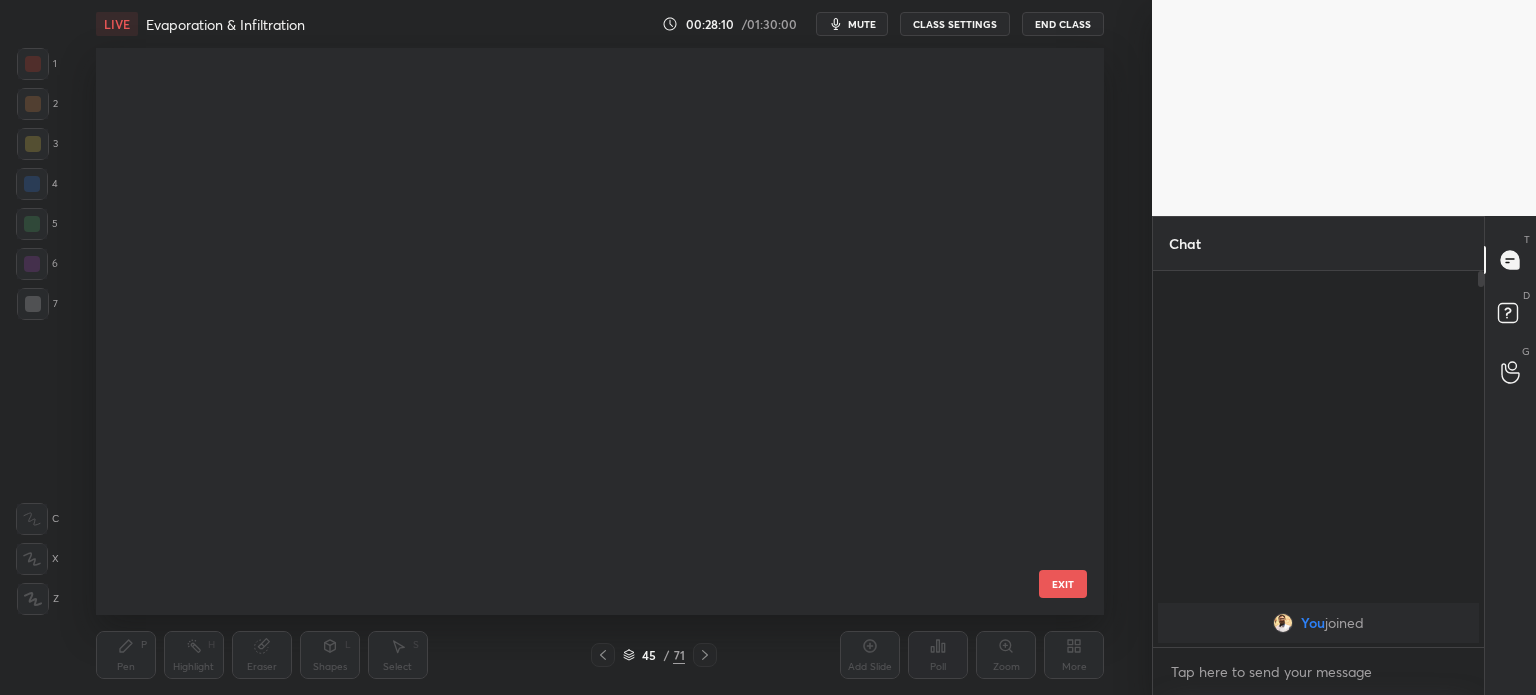 scroll, scrollTop: 2043, scrollLeft: 0, axis: vertical 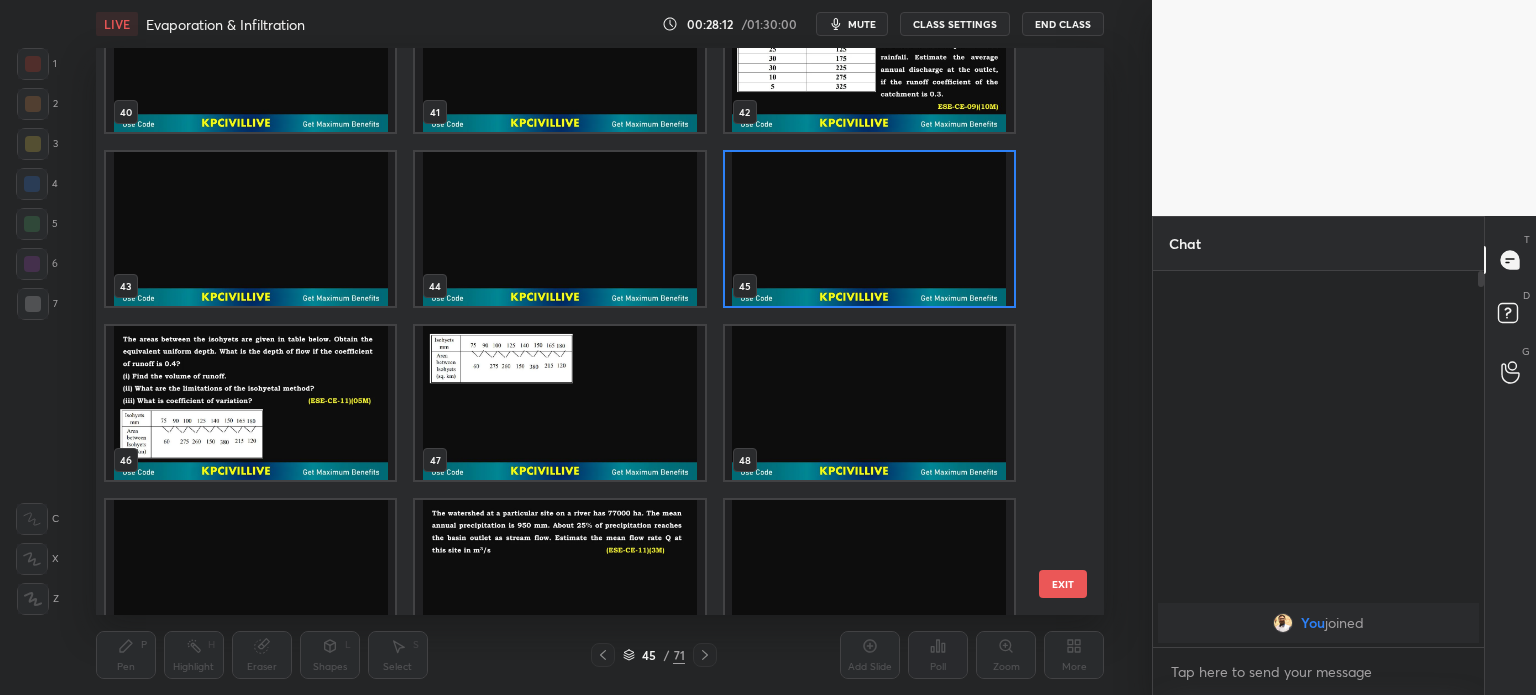 click at bounding box center [250, 403] 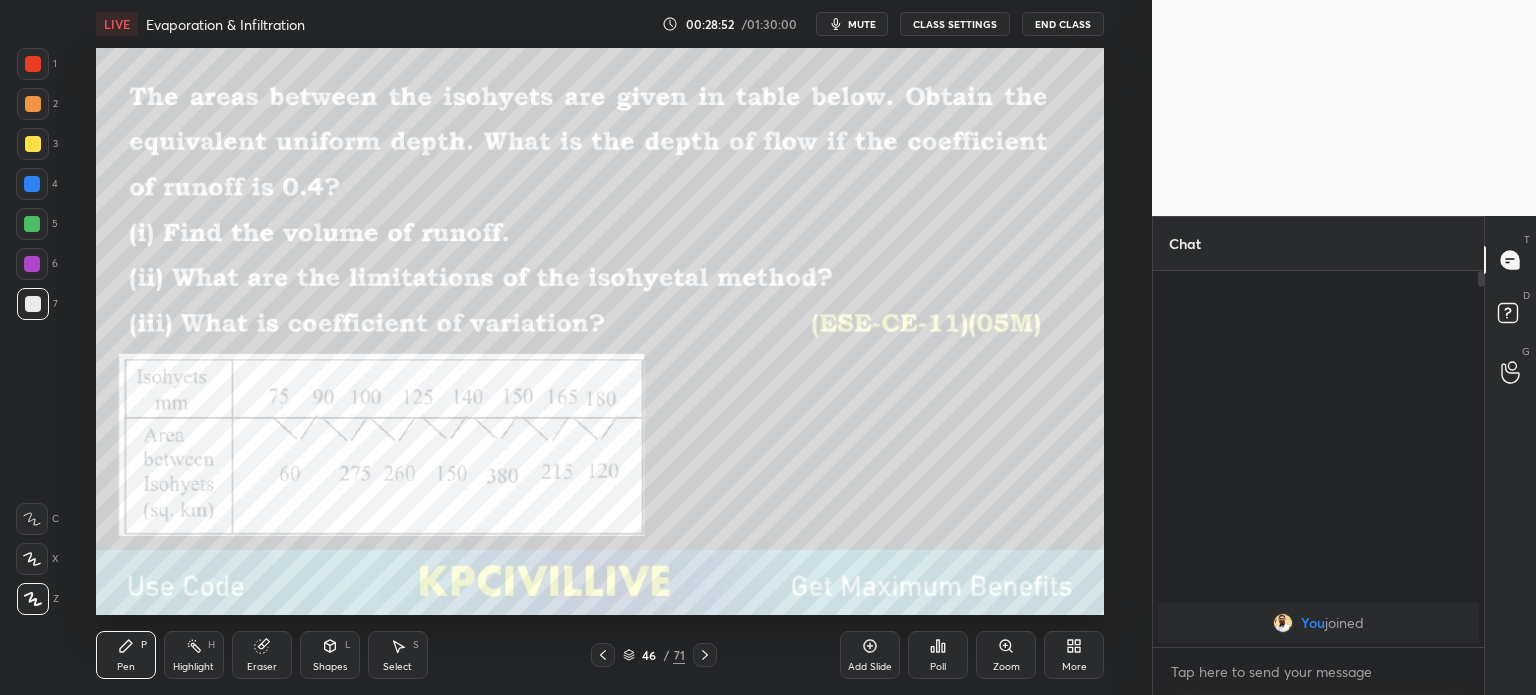click at bounding box center [33, 104] 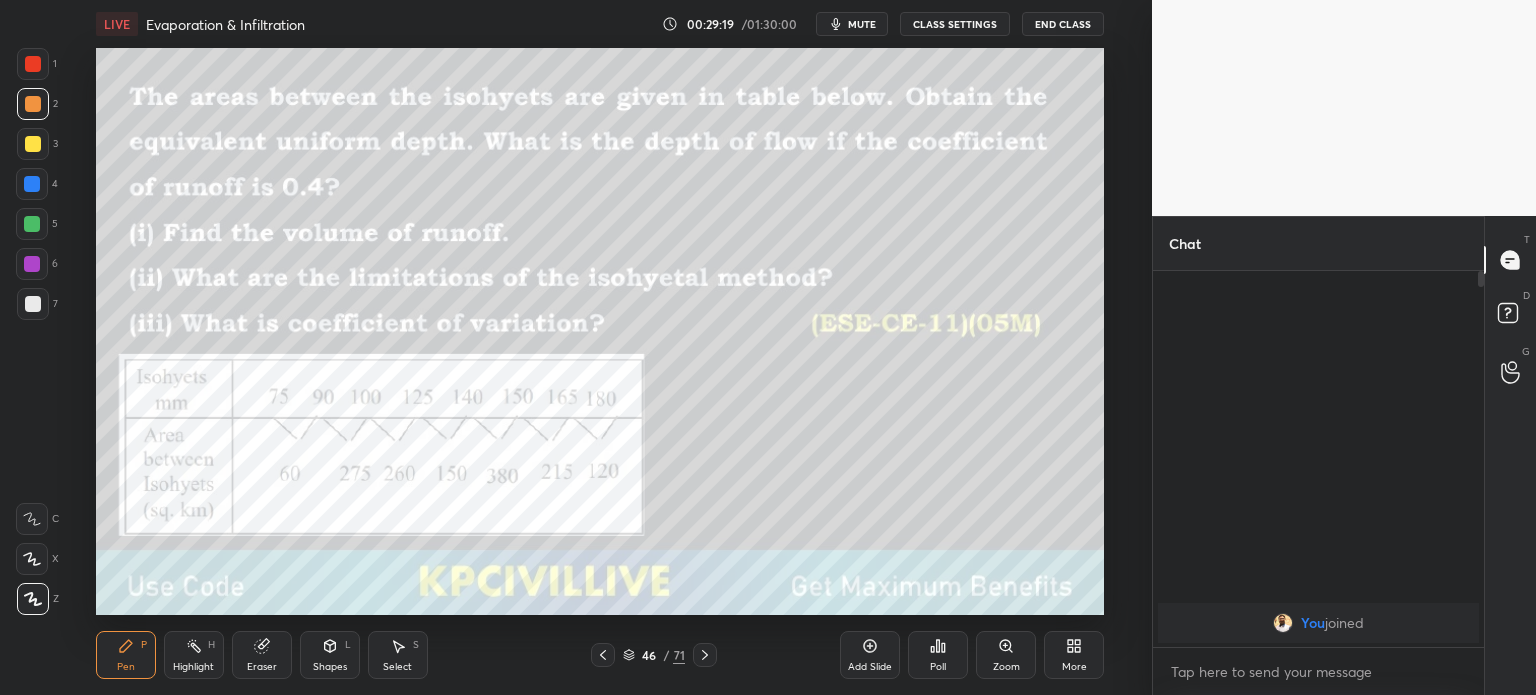 click 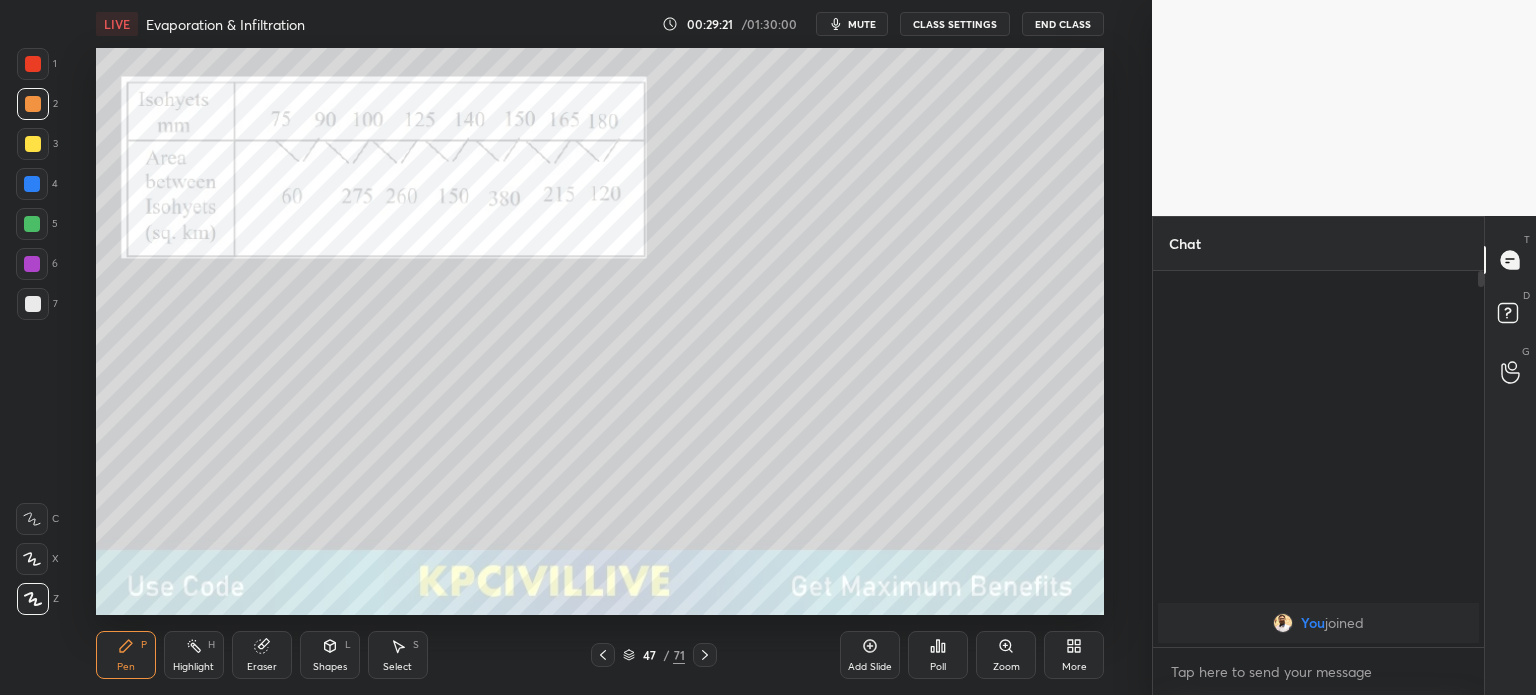 click 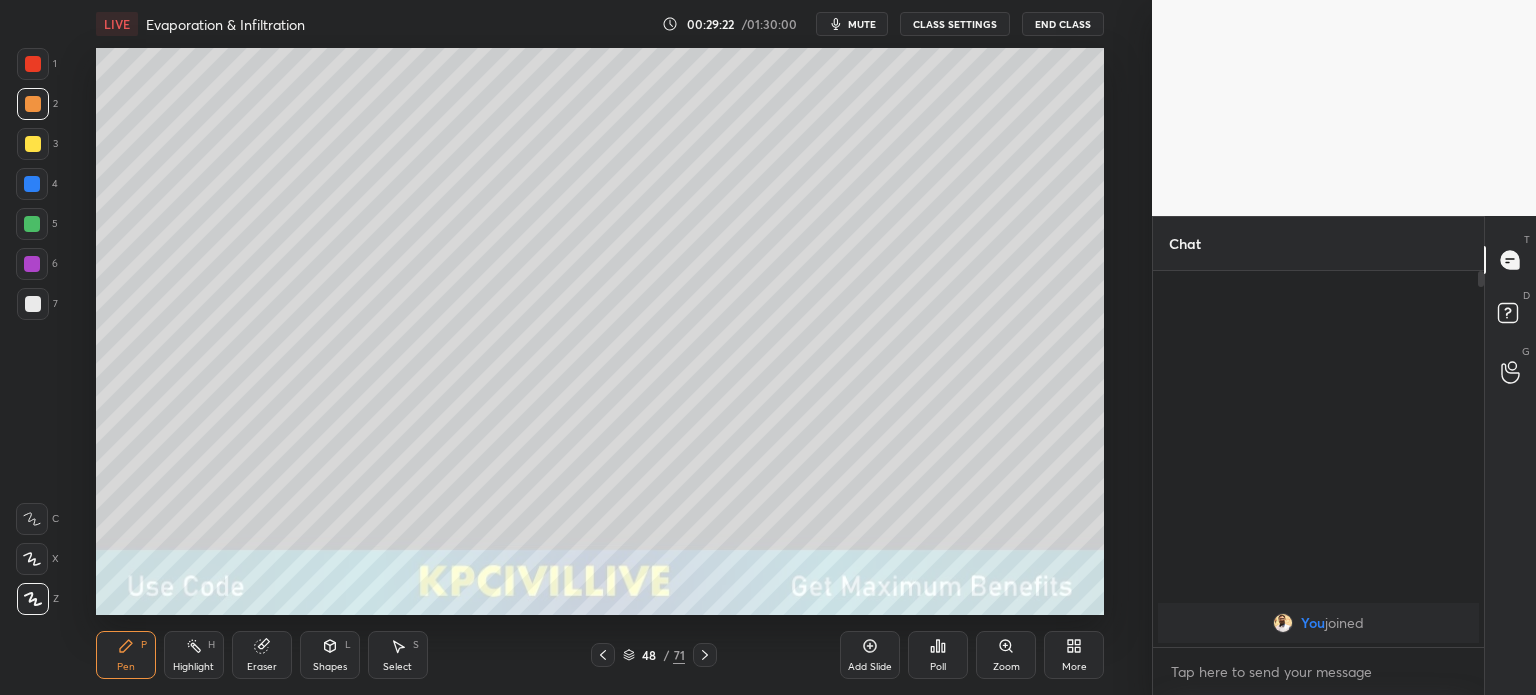 click 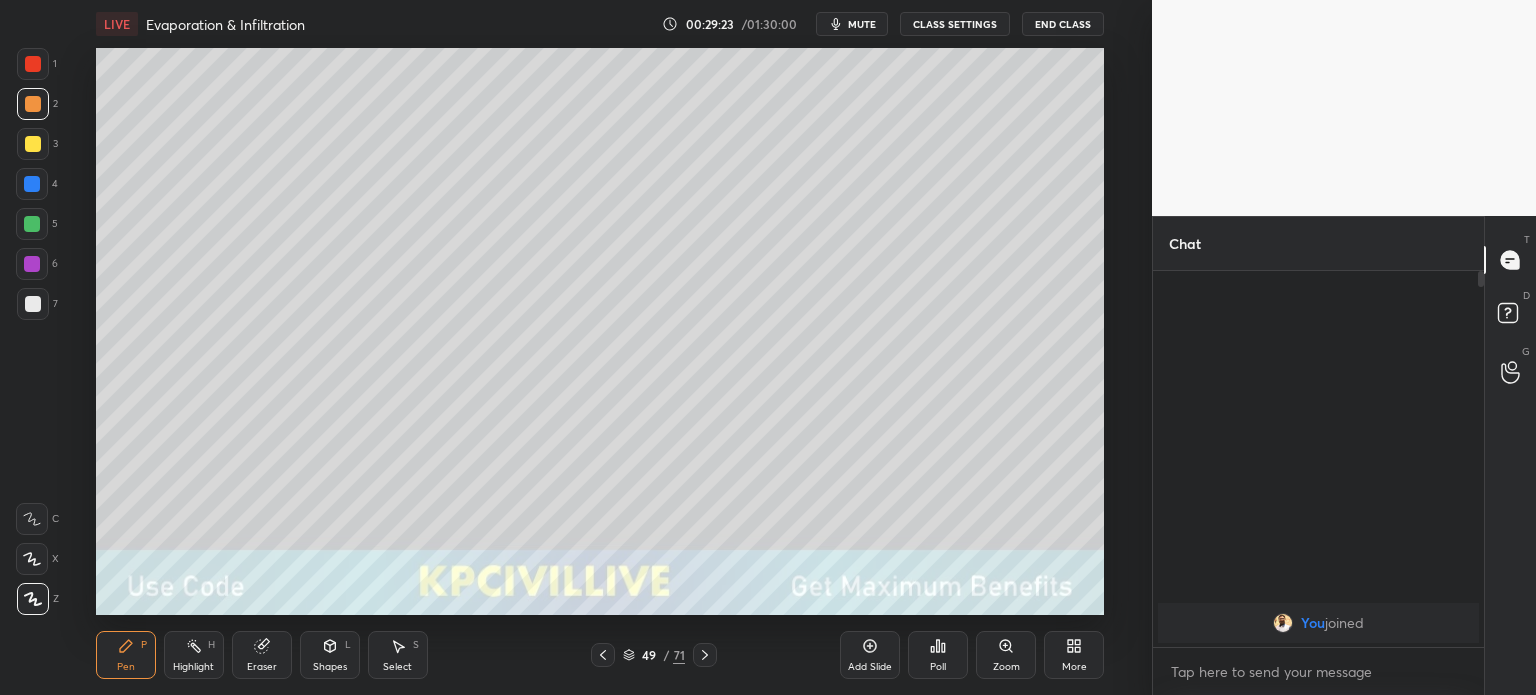 click 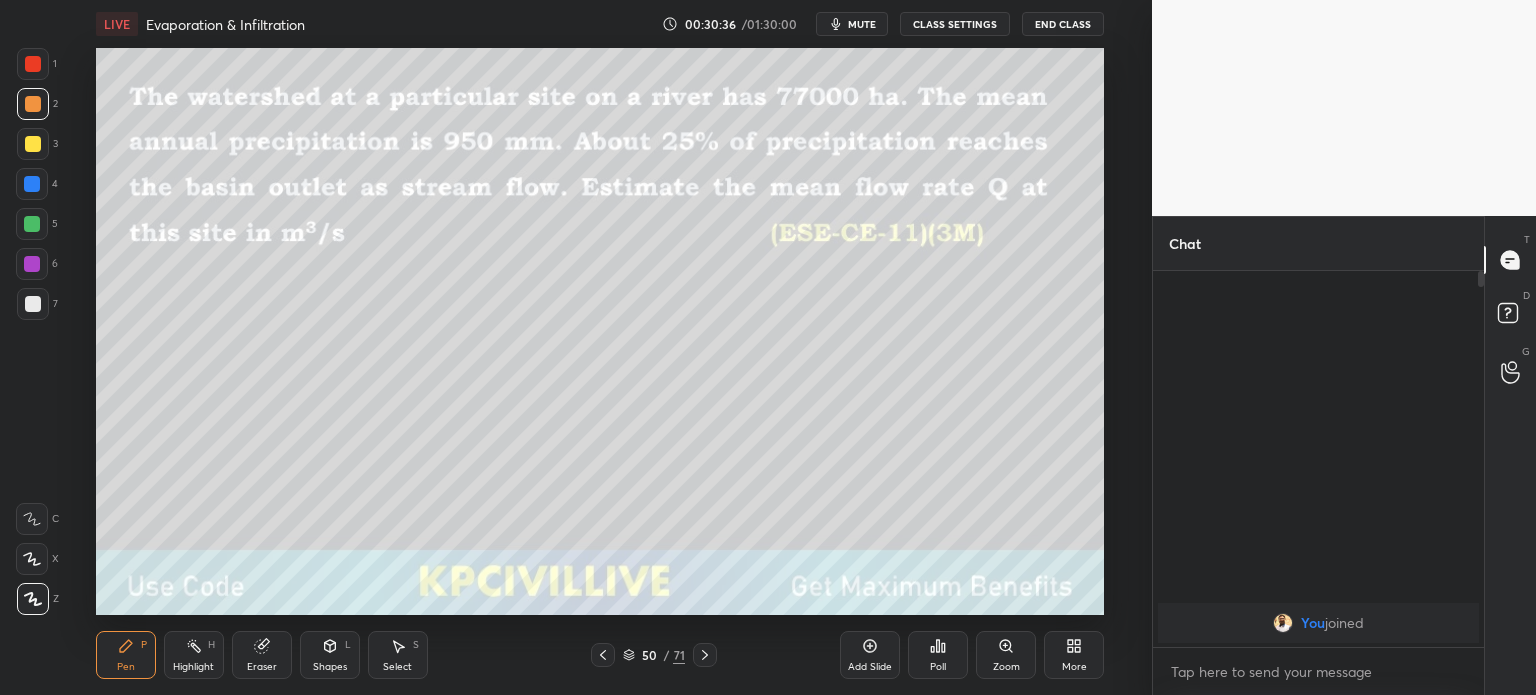 click 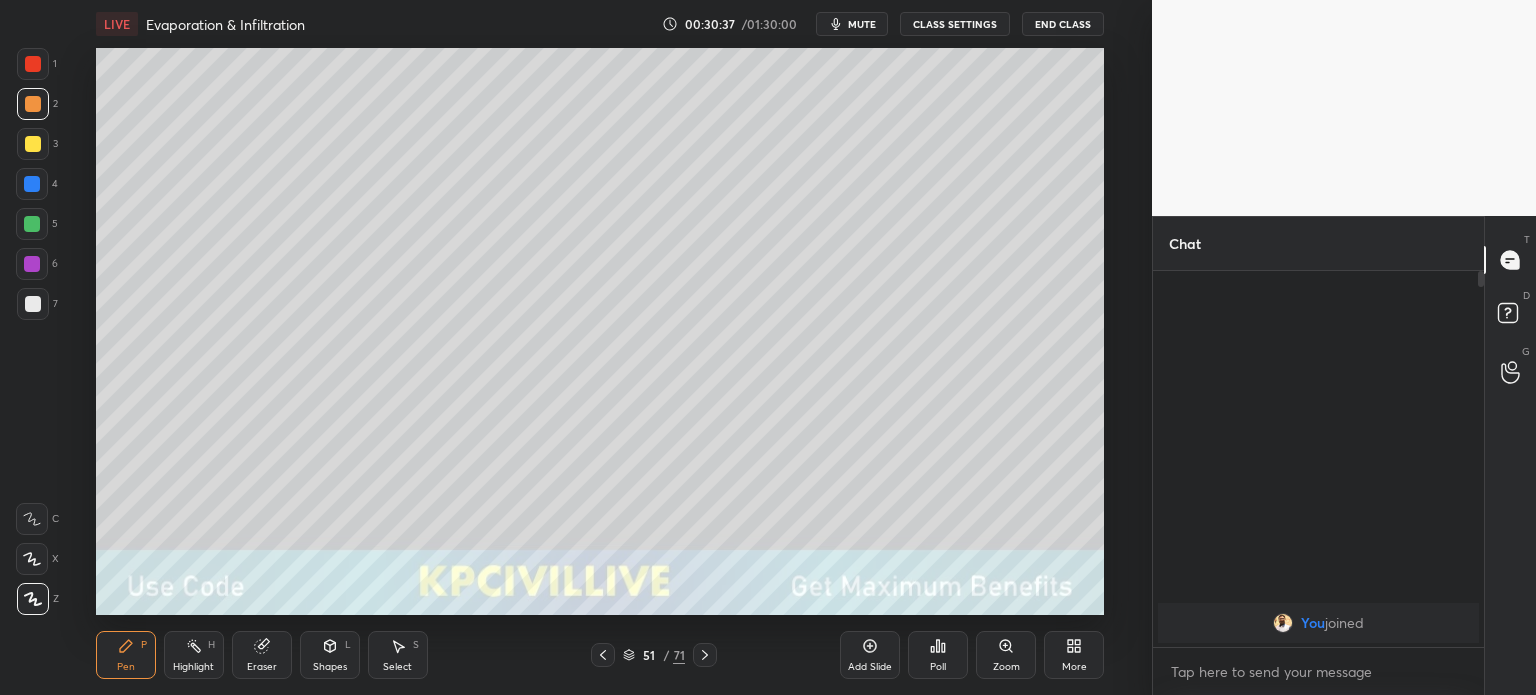 click 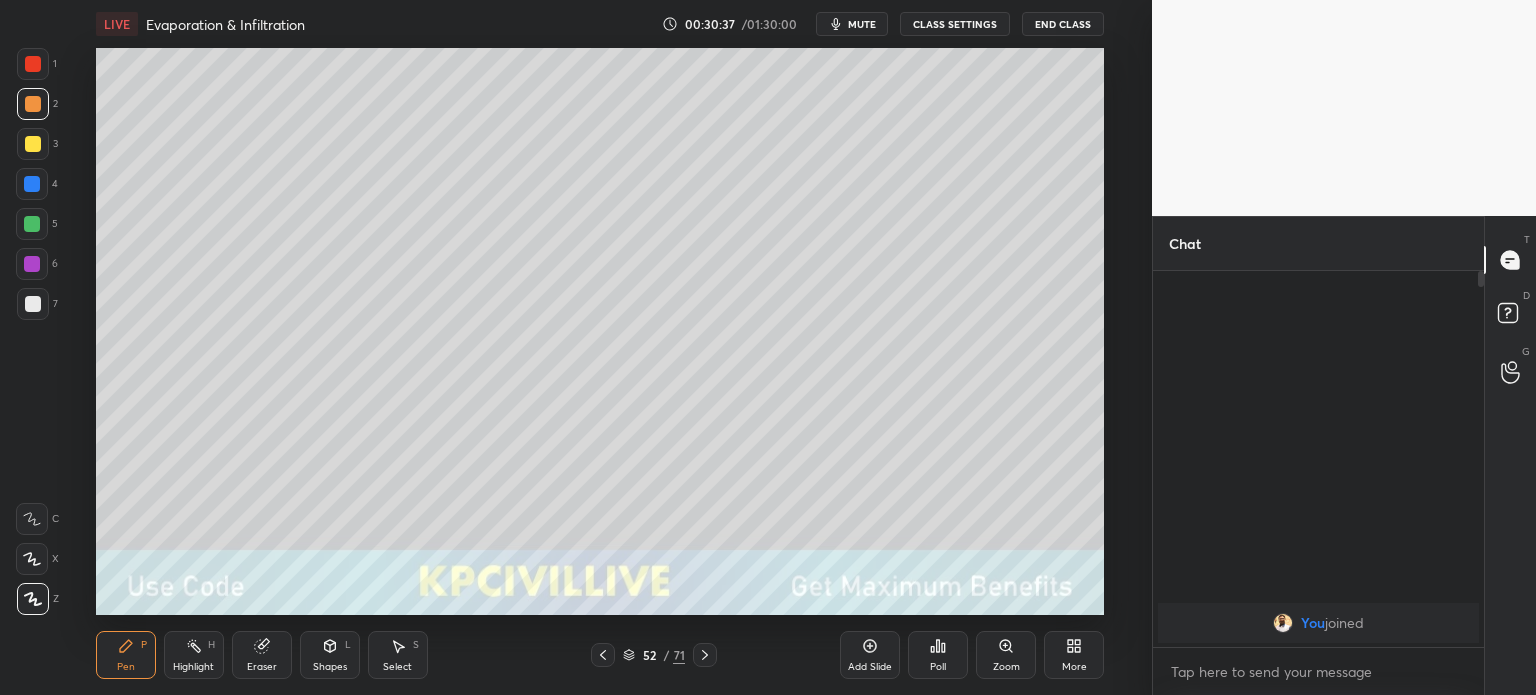 click 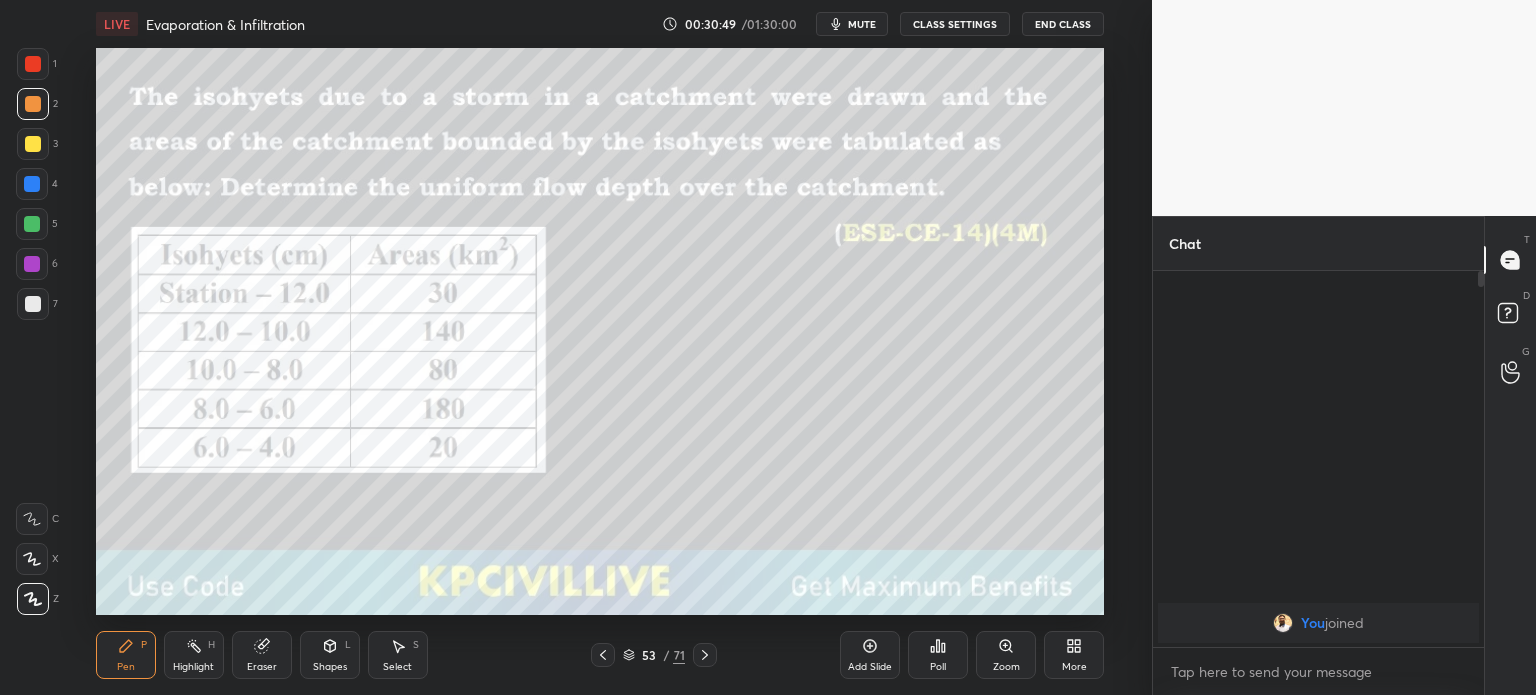 click 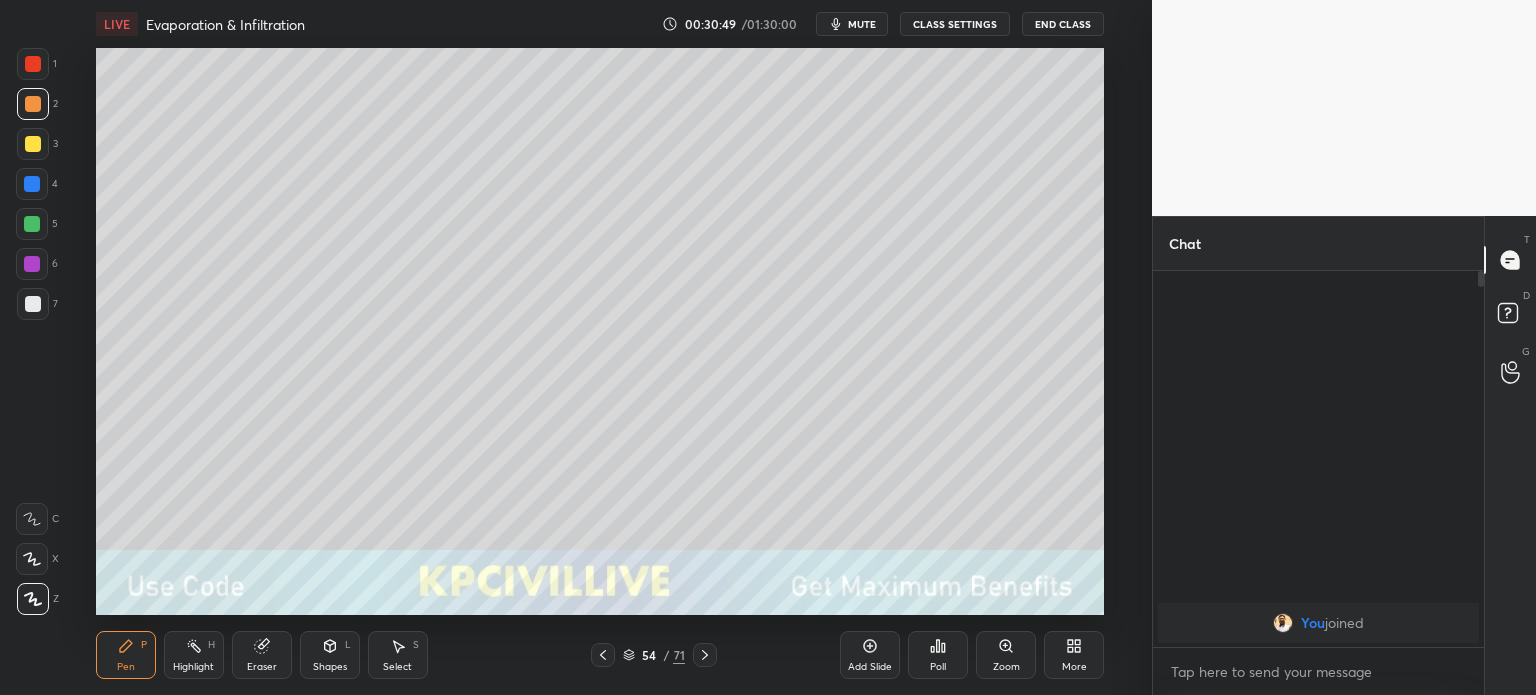 click 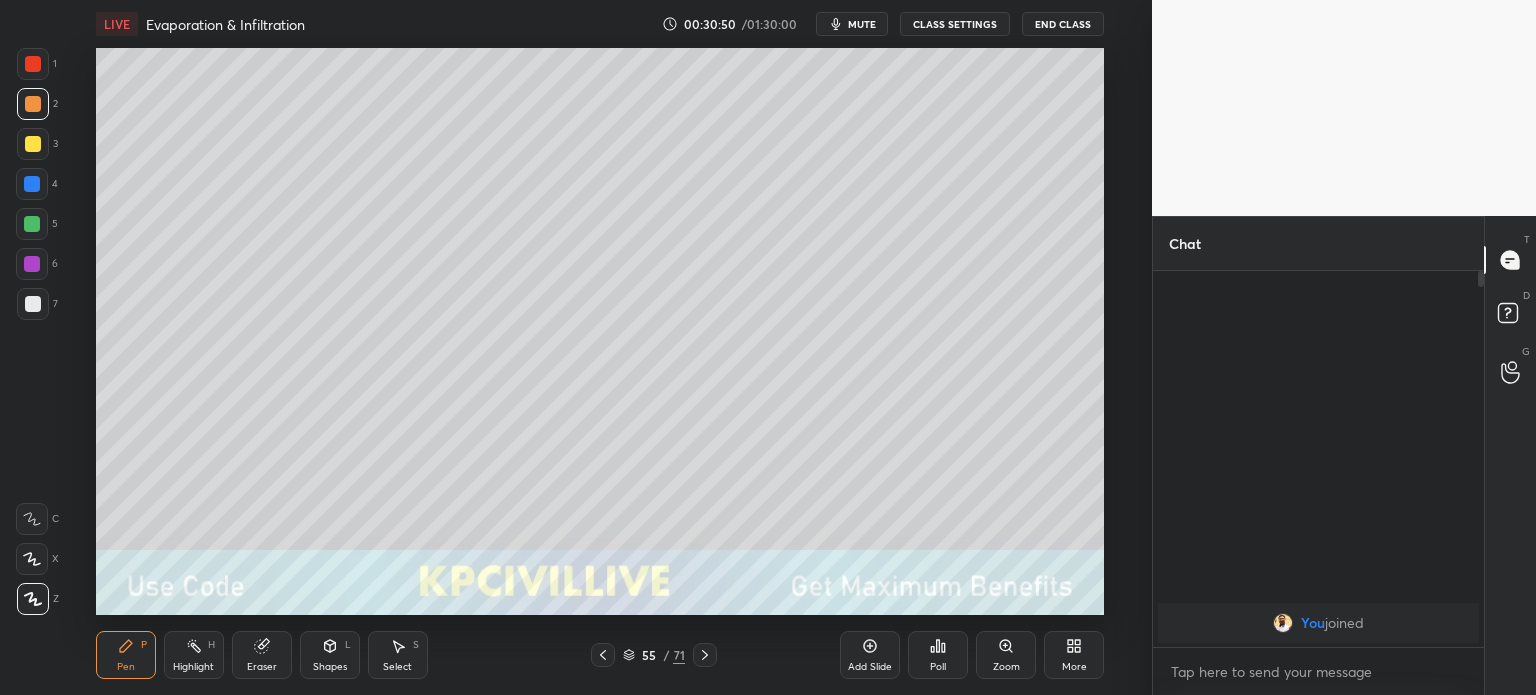 click 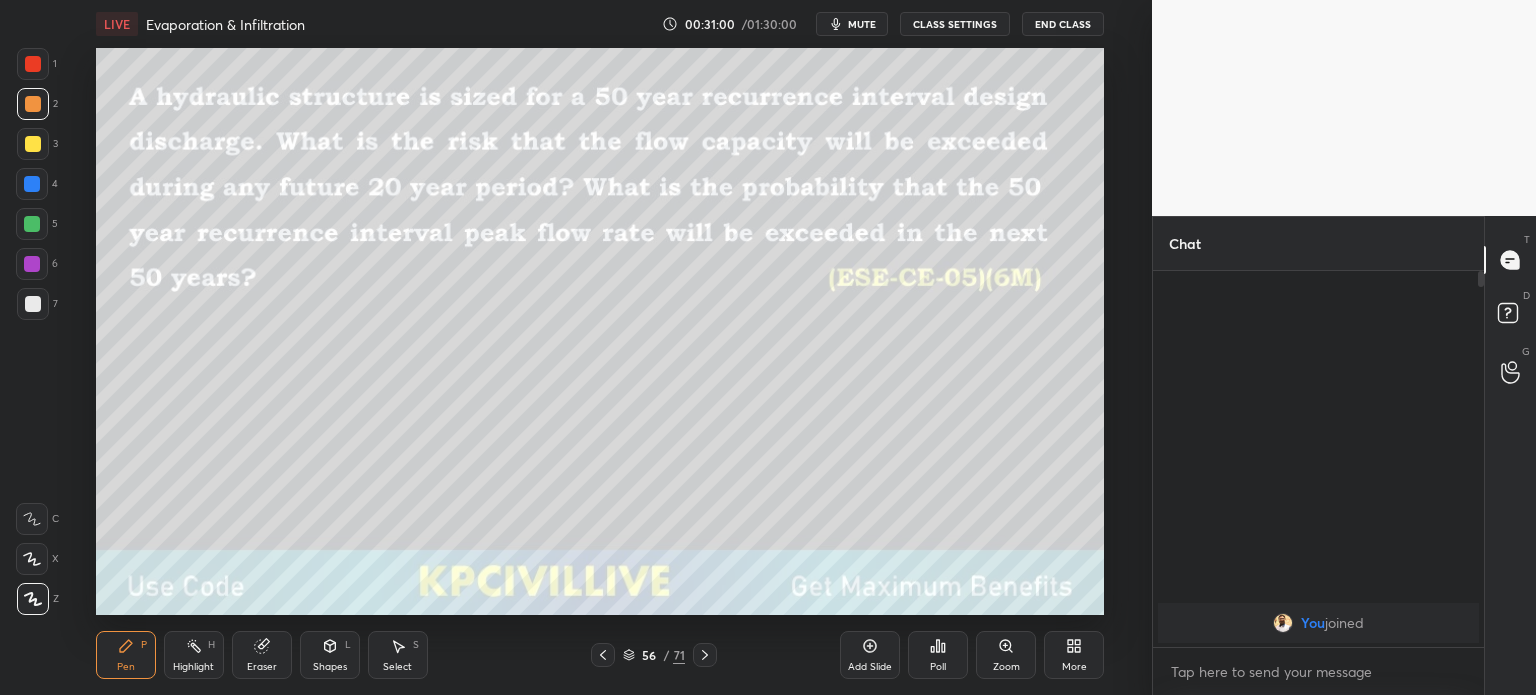 click on "End Class" at bounding box center [1063, 24] 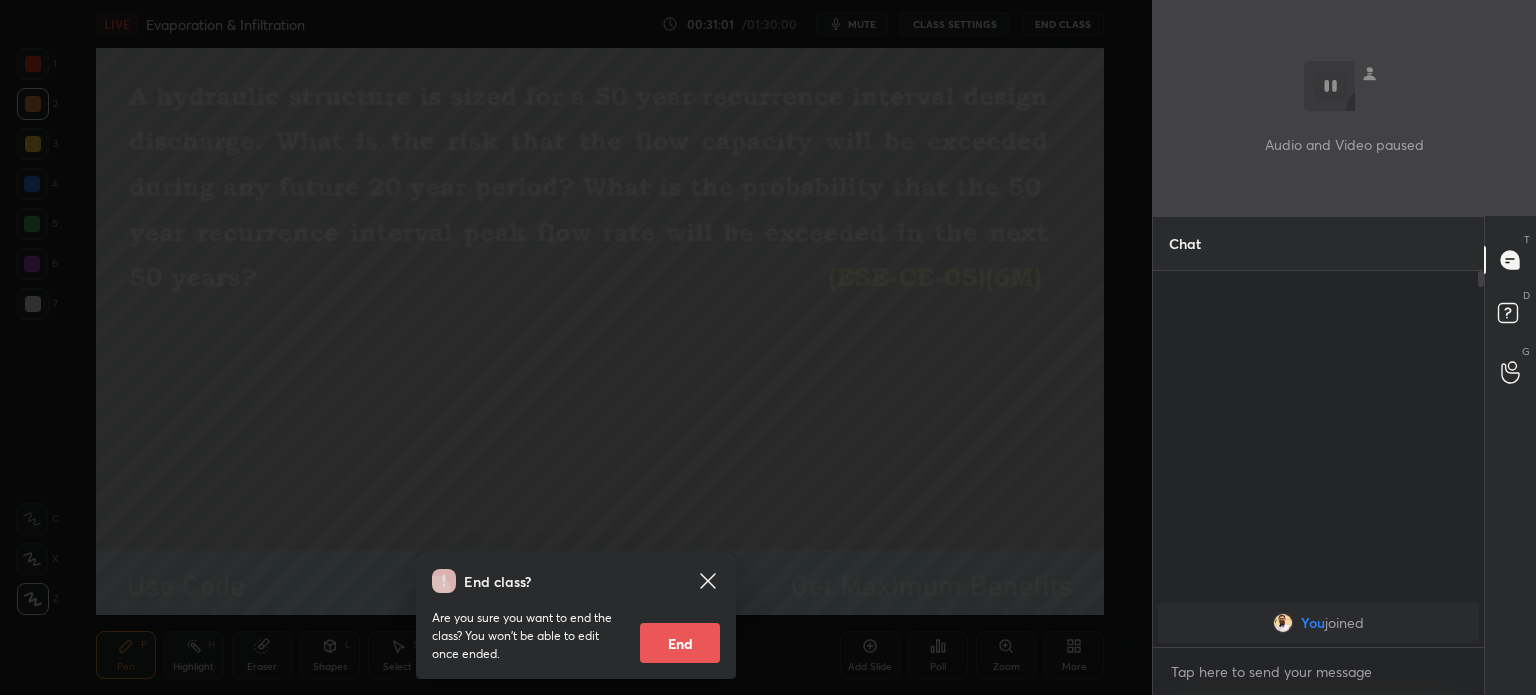 click on "End" at bounding box center (680, 643) 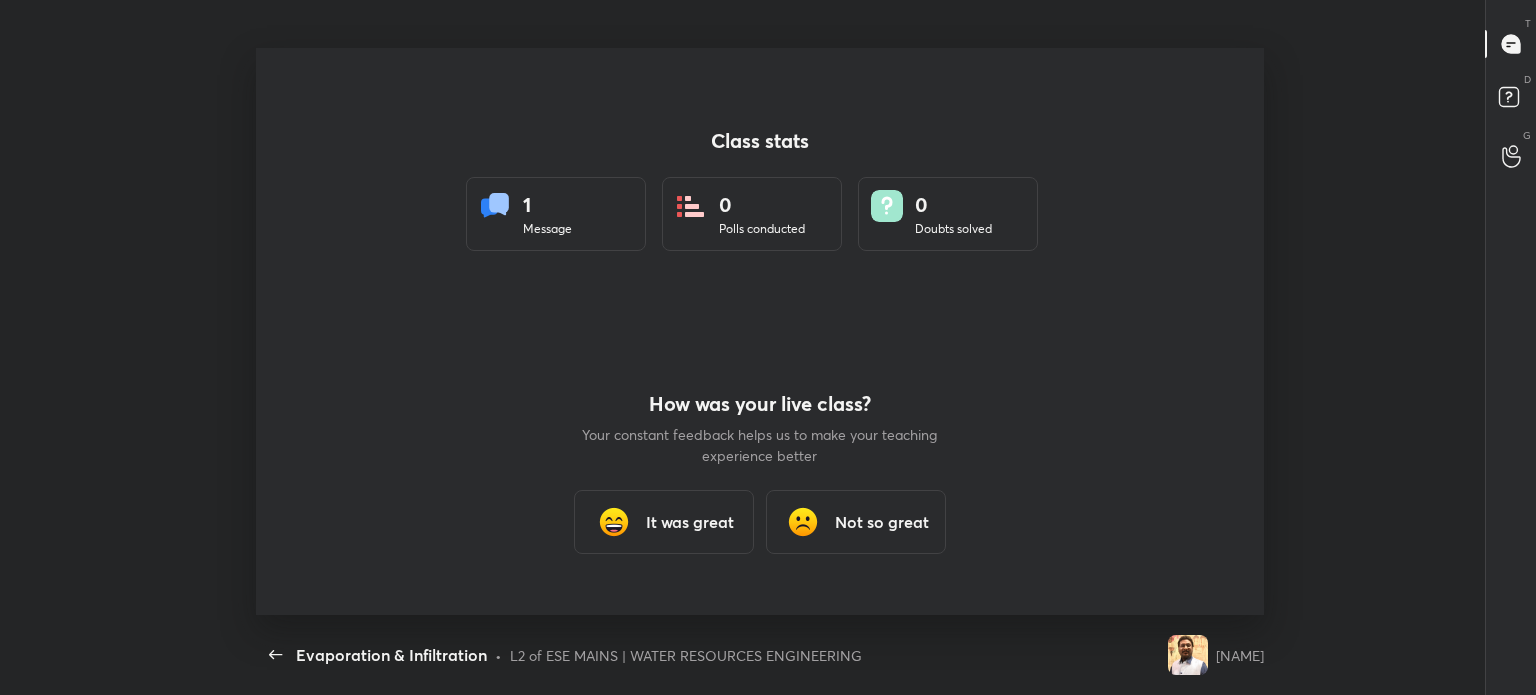 scroll, scrollTop: 99432, scrollLeft: 98694, axis: both 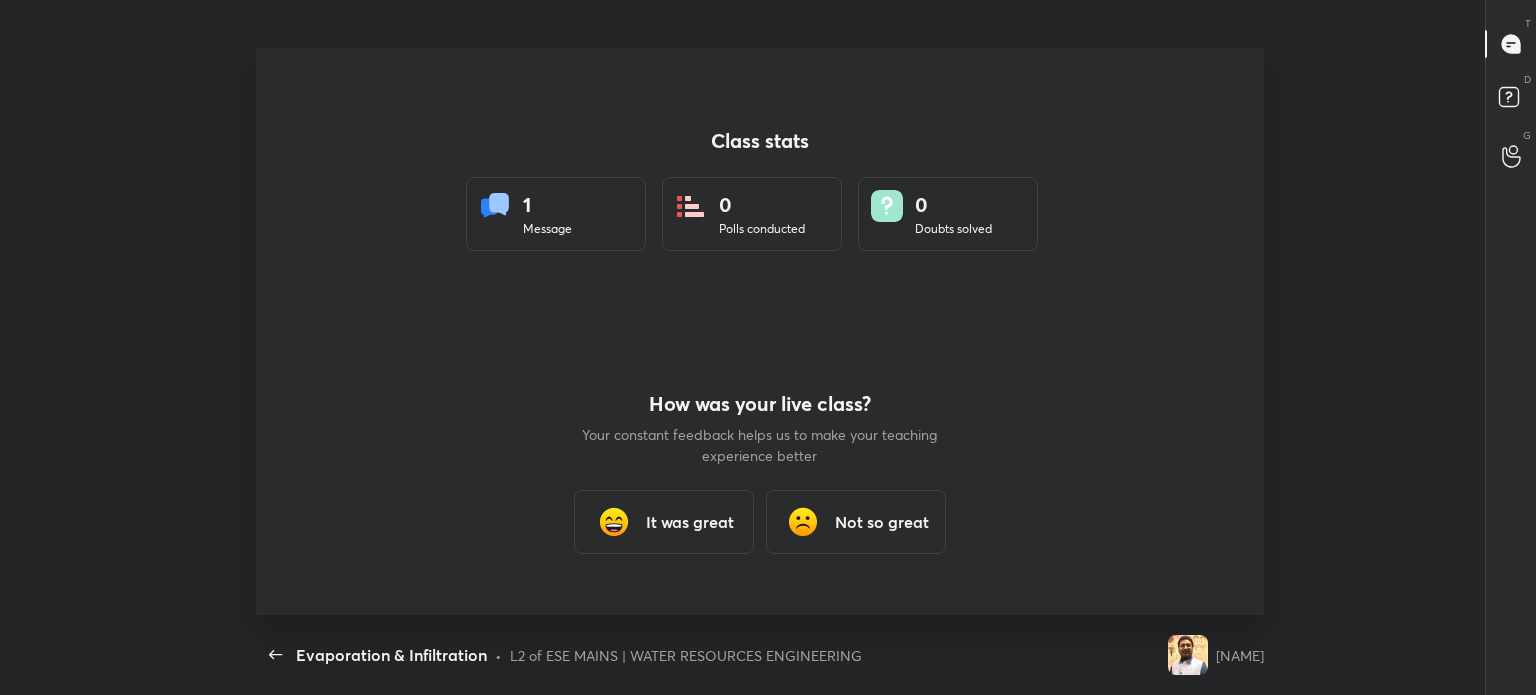 click on "It was great" at bounding box center (690, 522) 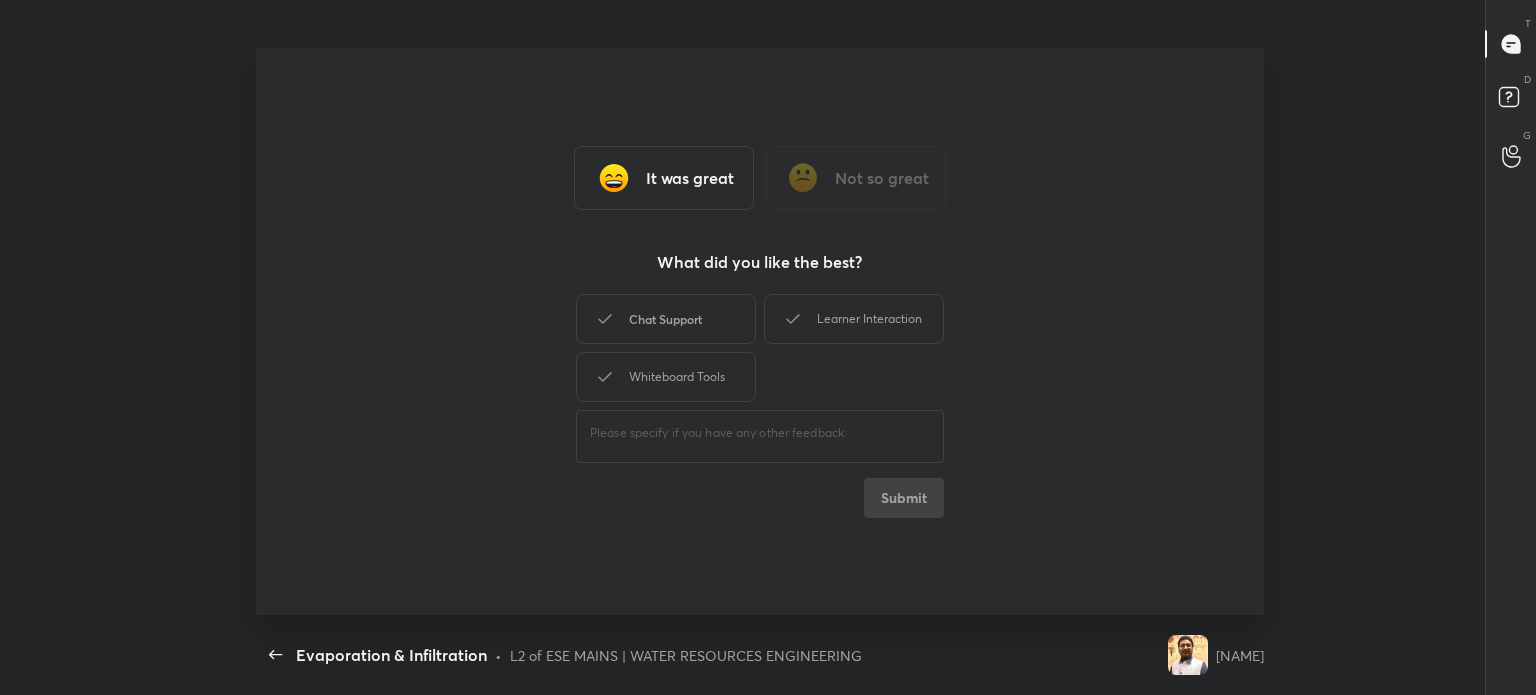 click on "Chat Support" at bounding box center (666, 319) 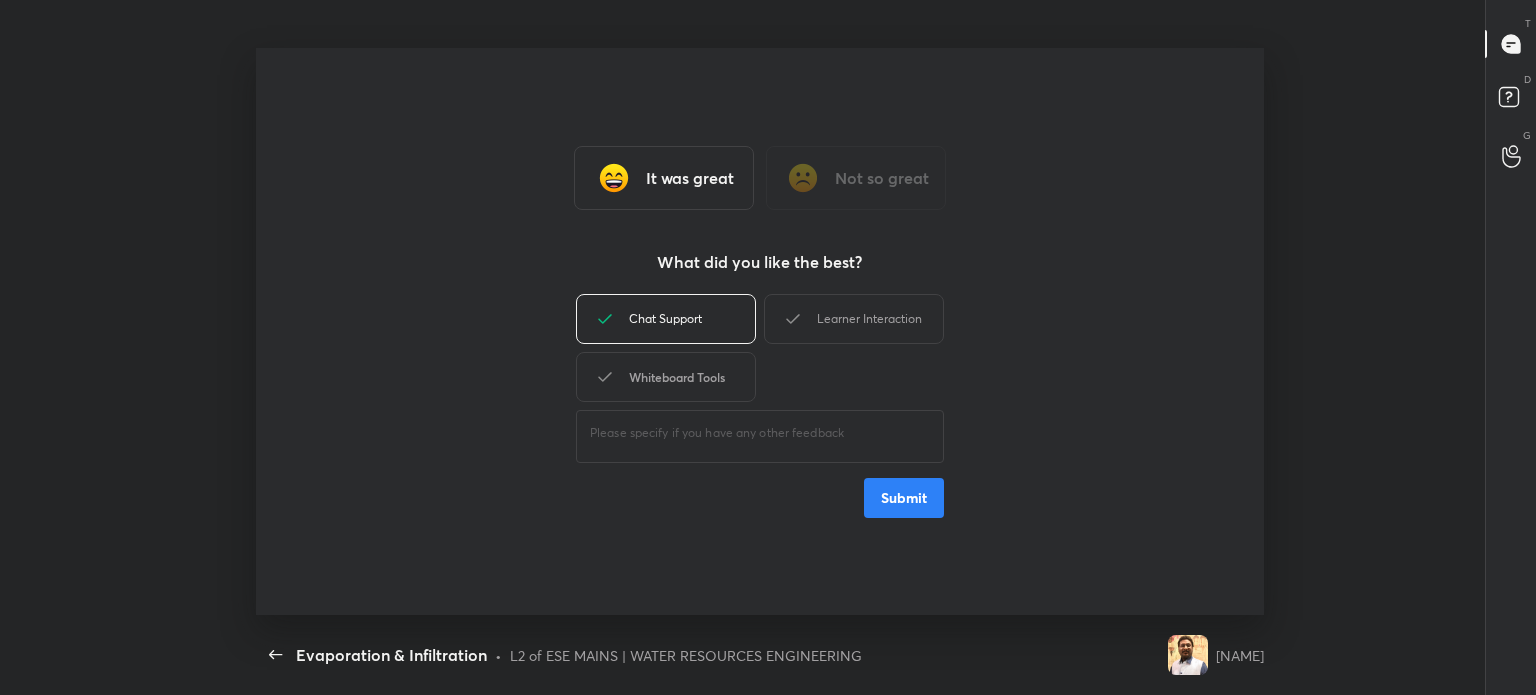 drag, startPoint x: 824, startPoint y: 317, endPoint x: 737, endPoint y: 371, distance: 102.396286 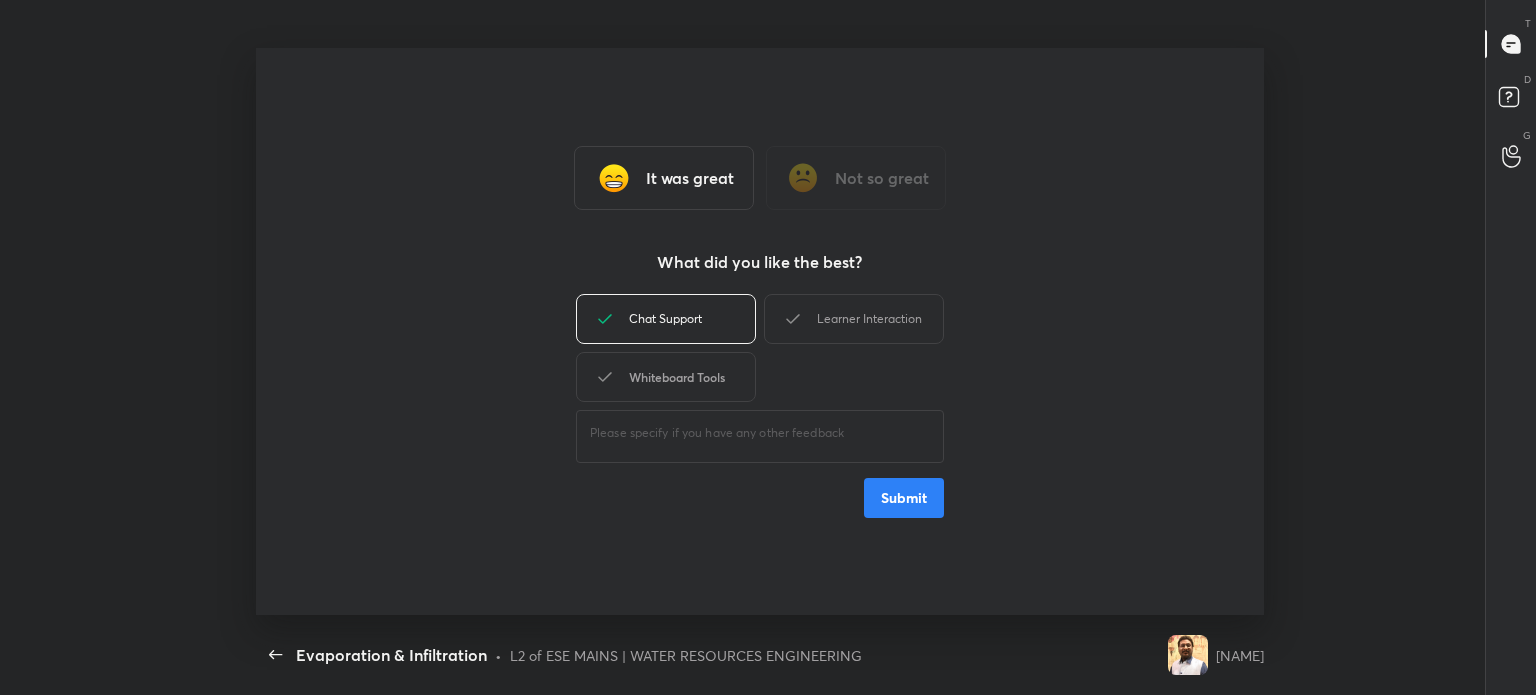 click on "Learner Interaction" at bounding box center (854, 319) 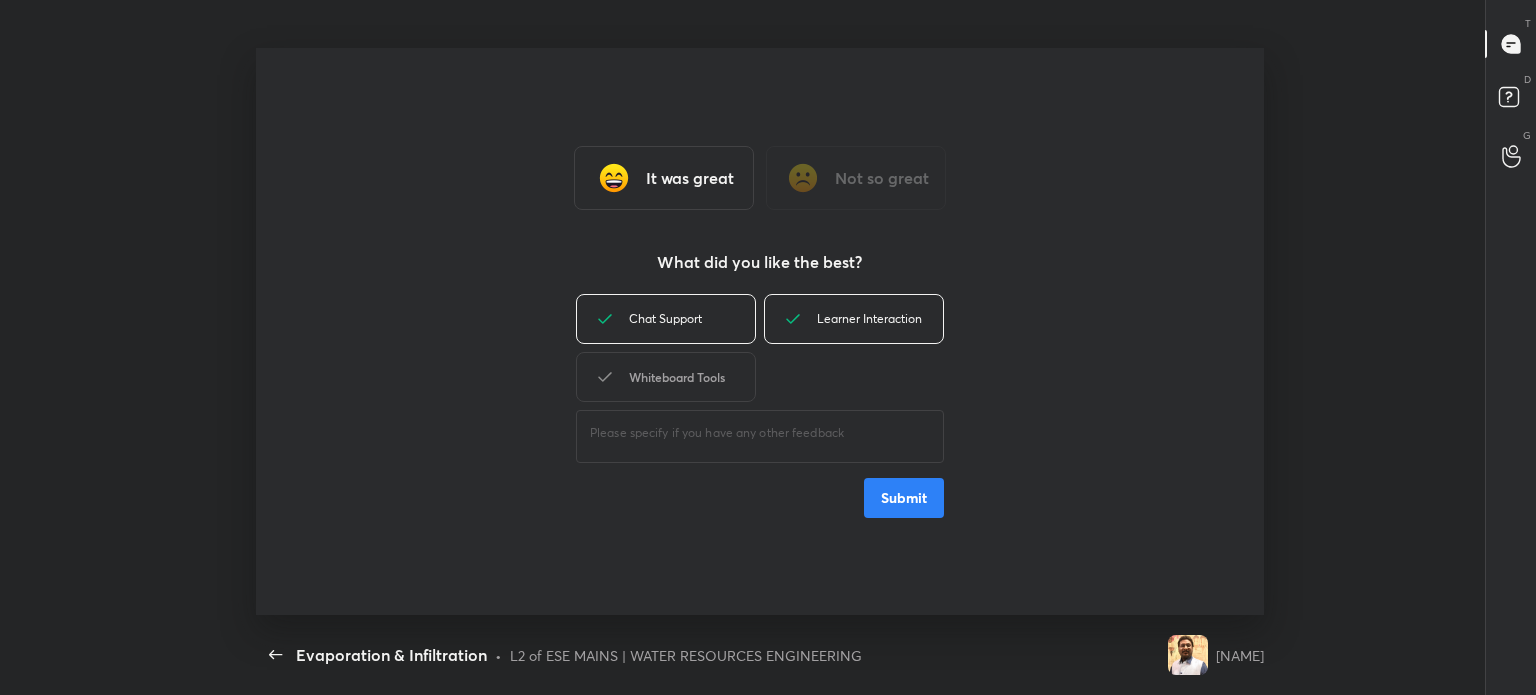 click on "Whiteboard Tools" at bounding box center [666, 377] 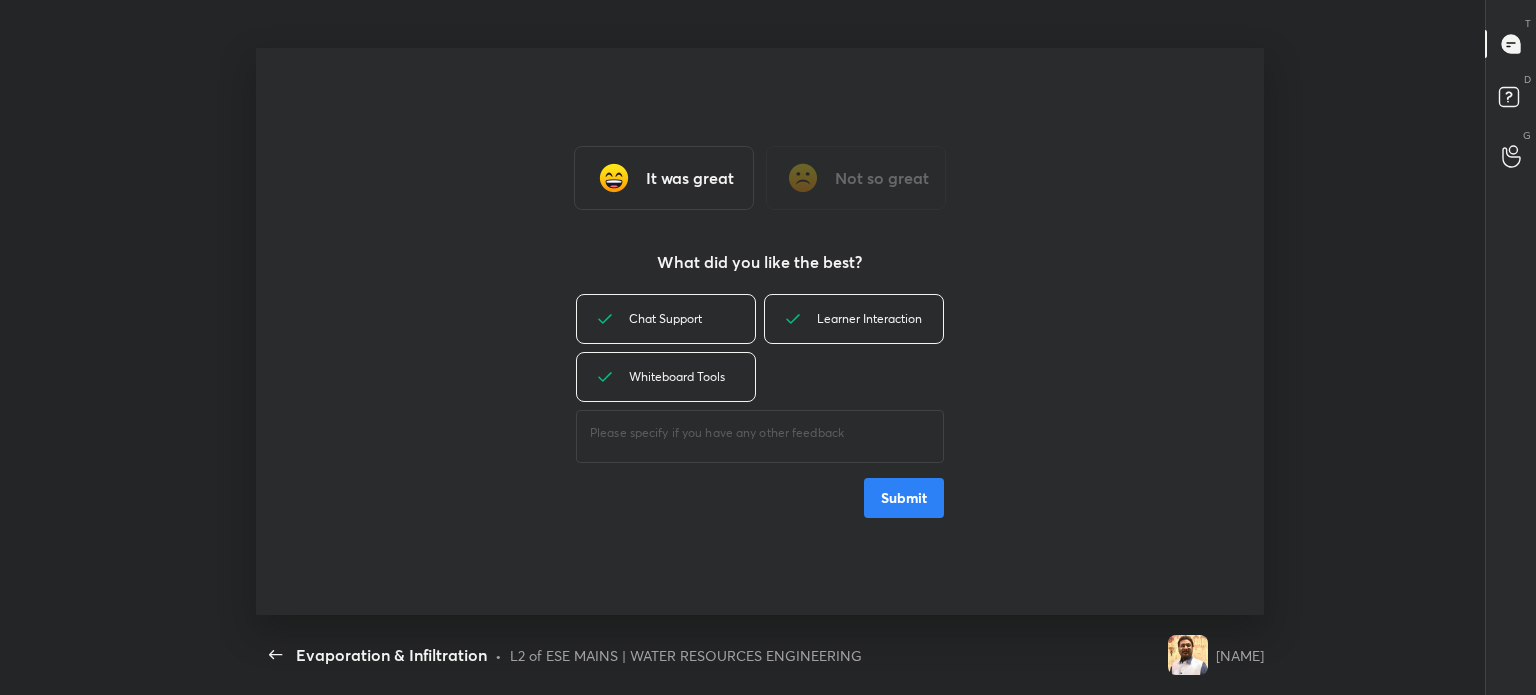 click on "Submit" at bounding box center [904, 498] 